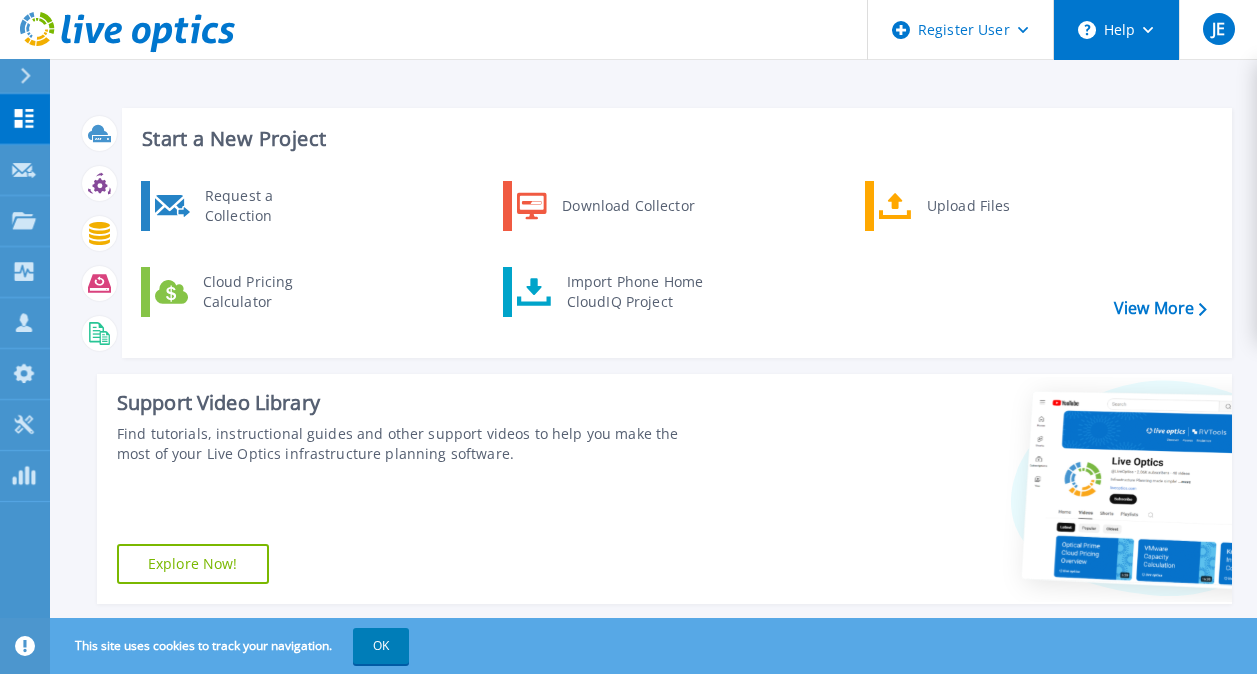 scroll, scrollTop: 0, scrollLeft: 0, axis: both 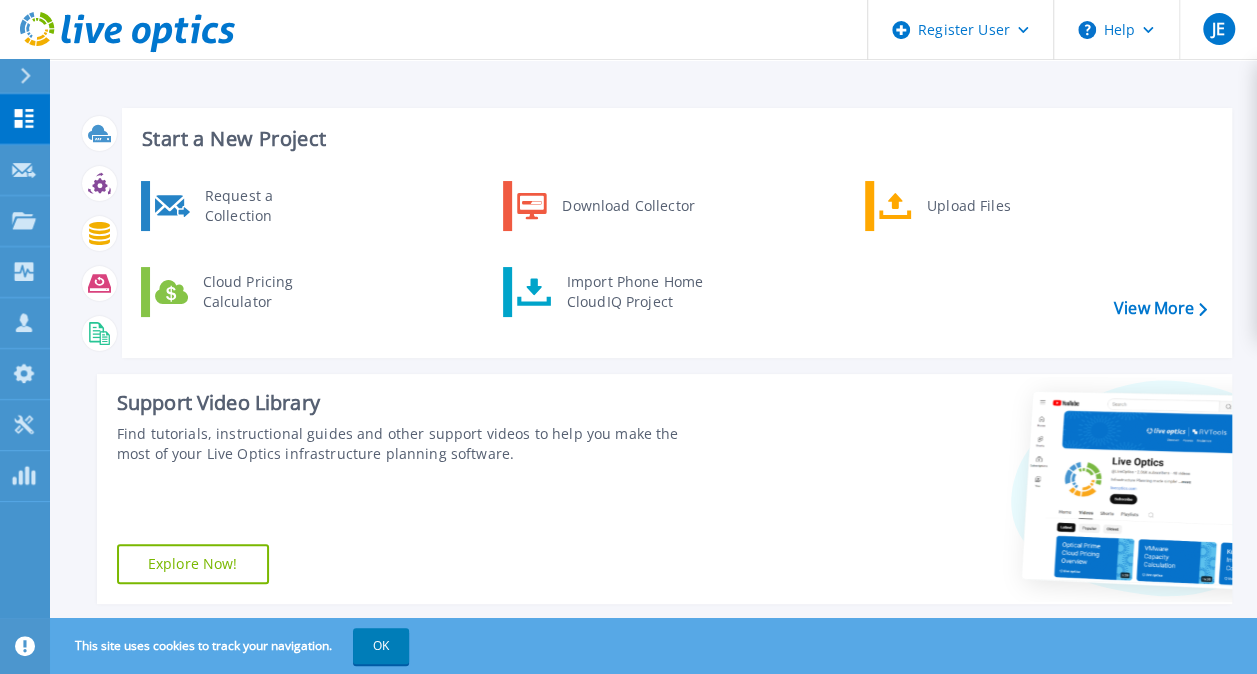click at bounding box center (34, 76) 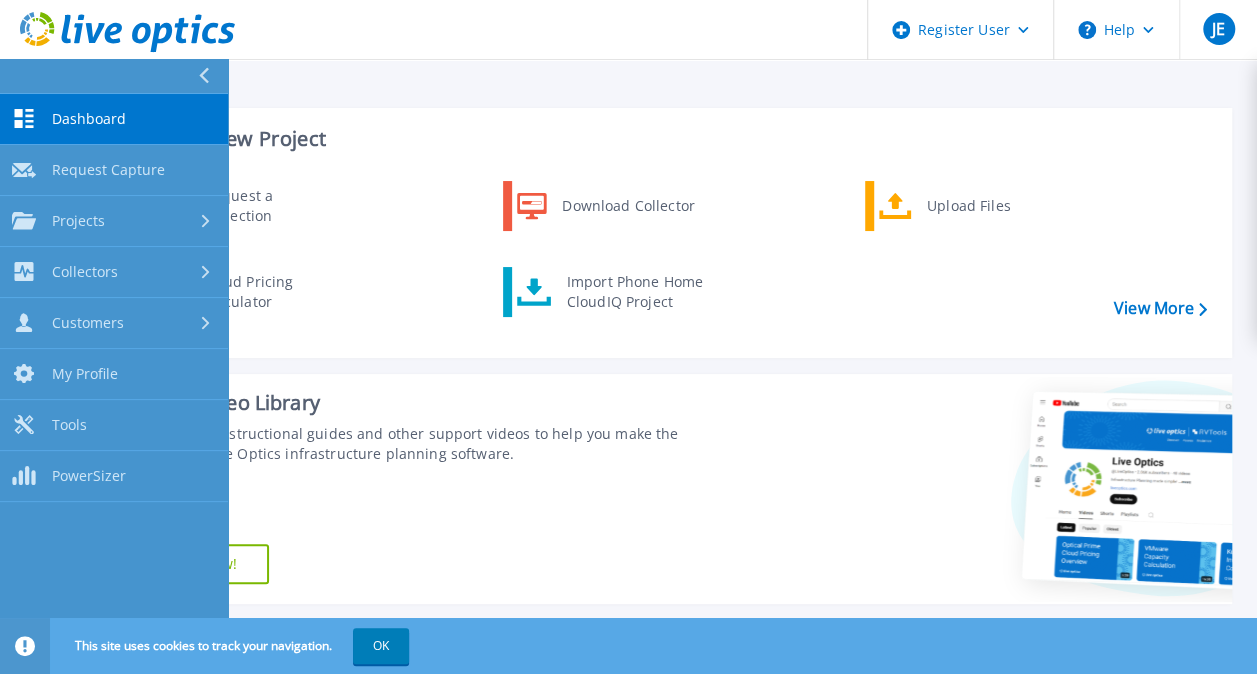 click on "Start a New Project     Request a Collection     Download Collector     Upload Files     Cloud Pricing Calculator     Import Phone Home CloudIQ Project View More" at bounding box center (677, 233) 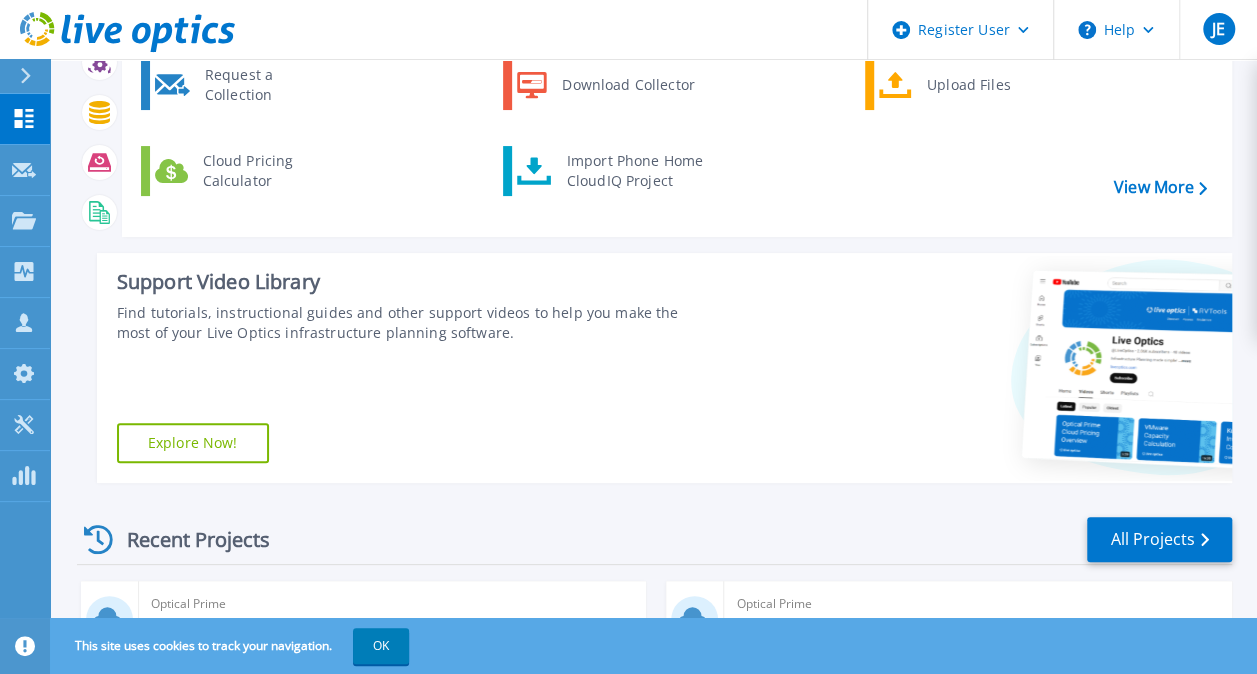scroll, scrollTop: 0, scrollLeft: 0, axis: both 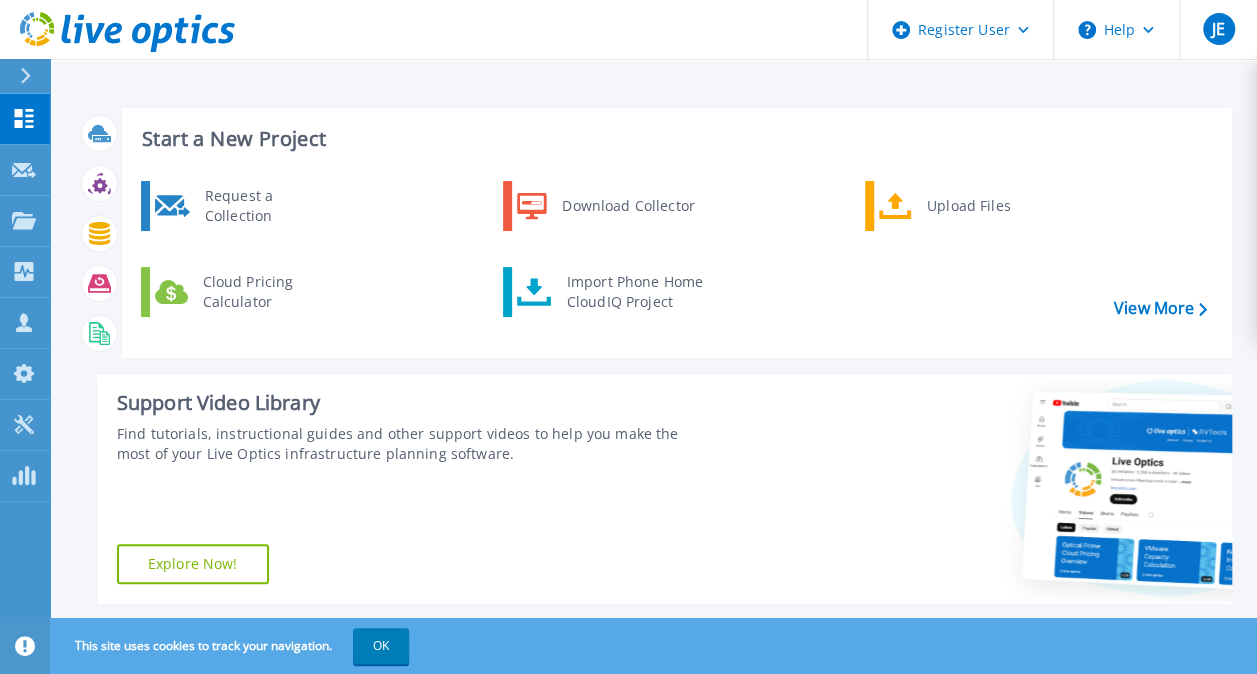 click 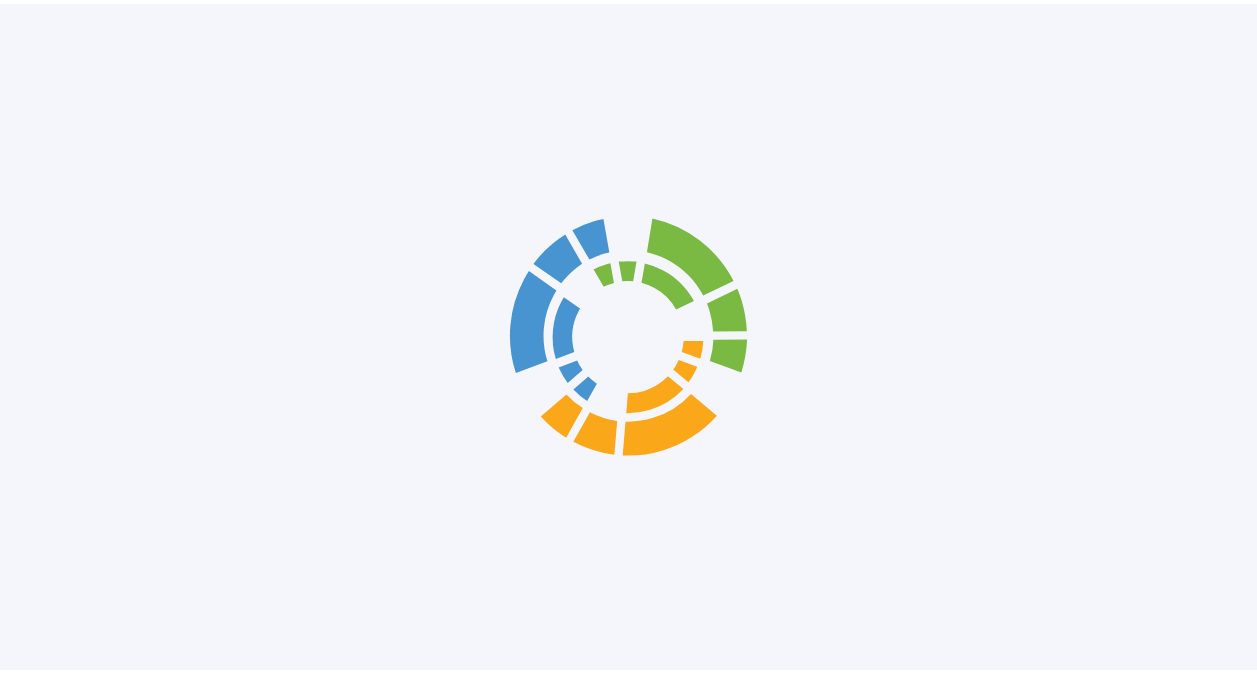 scroll, scrollTop: 0, scrollLeft: 0, axis: both 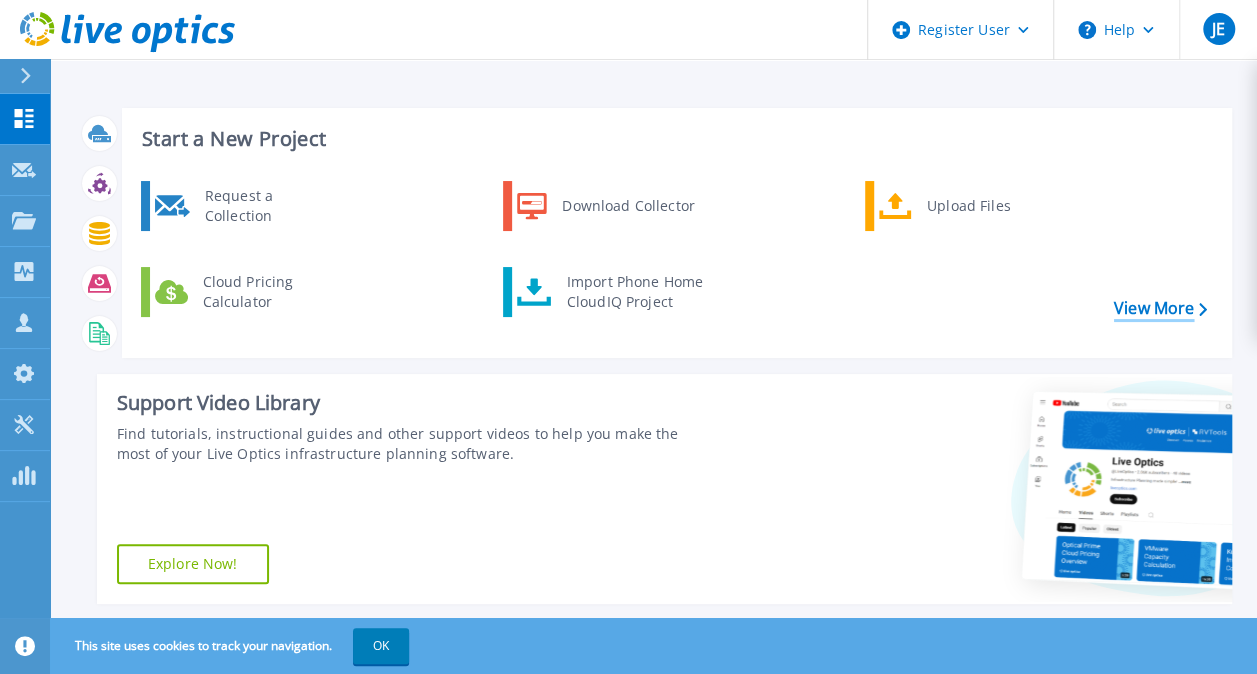 click on "View More" at bounding box center [1160, 308] 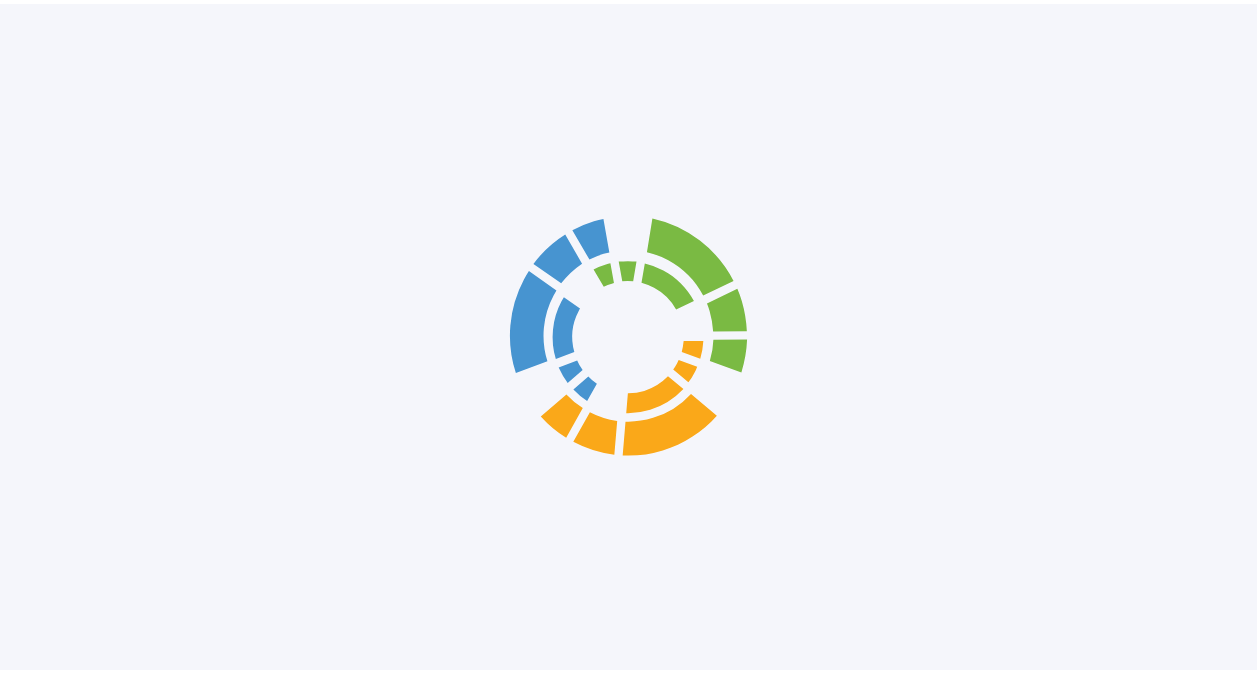 scroll, scrollTop: 0, scrollLeft: 0, axis: both 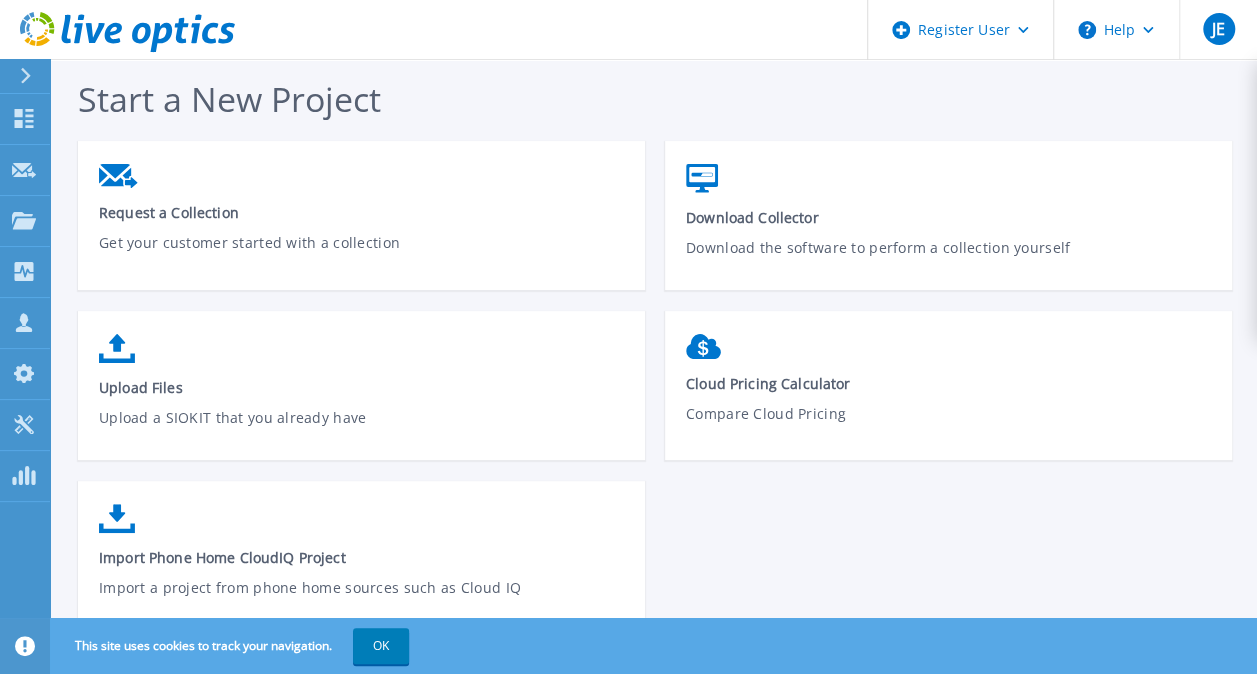 click 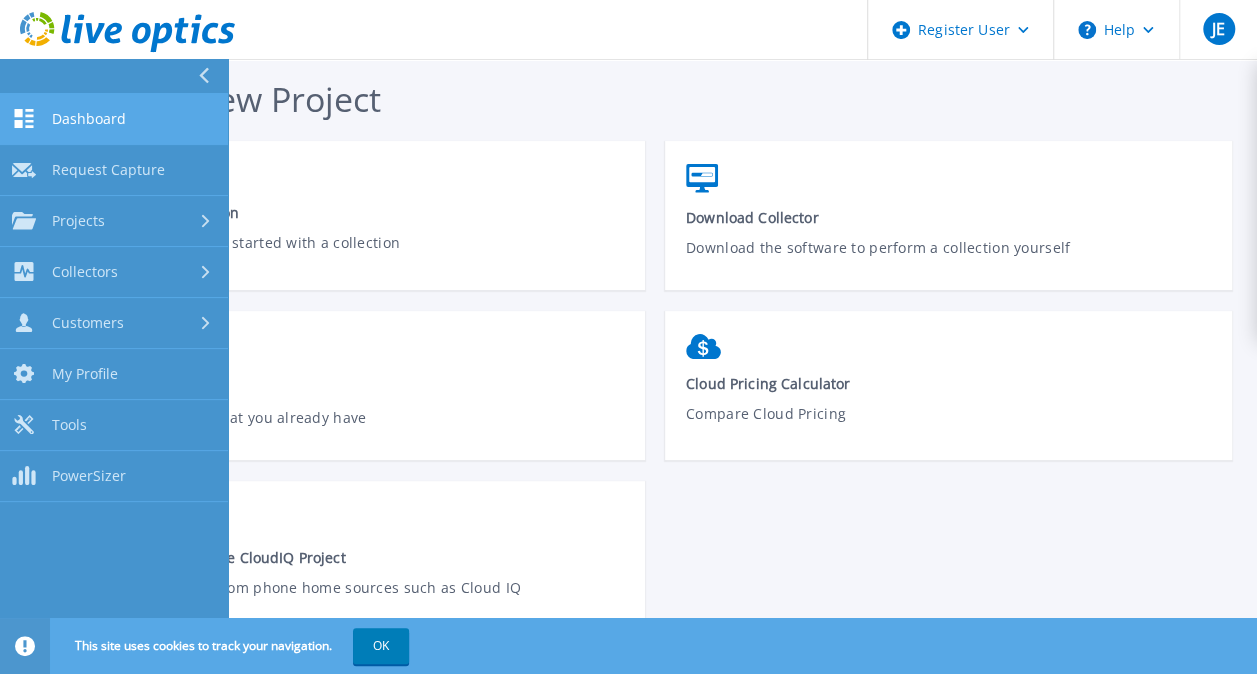 click on "Dashboard" at bounding box center (89, 119) 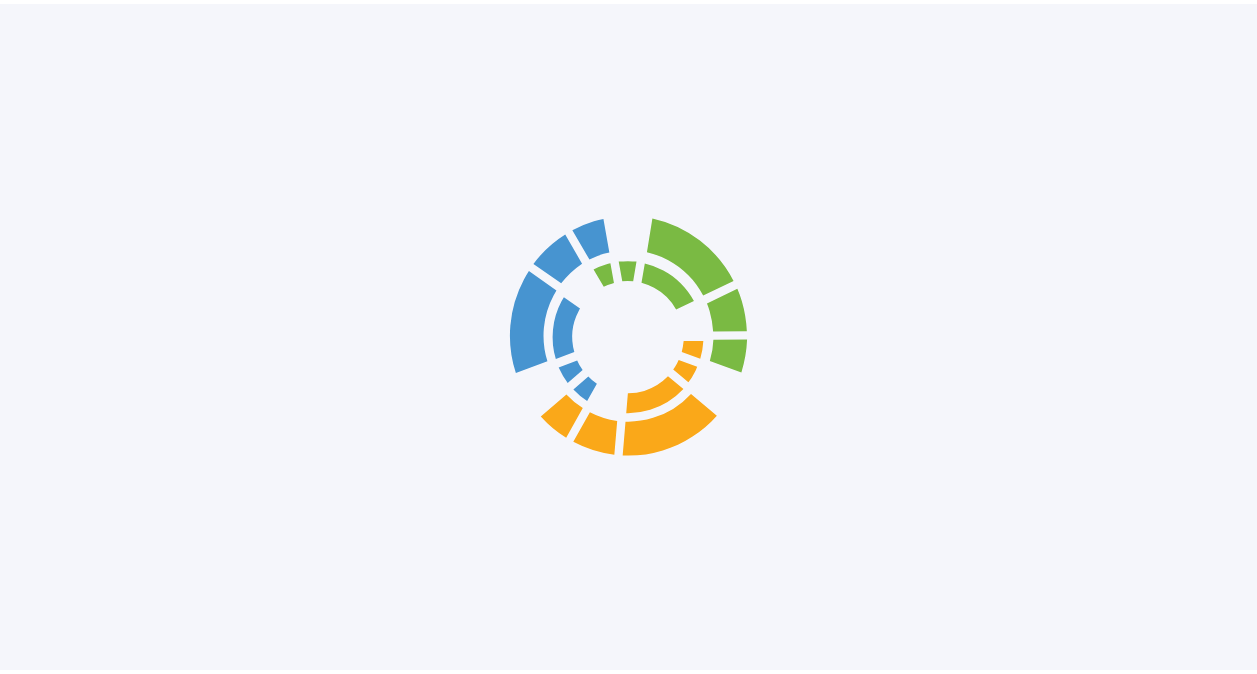 scroll, scrollTop: 0, scrollLeft: 0, axis: both 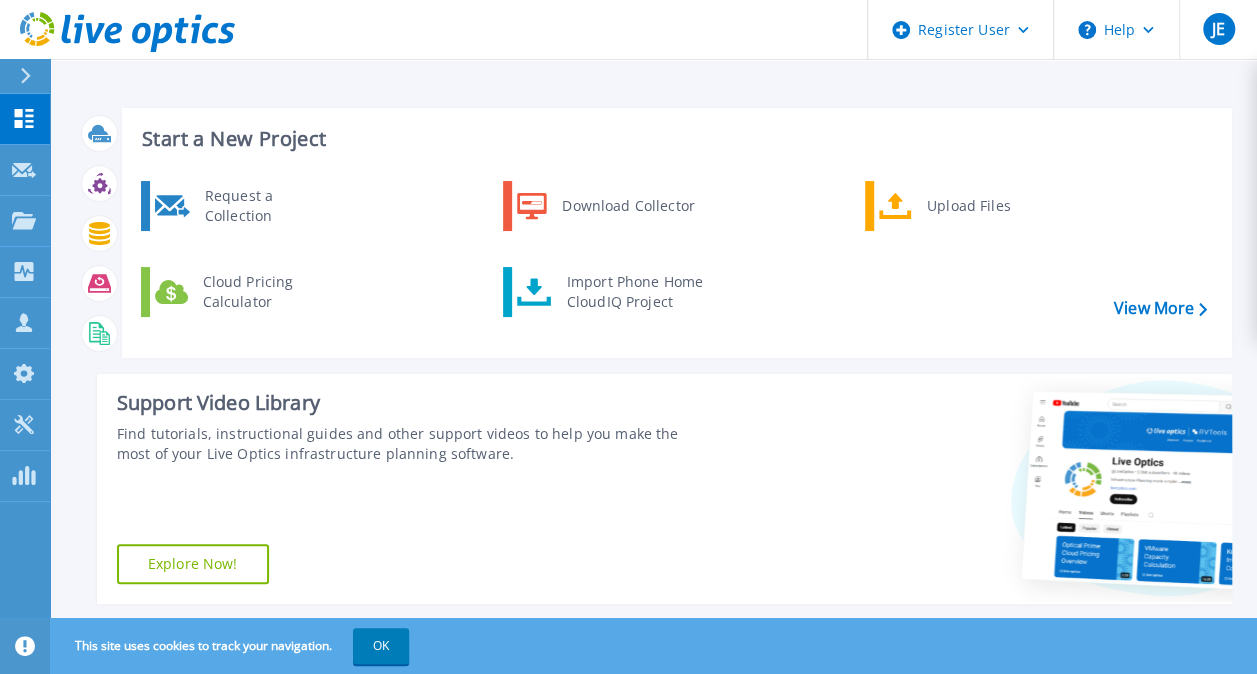 click on "Register User Help JE Dell User Juan Esquijarosa Juan.Esquijarosa@dell.com Dell  My Profile Log Out" at bounding box center (628, 30) 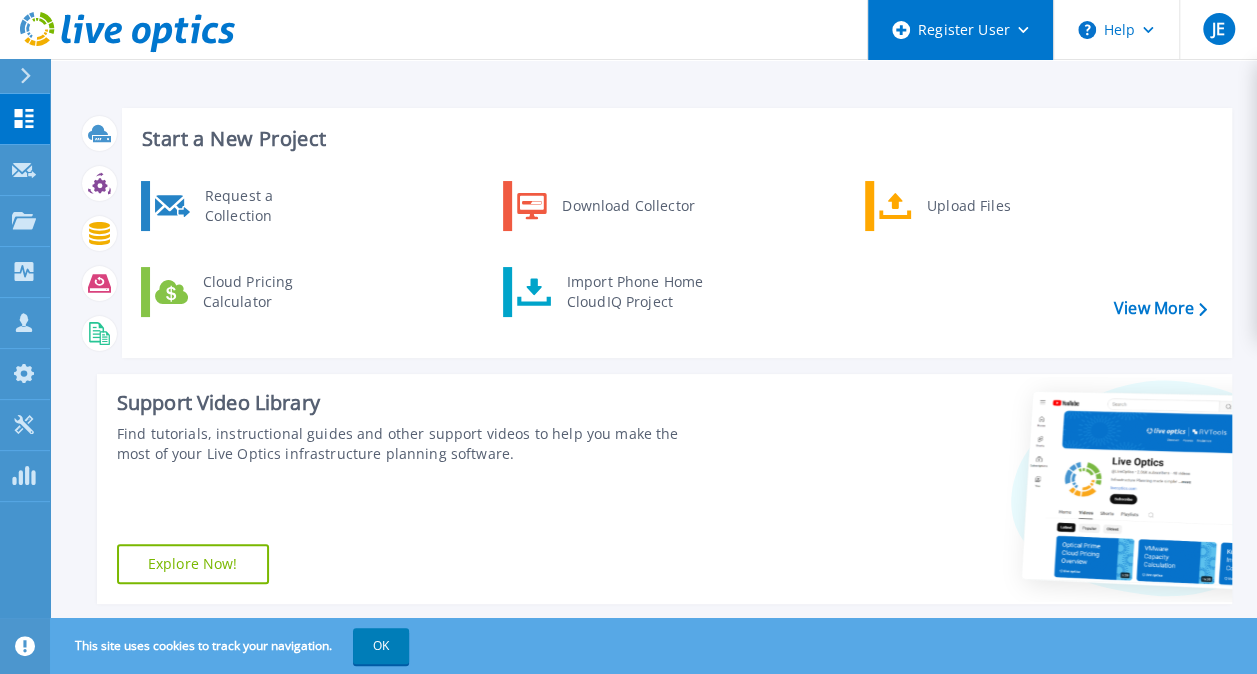 click on "Register User" at bounding box center [960, 30] 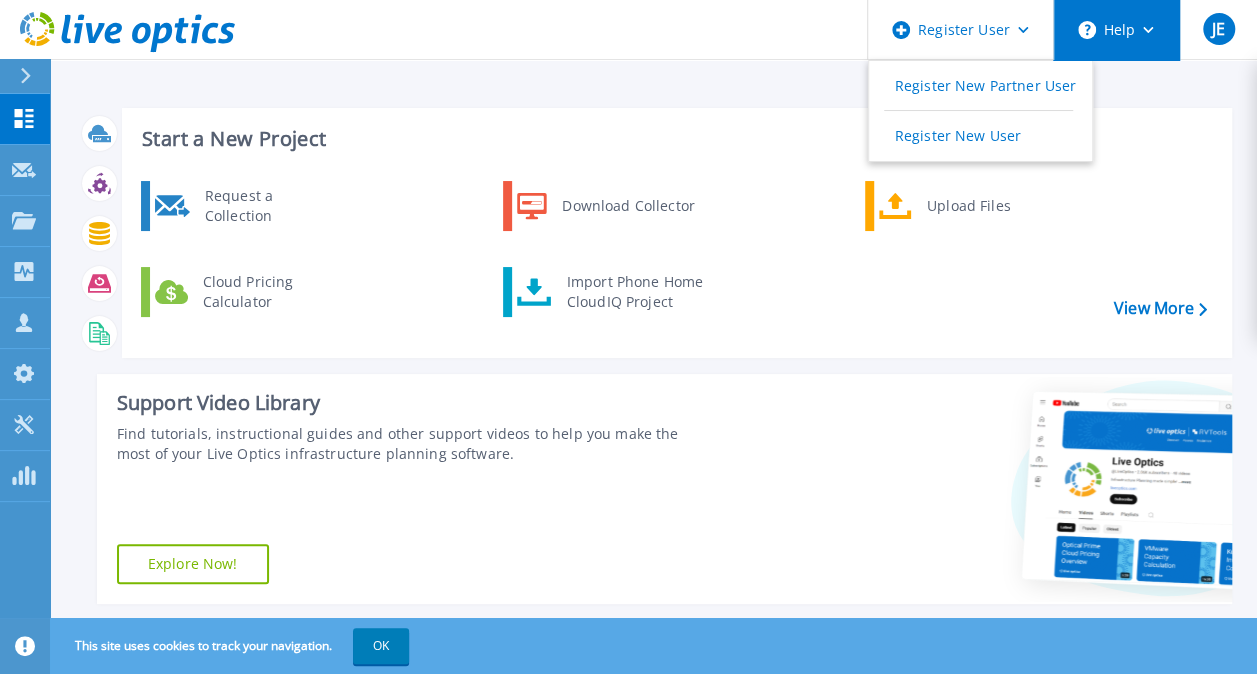 click on "Help" at bounding box center (1116, 30) 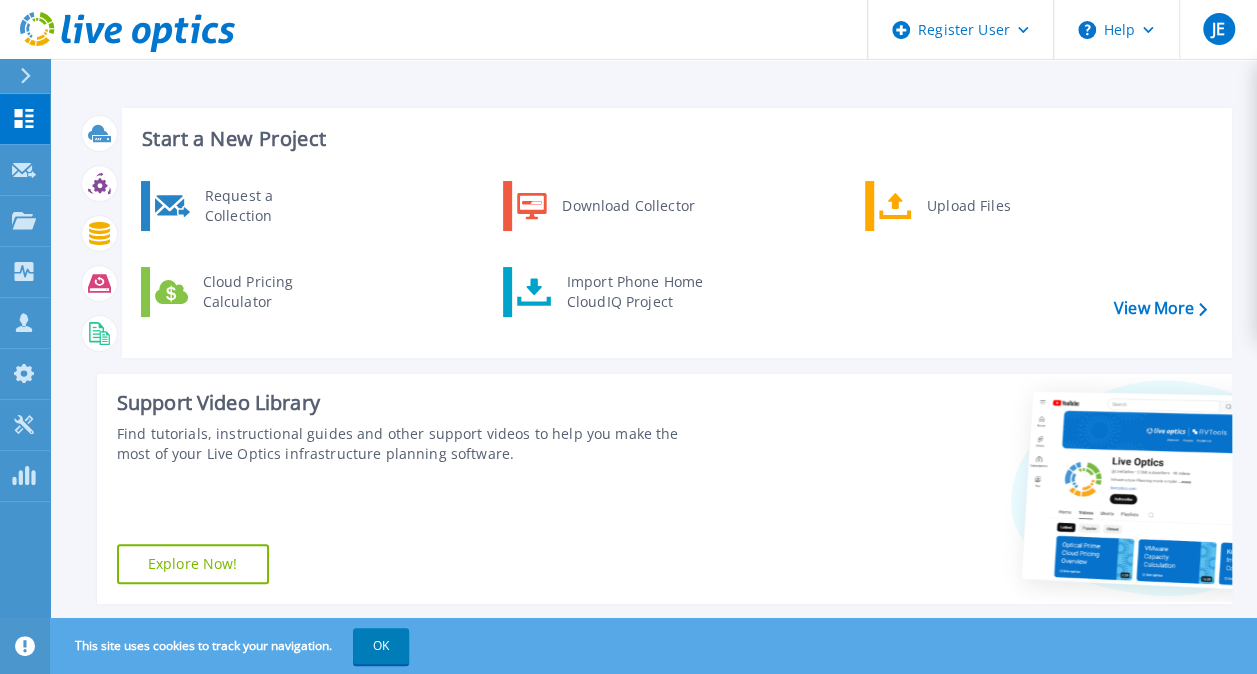 click on "Start a New Project     Request a Collection     Download Collector     Upload Files     Cloud Pricing Calculator     Import Phone Home CloudIQ Project View More" at bounding box center (677, 233) 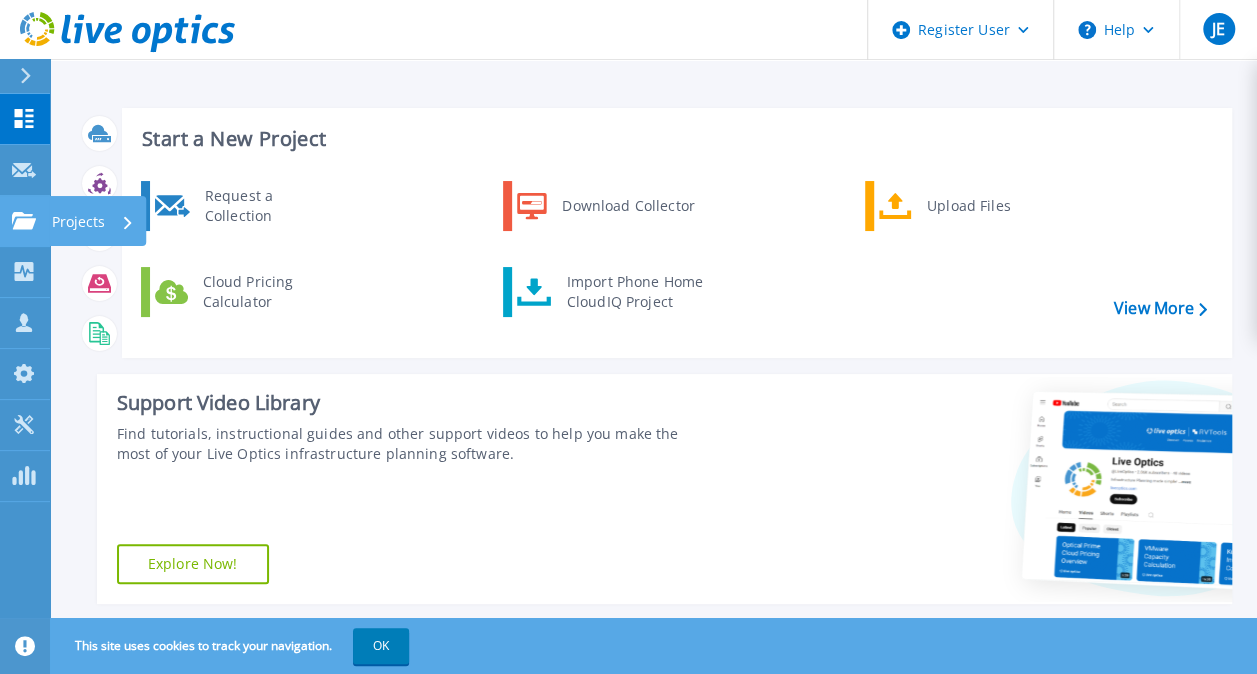 click 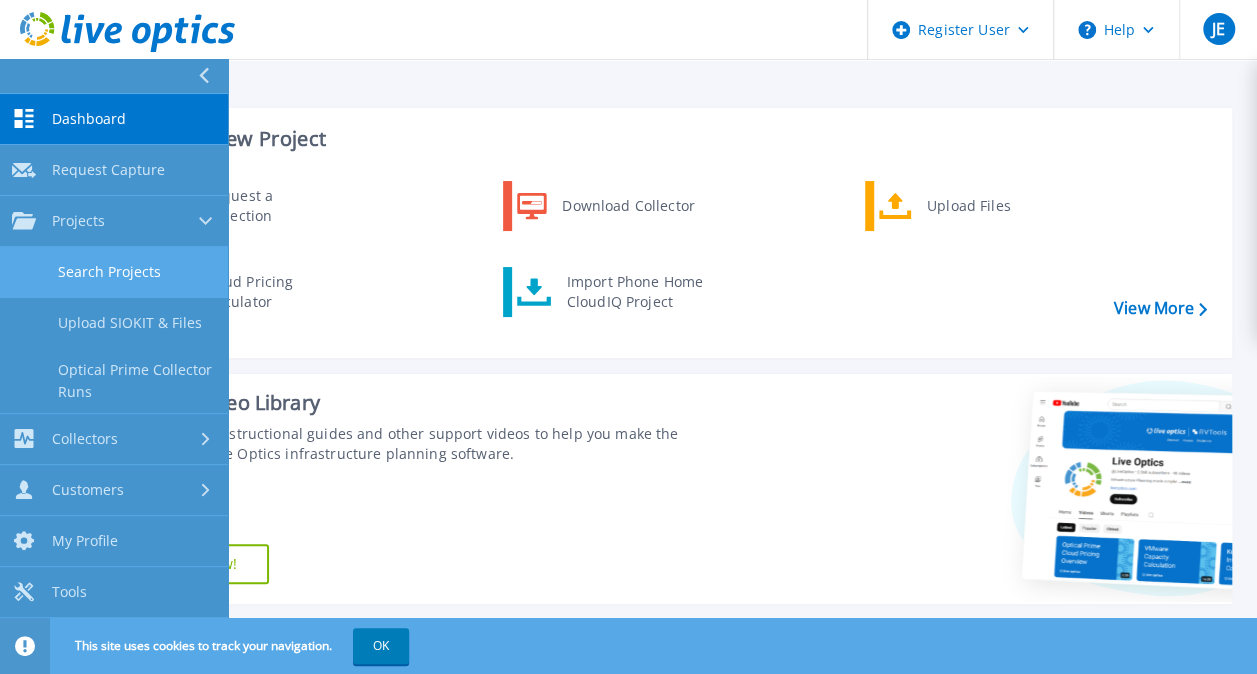 click on "Search Projects" at bounding box center (114, 272) 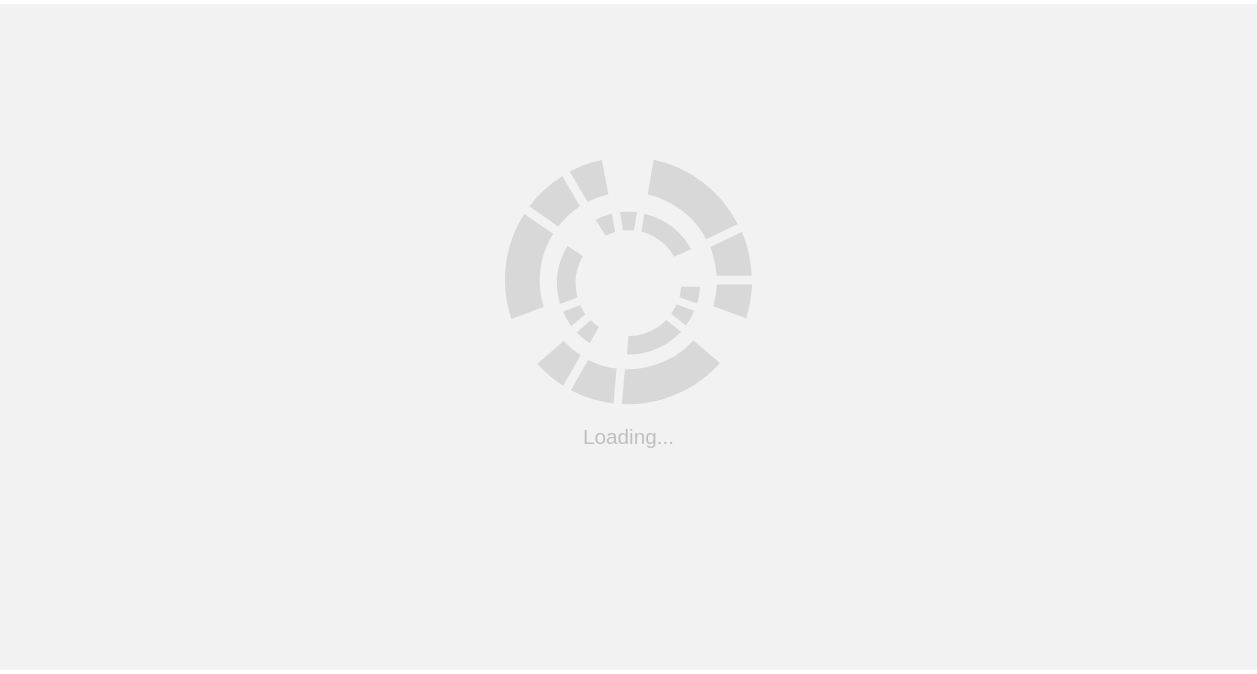 scroll, scrollTop: 0, scrollLeft: 0, axis: both 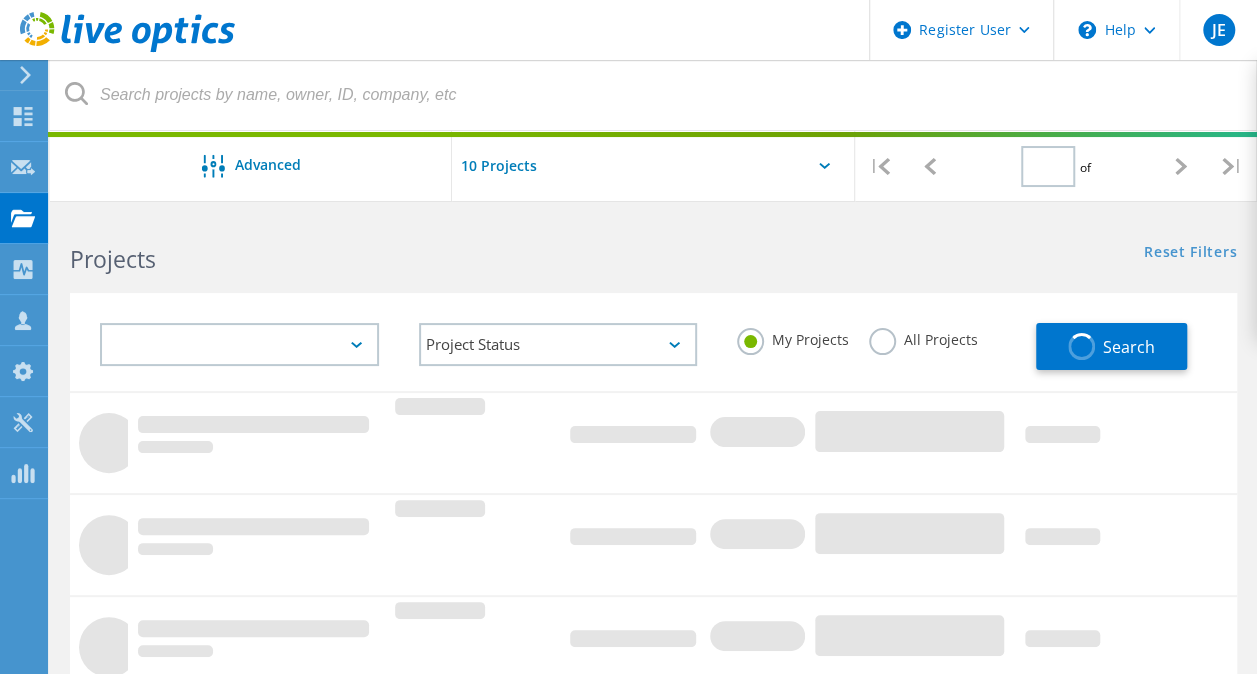 type on "1" 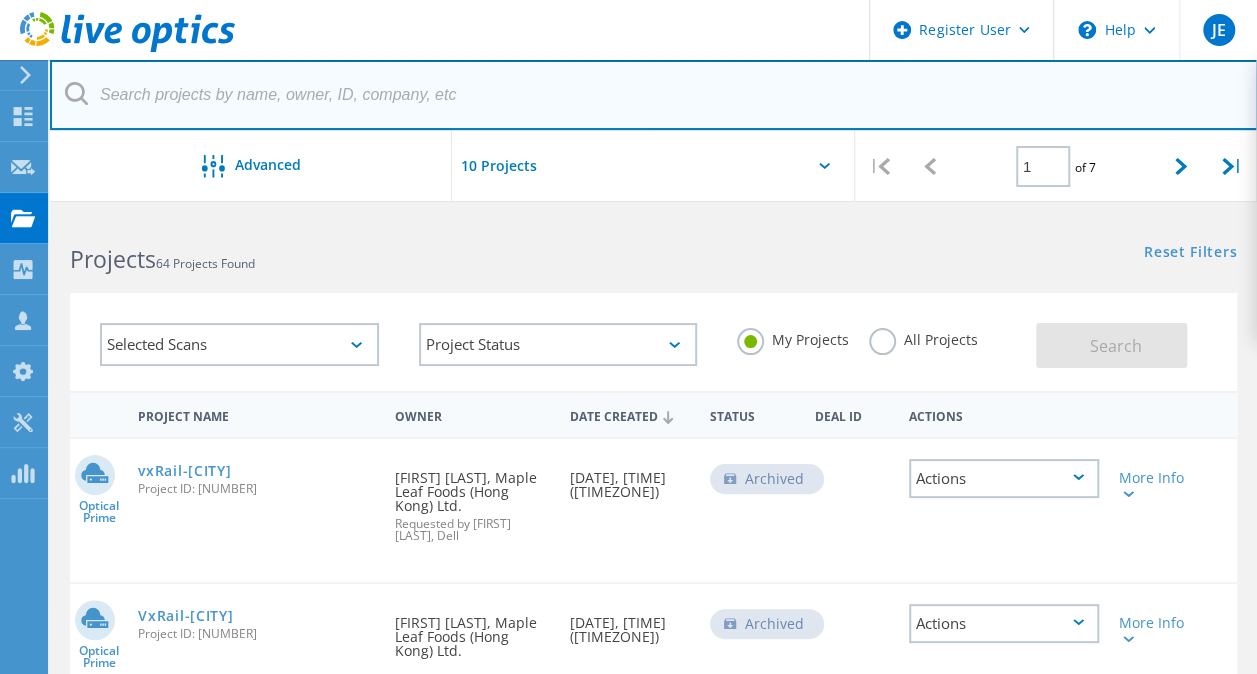 click at bounding box center (654, 95) 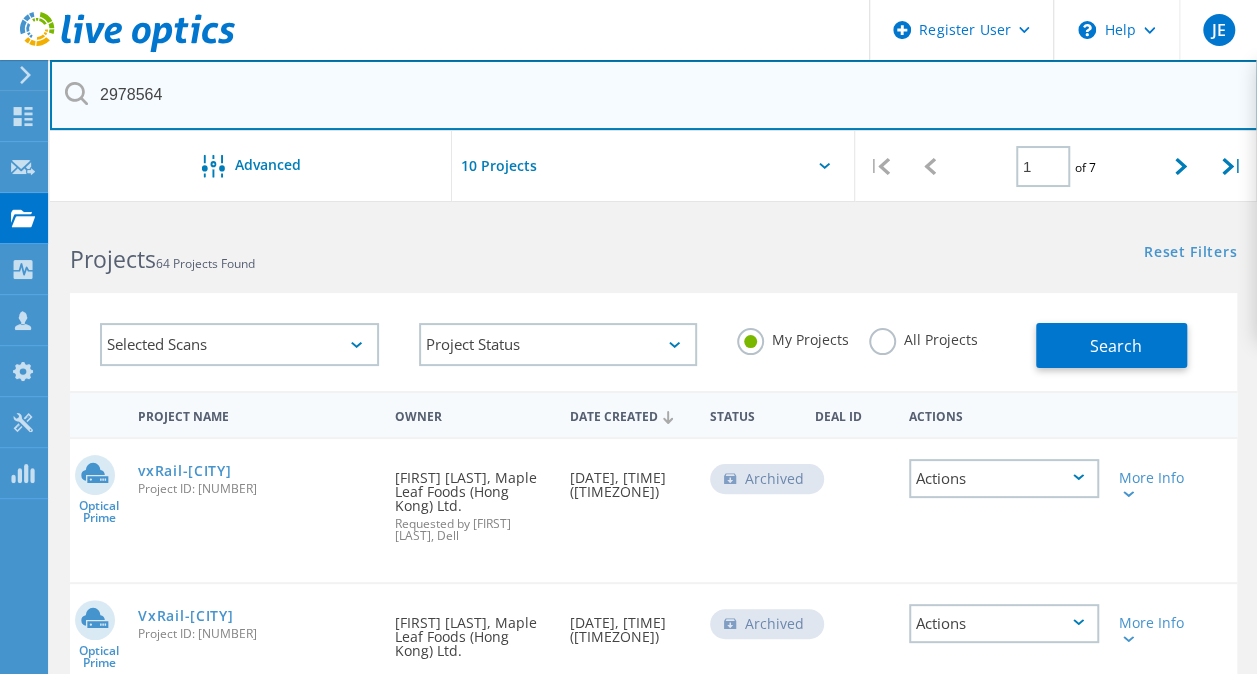 type on "2978564" 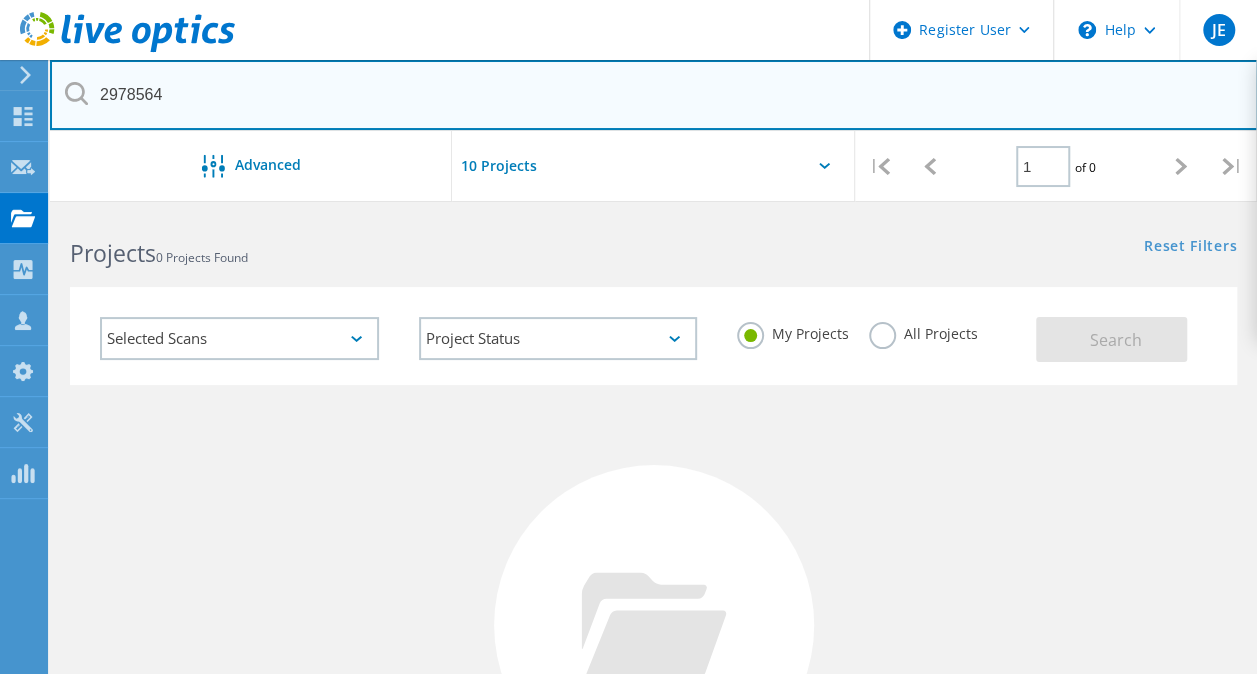 scroll, scrollTop: 0, scrollLeft: 0, axis: both 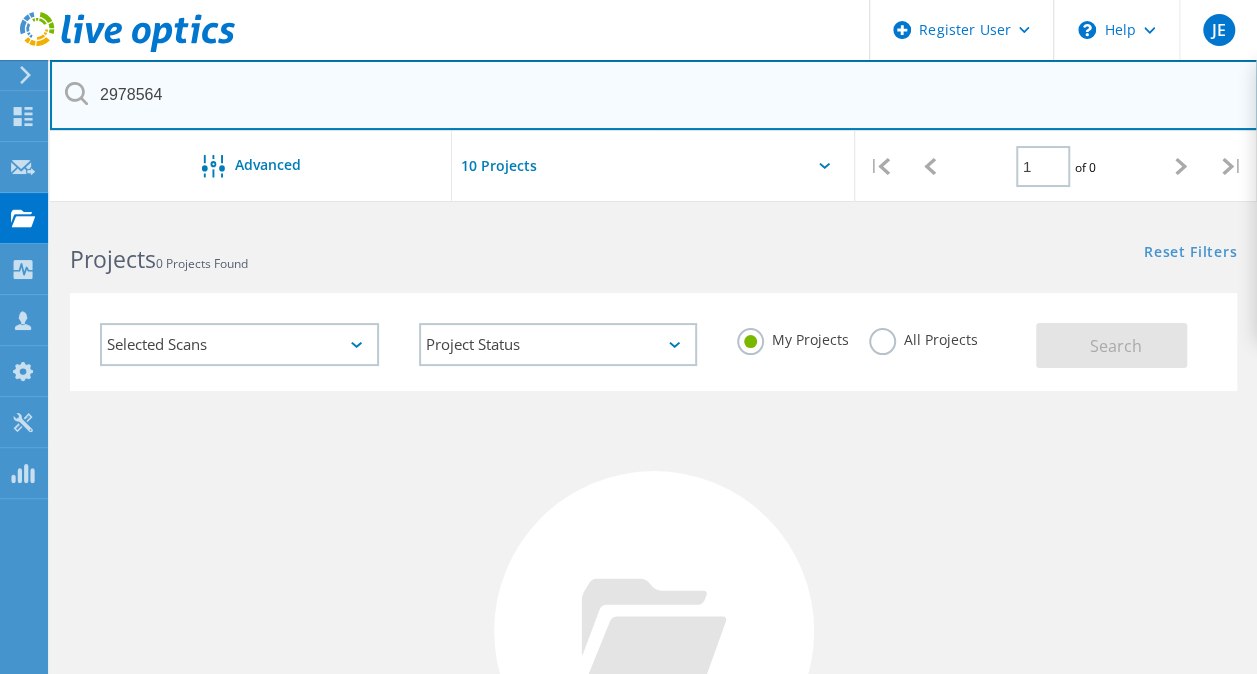 click on "2978564" at bounding box center (654, 95) 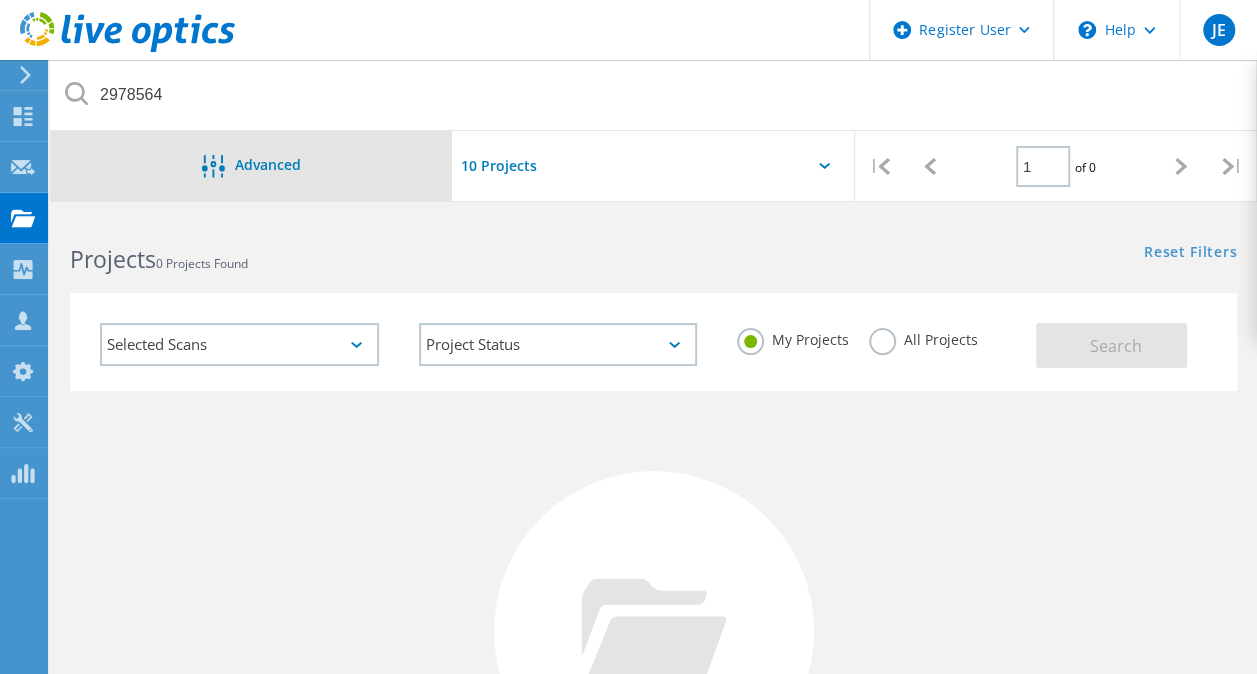 click on "Advanced" 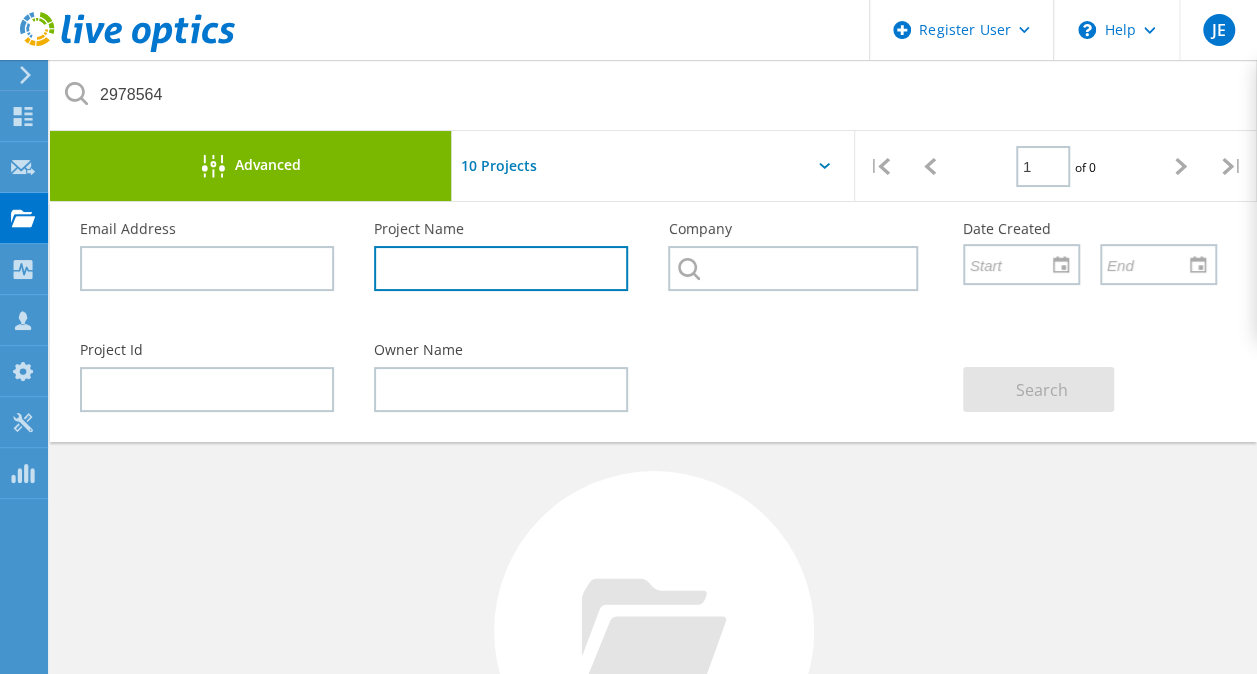 click 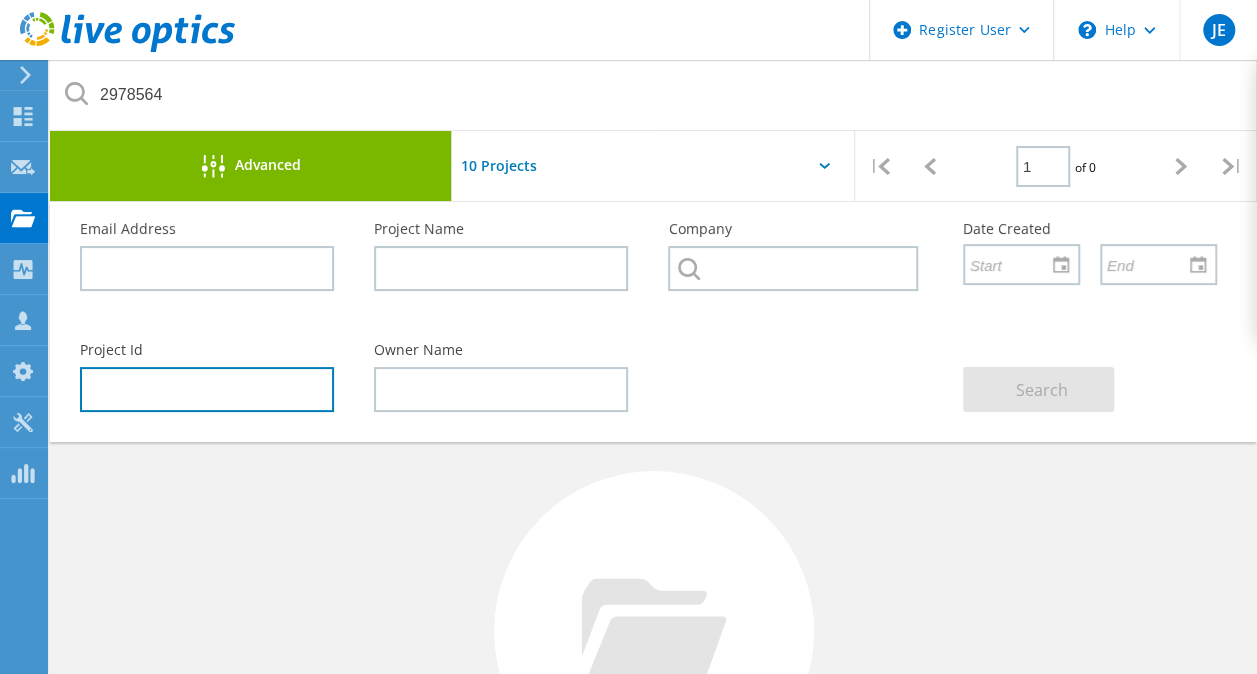 click 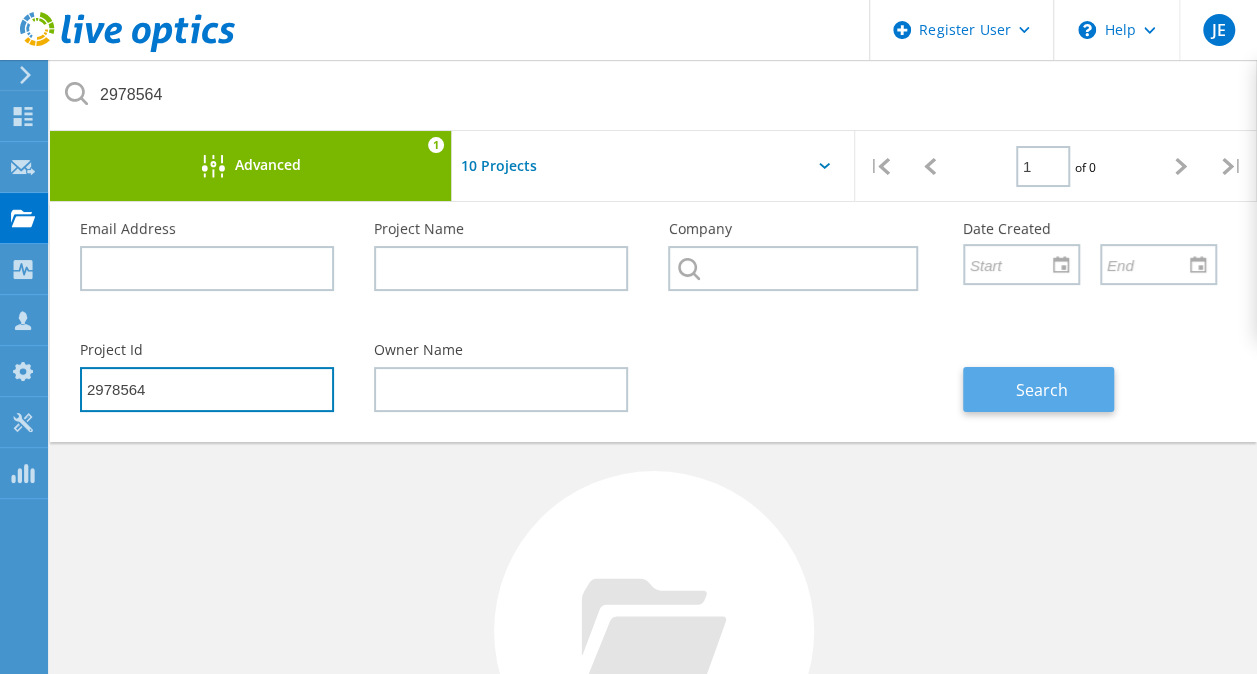 type on "2978564" 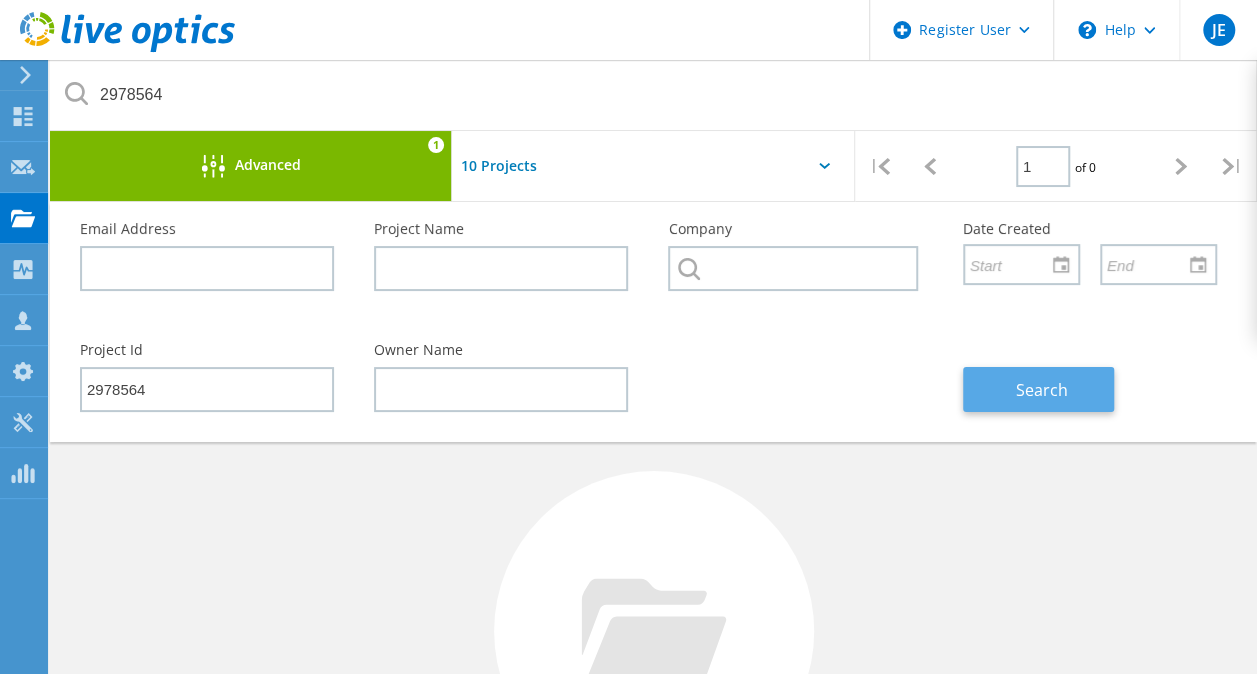 click on "Search" 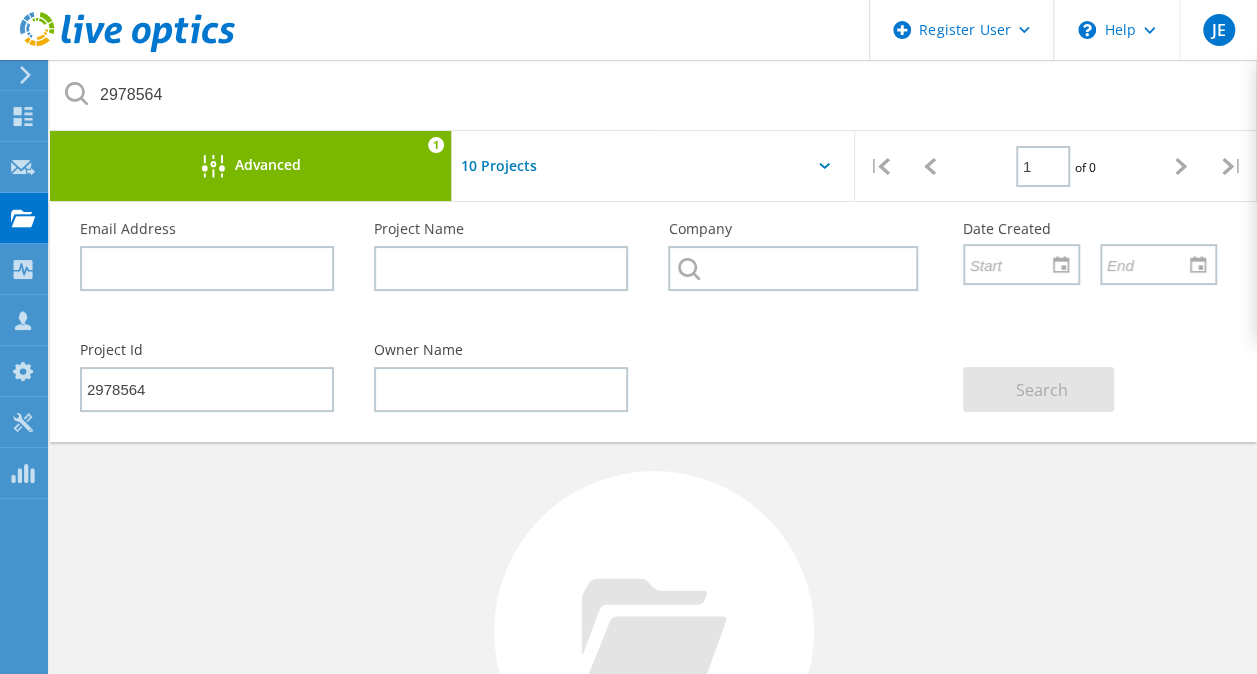 click 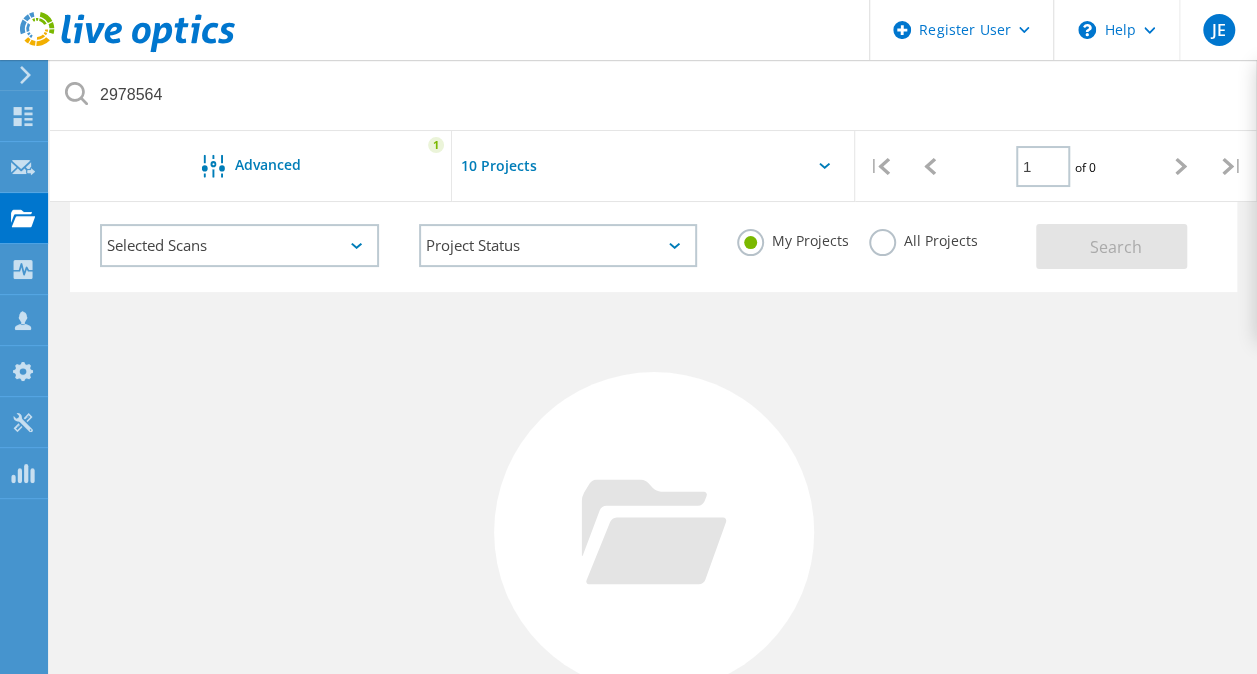 scroll, scrollTop: 100, scrollLeft: 0, axis: vertical 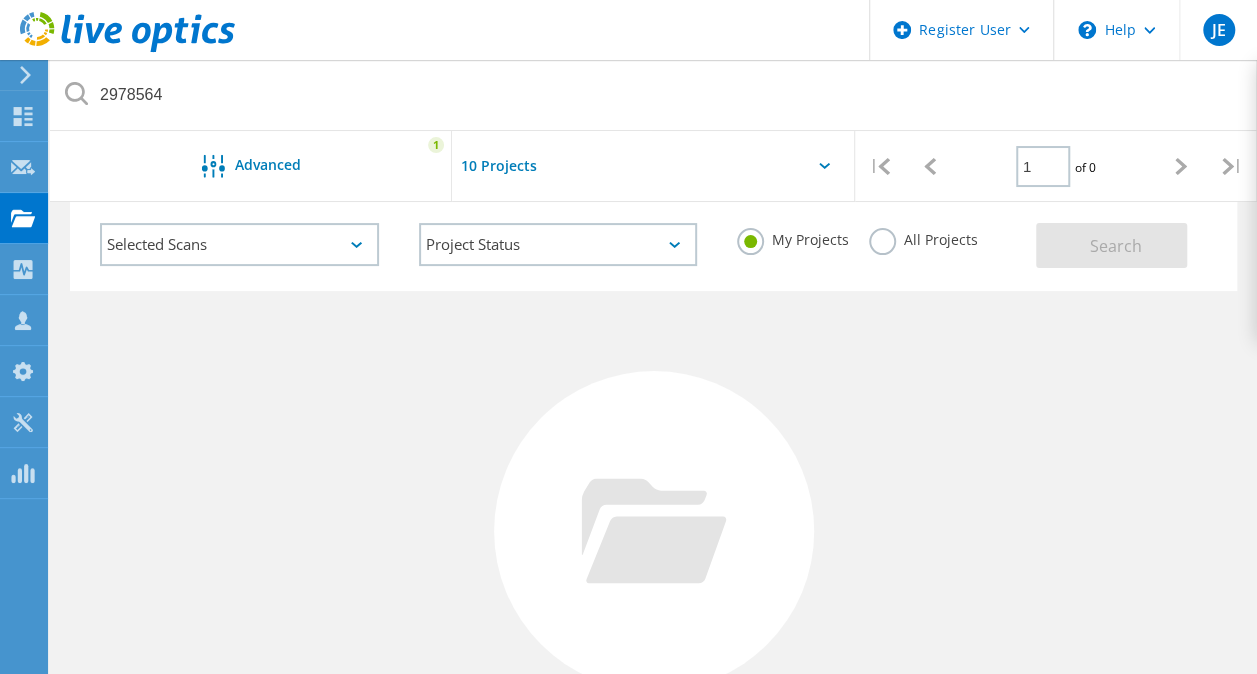 click on "All Projects" 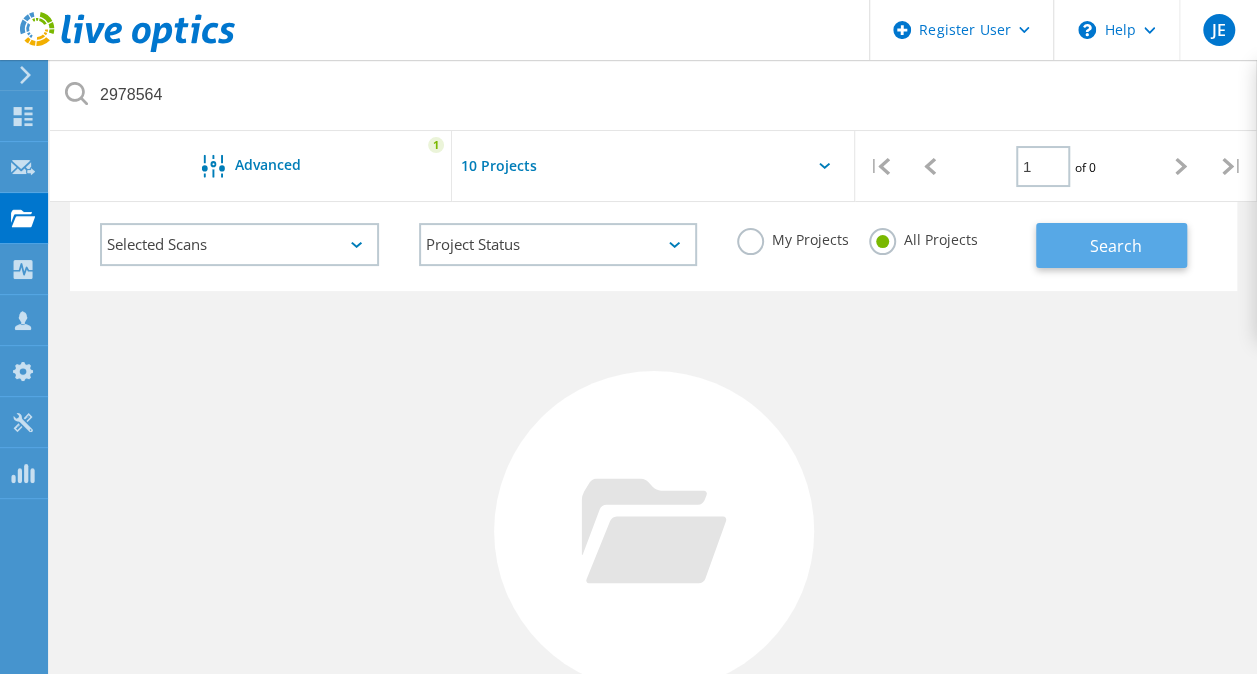 click on "Search" 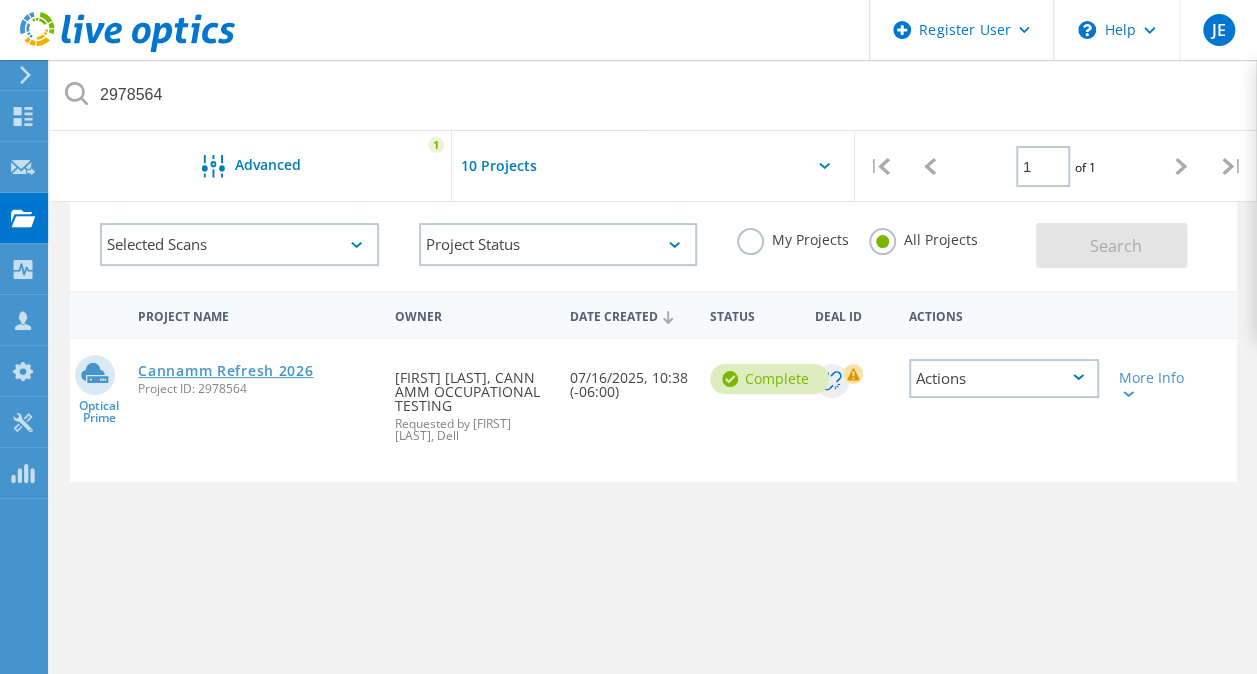 click on "Cannamm Refresh 2026" 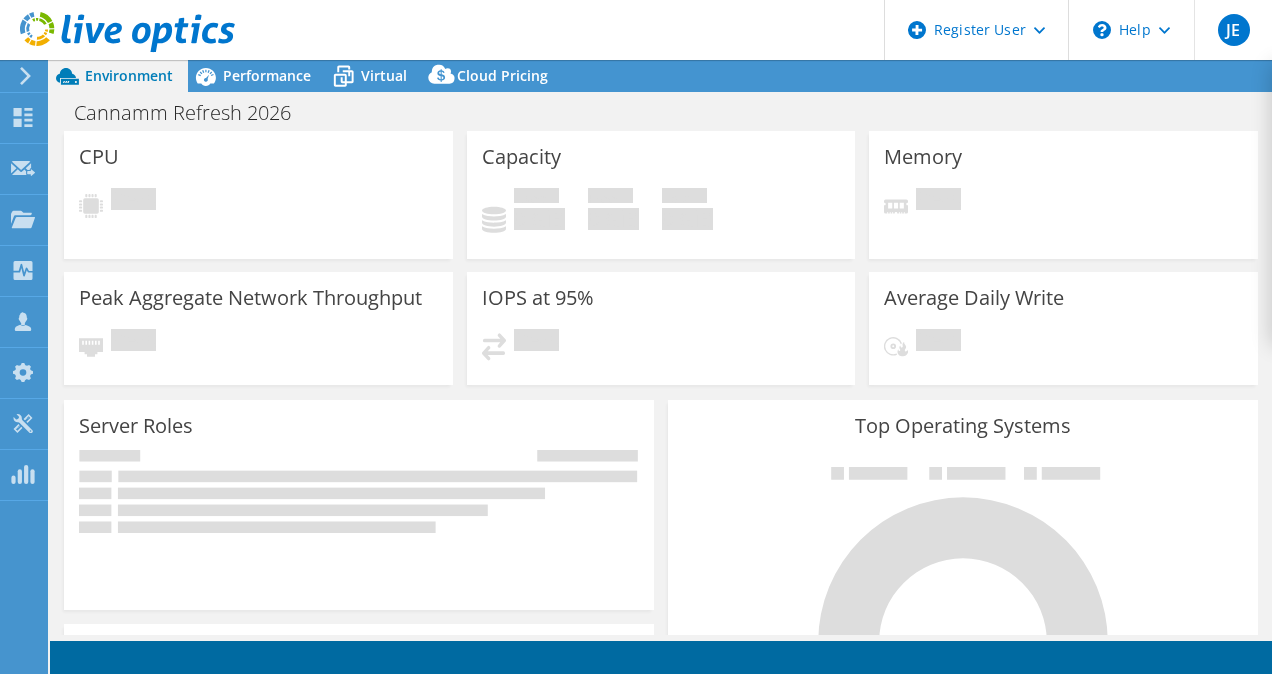 scroll, scrollTop: 0, scrollLeft: 0, axis: both 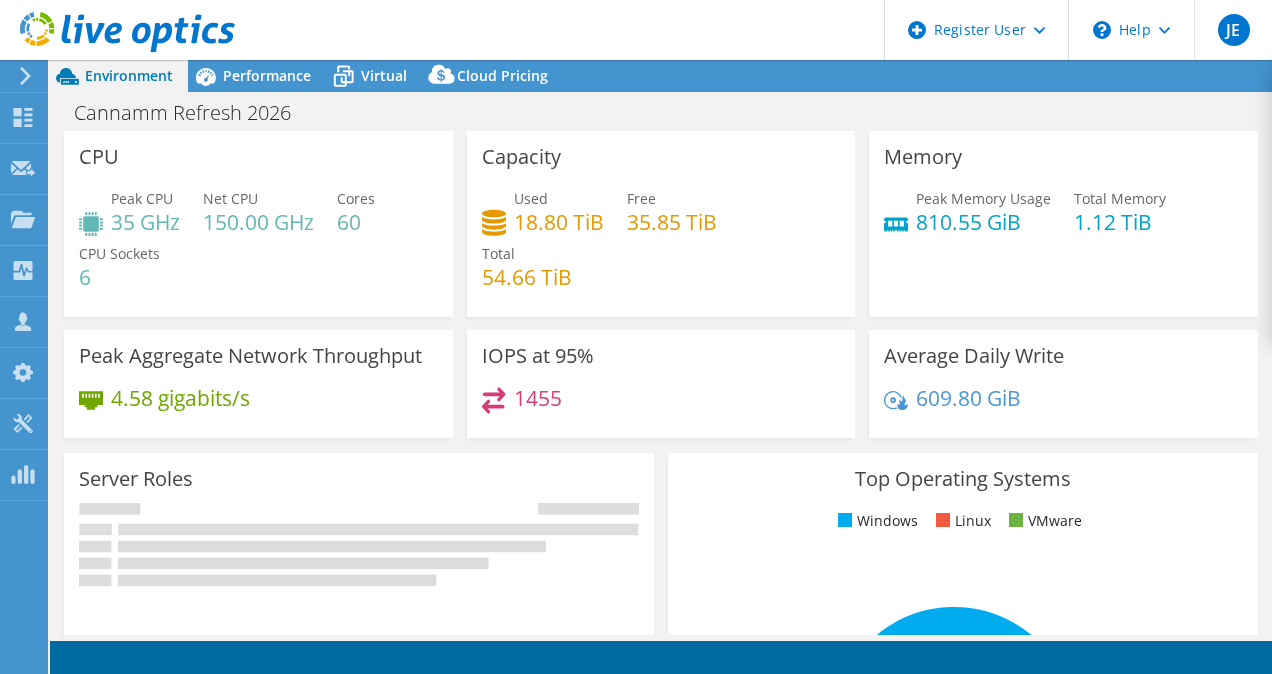 select on "Canada" 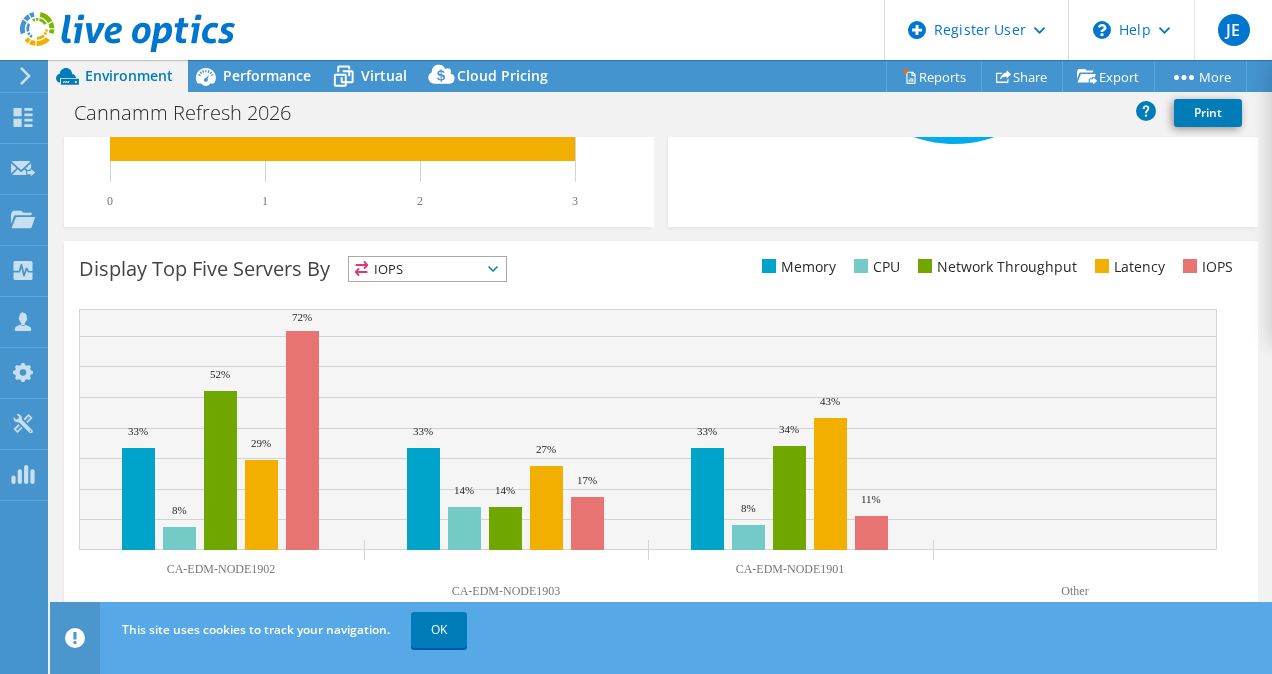 scroll, scrollTop: 714, scrollLeft: 0, axis: vertical 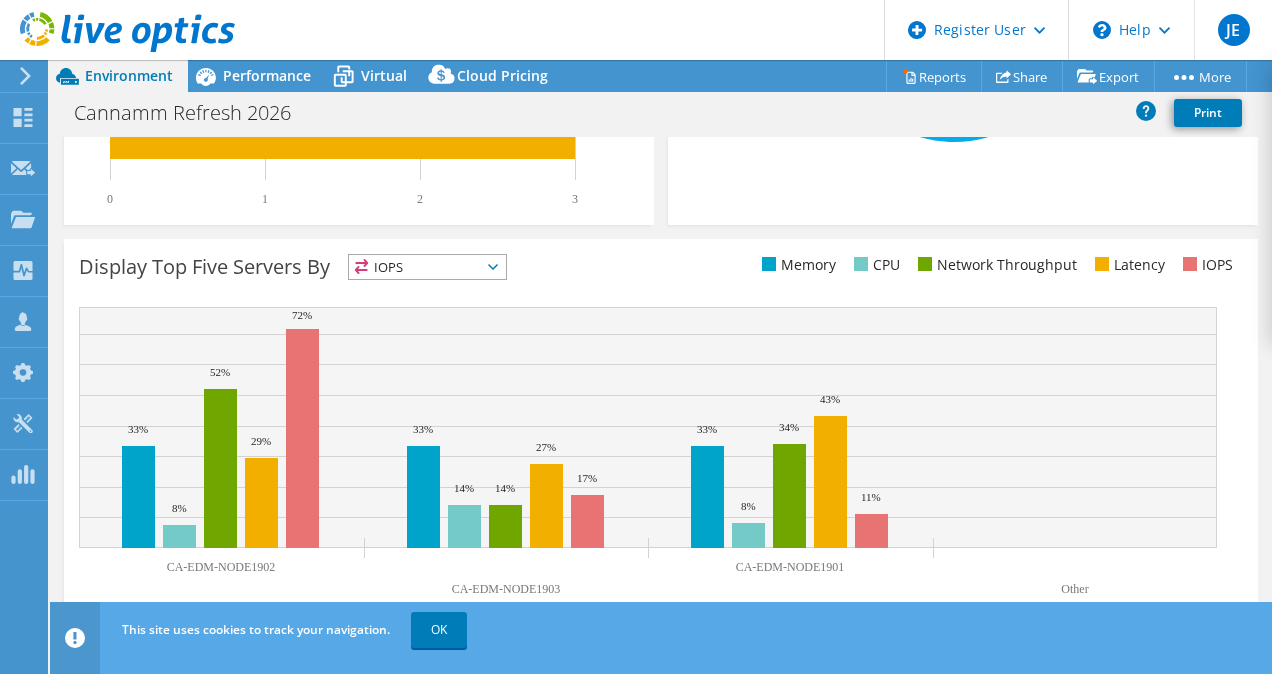 click 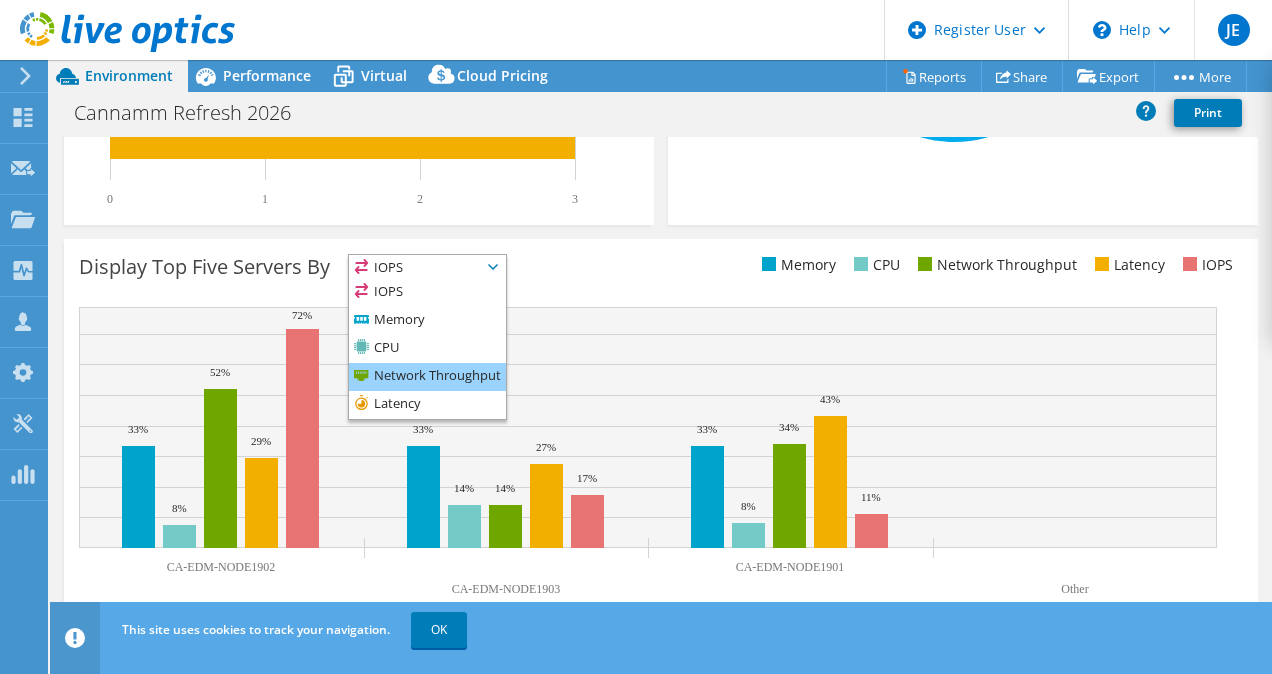 click on "Network Throughput" at bounding box center [427, 377] 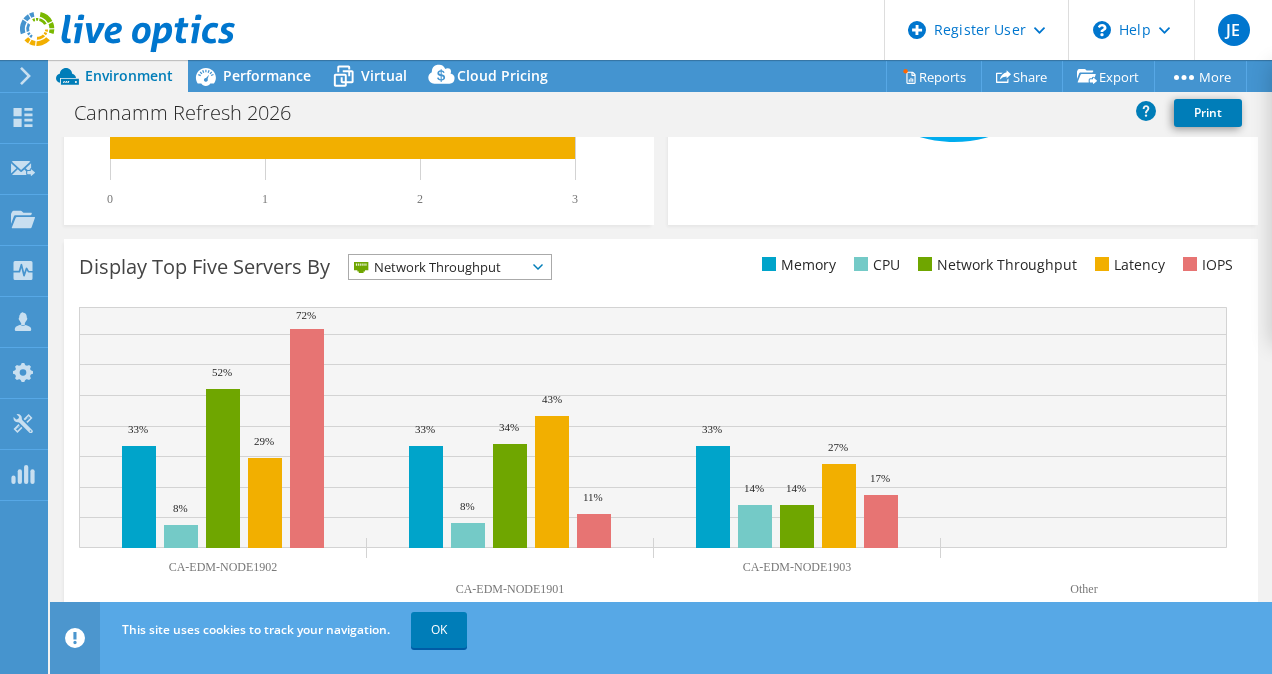 click on "Network Throughput" at bounding box center [450, 267] 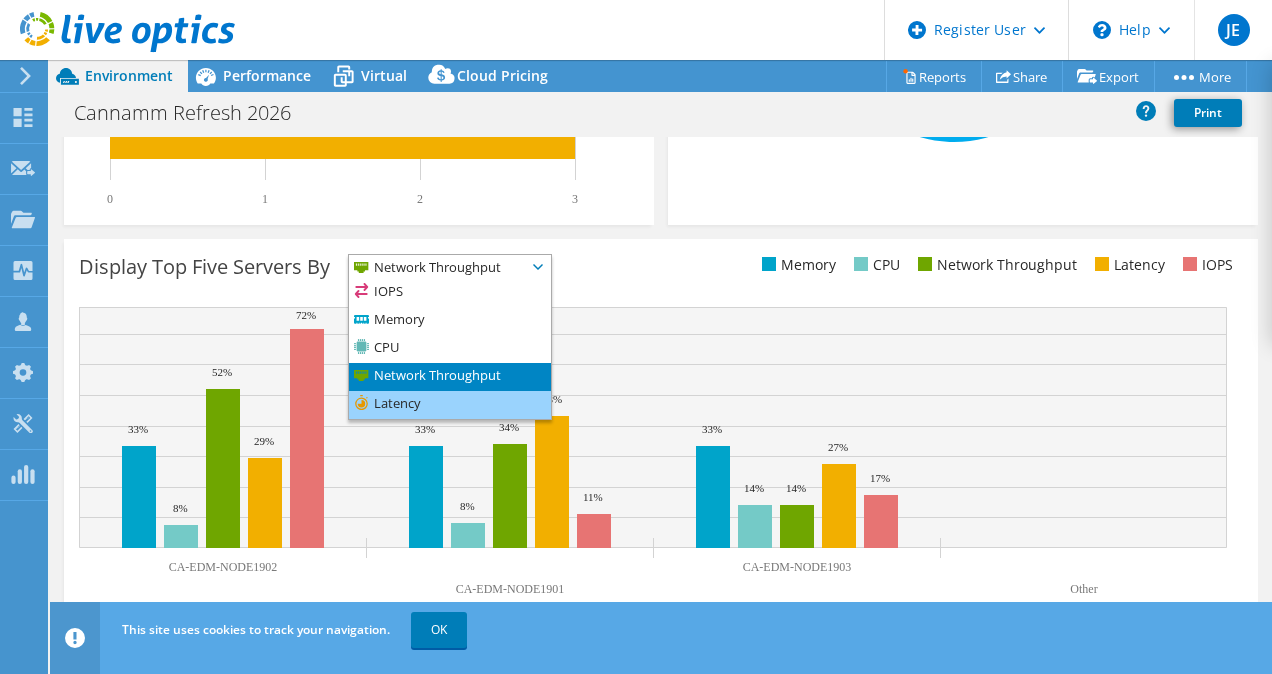 click on "Latency" at bounding box center [450, 405] 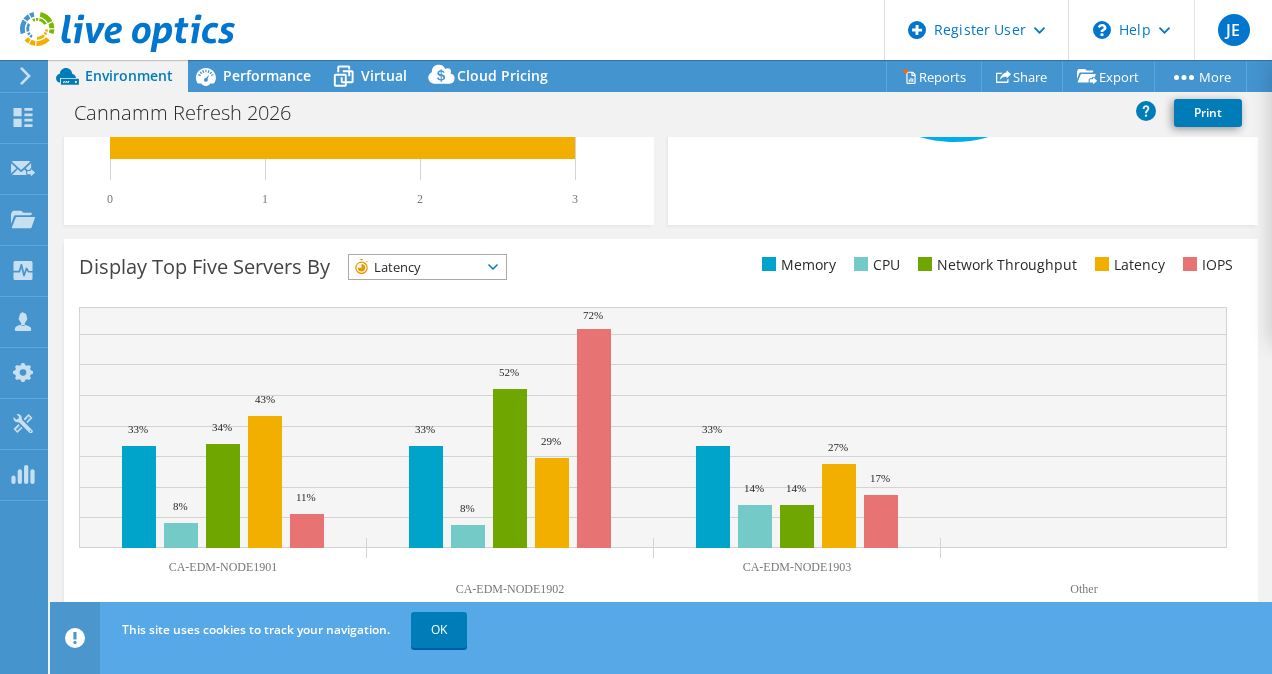 click on "Latency" at bounding box center [427, 267] 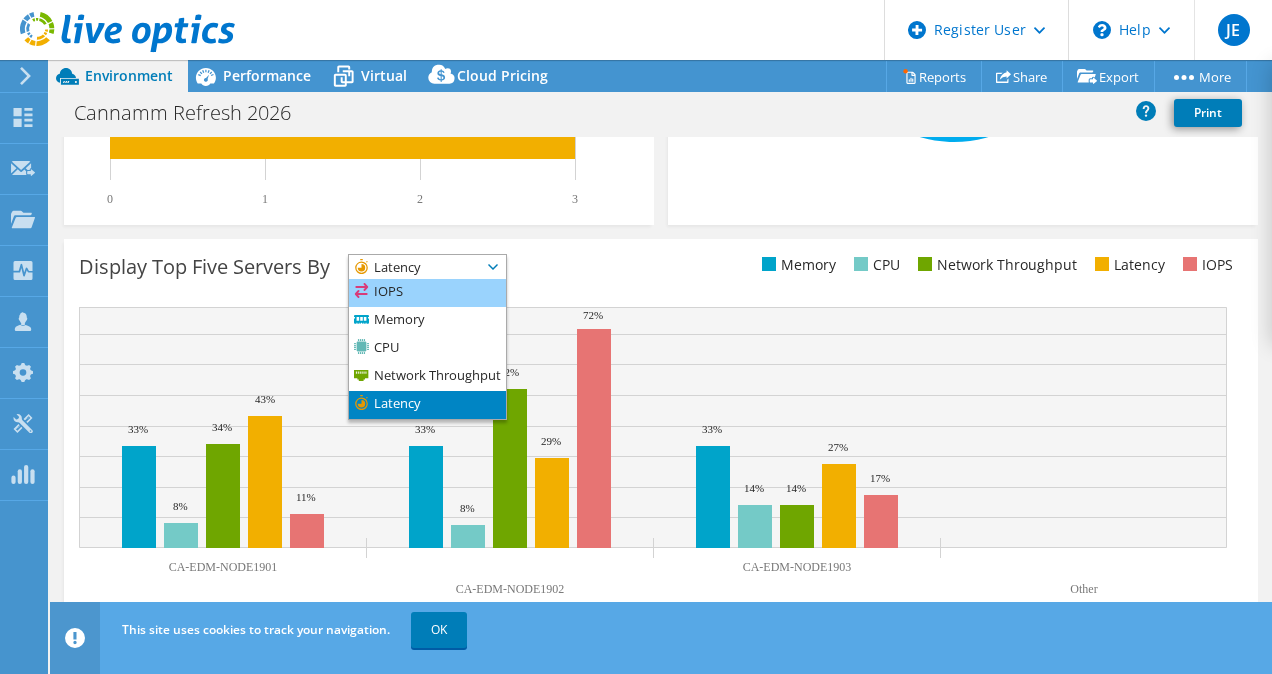 click on "IOPS" at bounding box center [427, 293] 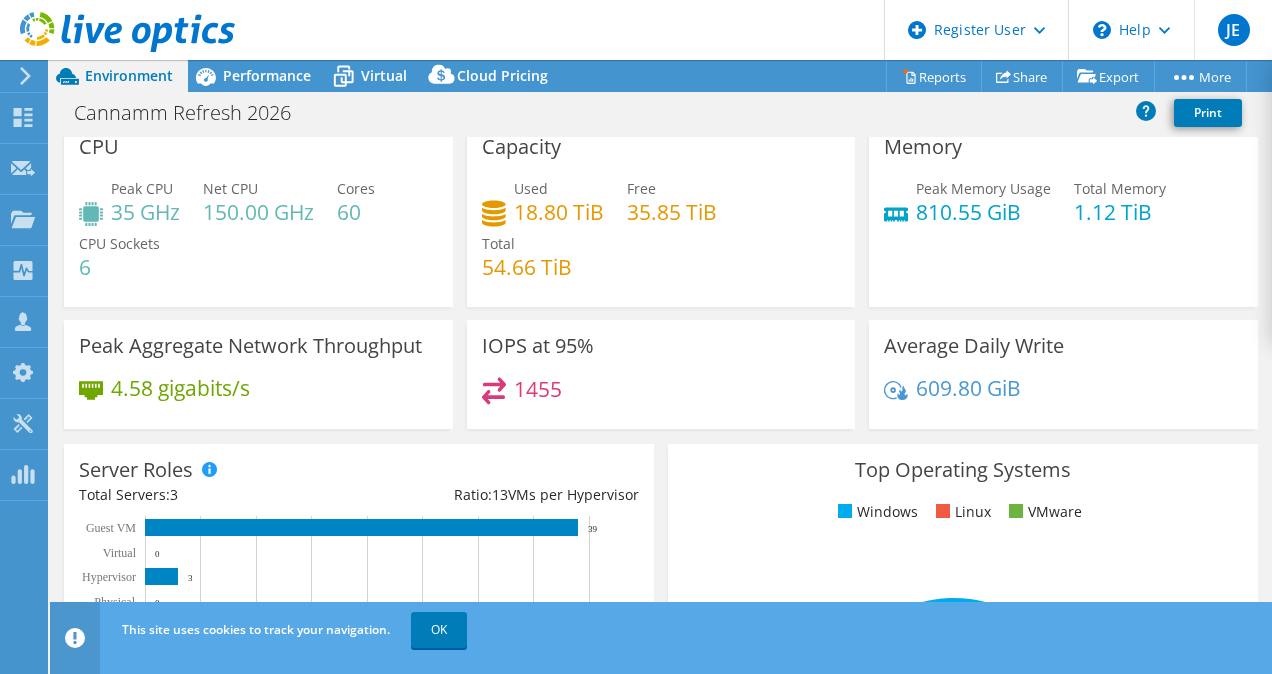 scroll, scrollTop: 0, scrollLeft: 0, axis: both 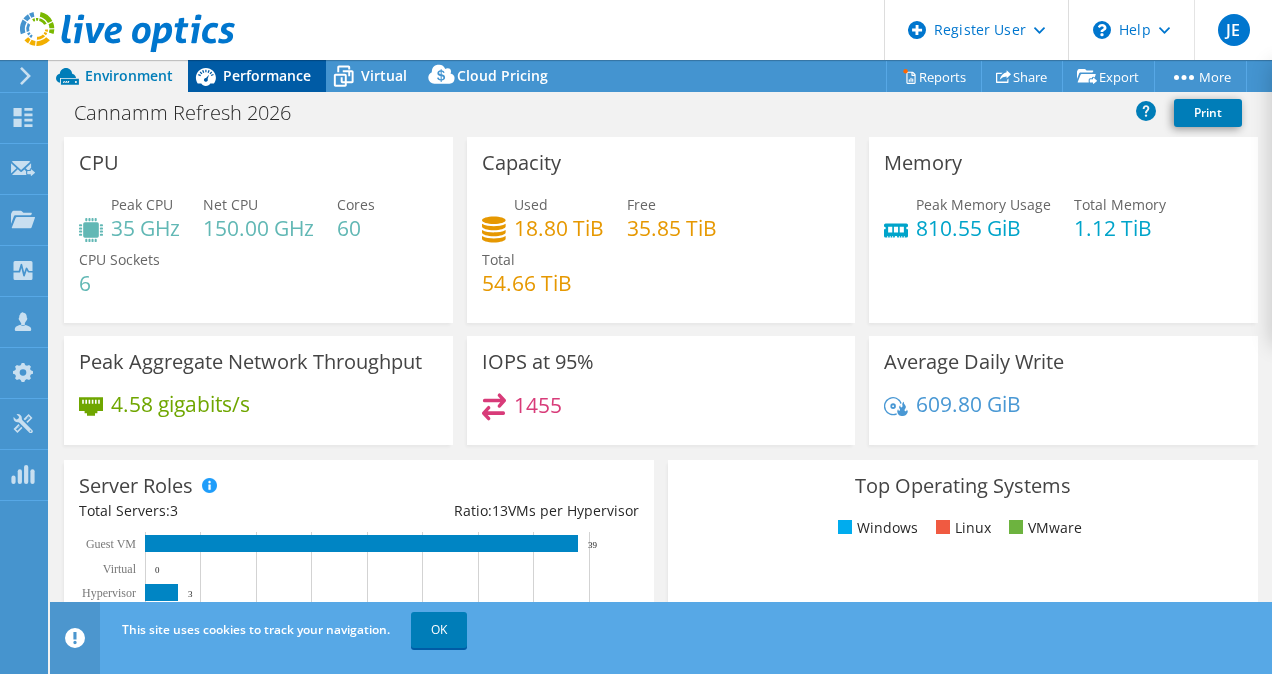 click on "Performance" at bounding box center (267, 75) 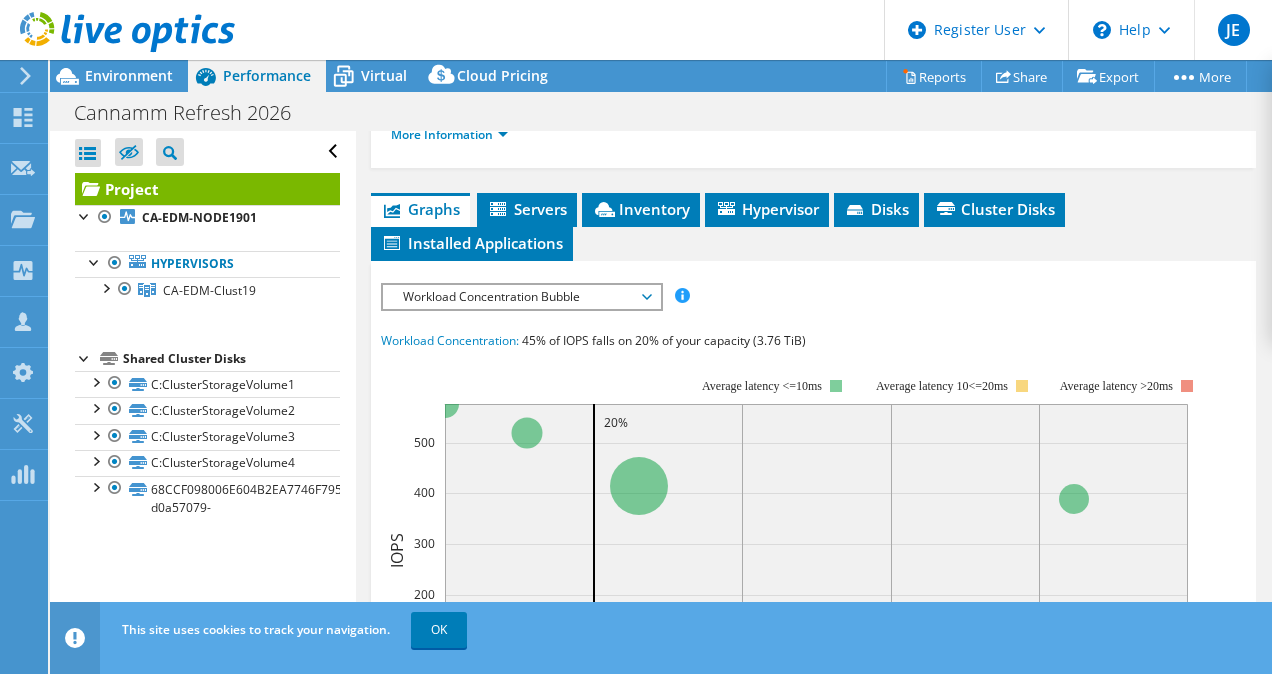 scroll, scrollTop: 508, scrollLeft: 0, axis: vertical 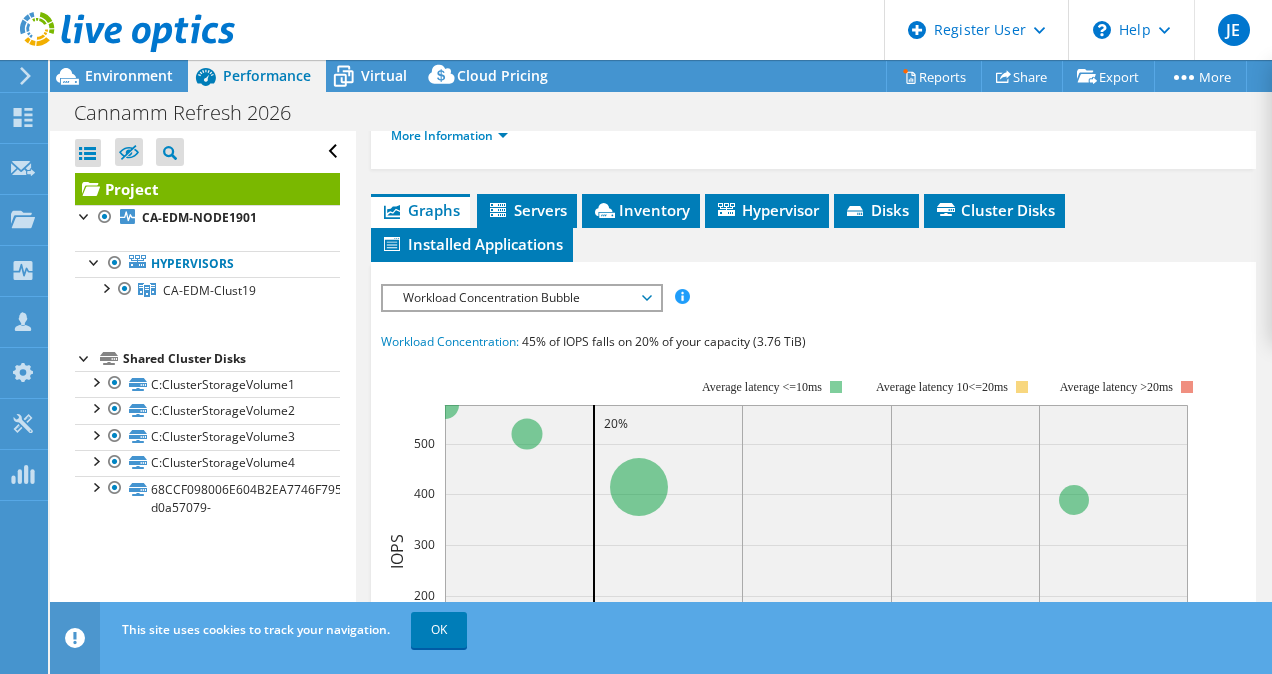 click on "Workload Concentration Bubble" at bounding box center [521, 298] 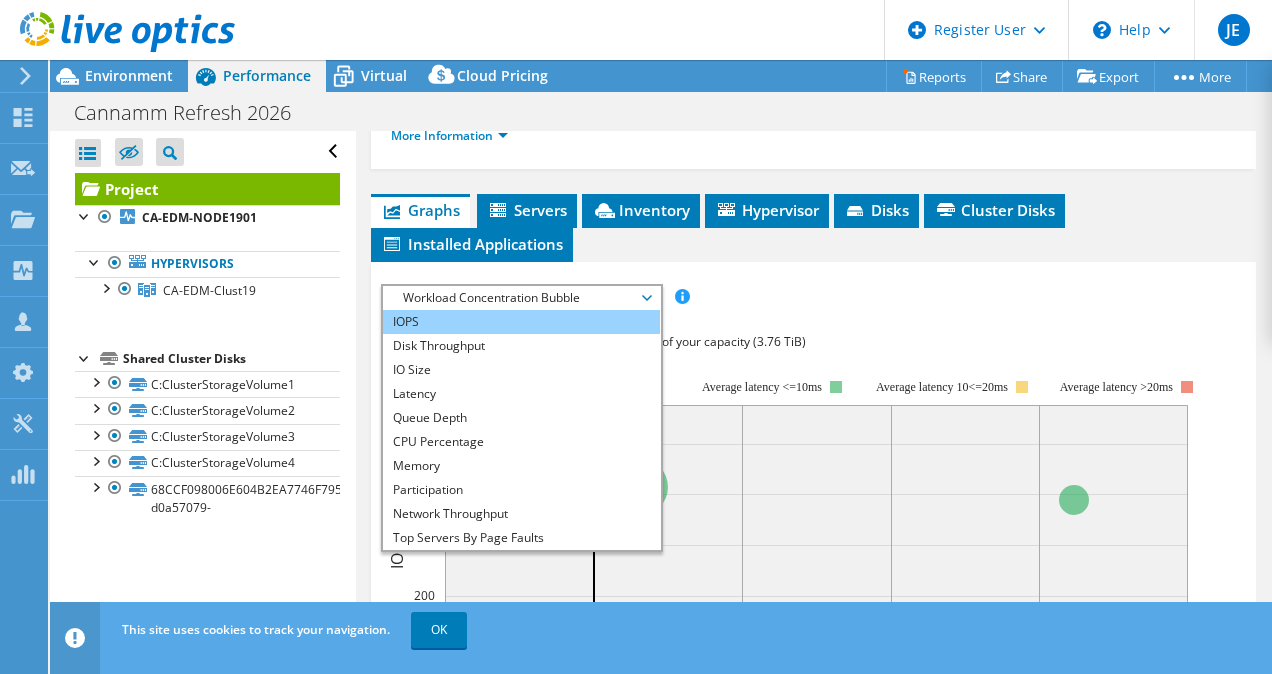 click on "IOPS" at bounding box center [521, 322] 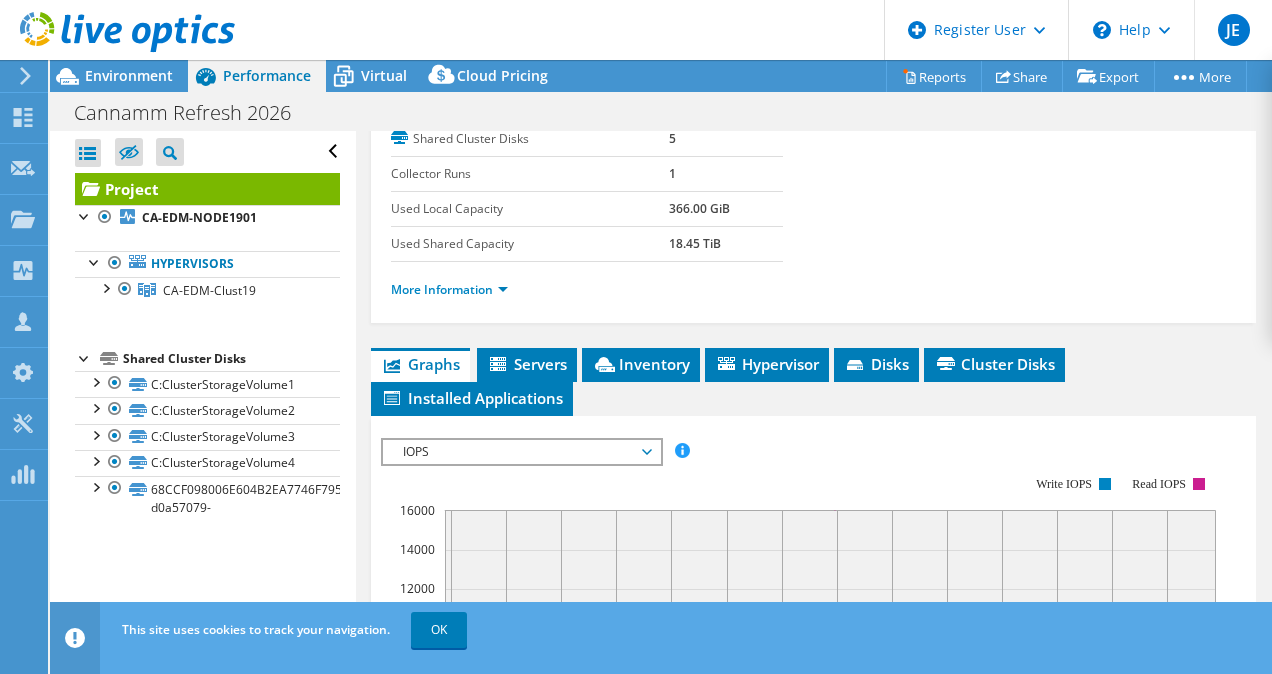 scroll, scrollTop: 0, scrollLeft: 0, axis: both 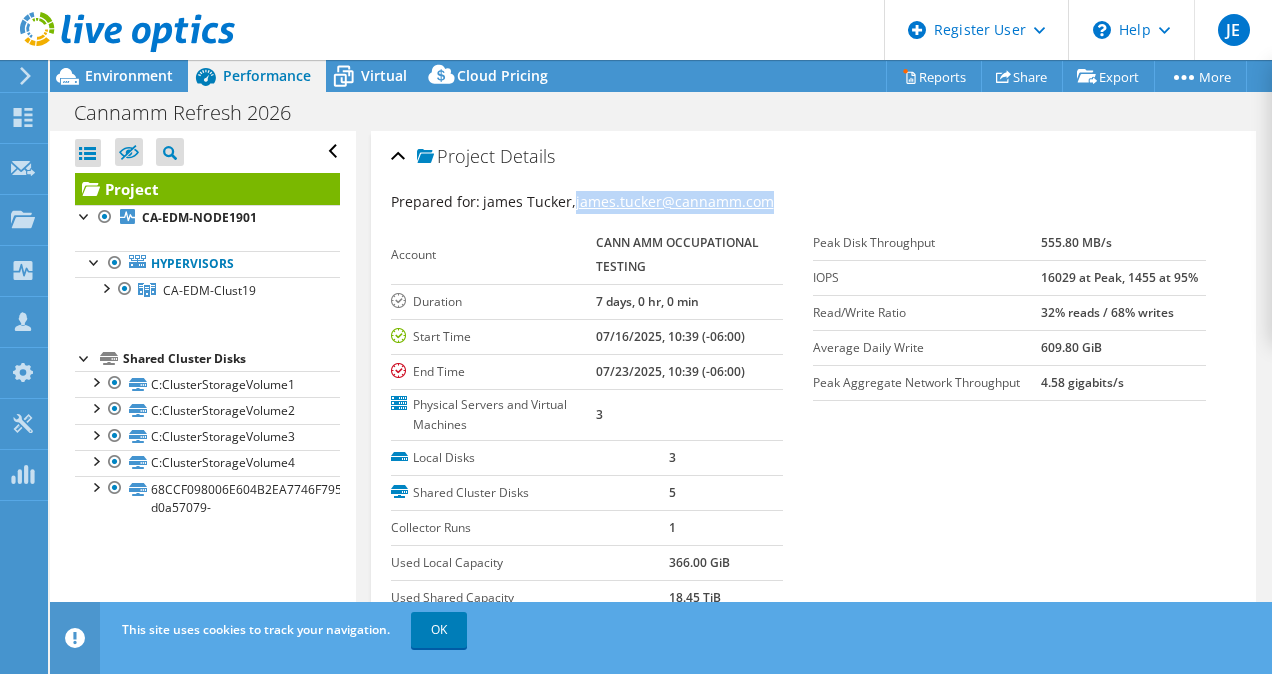 drag, startPoint x: 796, startPoint y: 203, endPoint x: 574, endPoint y: 198, distance: 222.0563 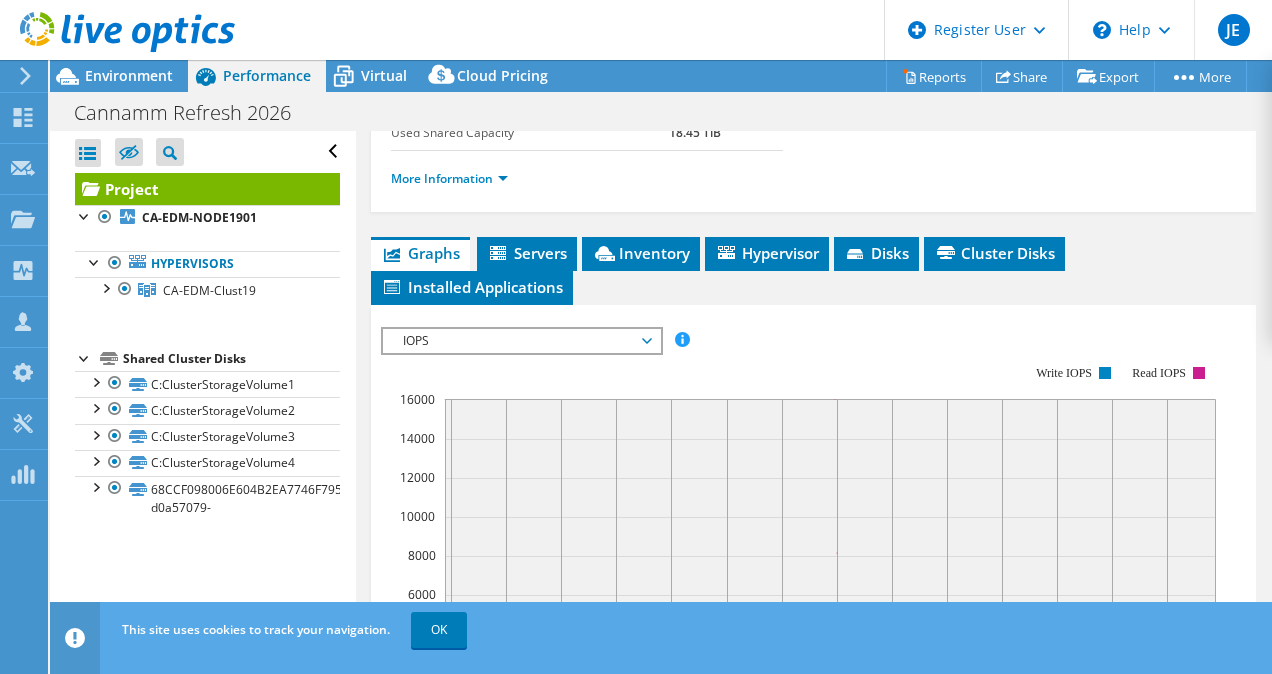 scroll, scrollTop: 463, scrollLeft: 0, axis: vertical 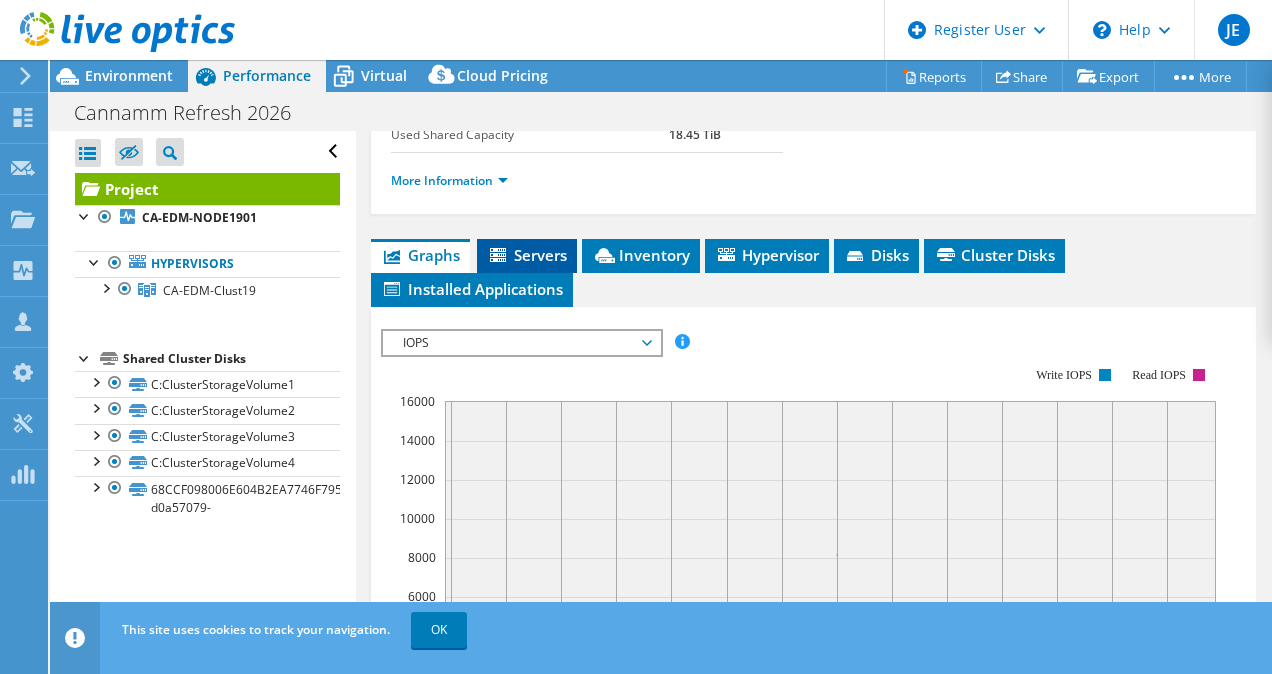 click on "Servers" at bounding box center (527, 255) 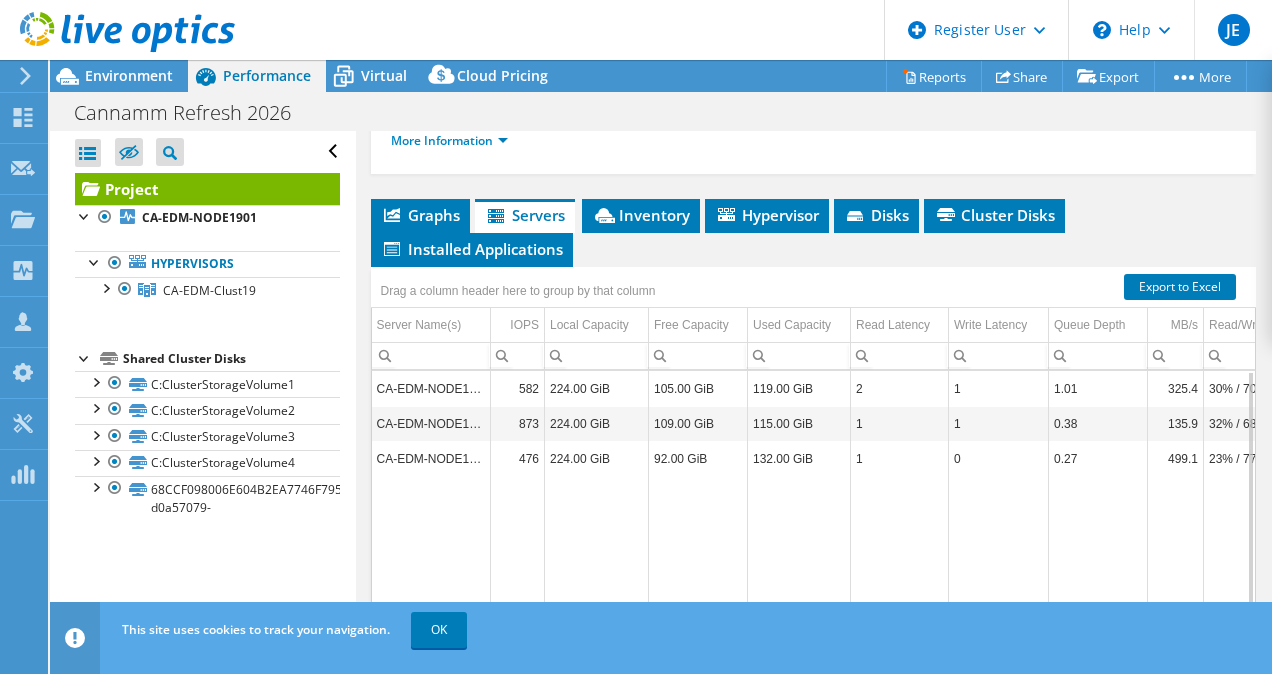 scroll, scrollTop: 495, scrollLeft: 0, axis: vertical 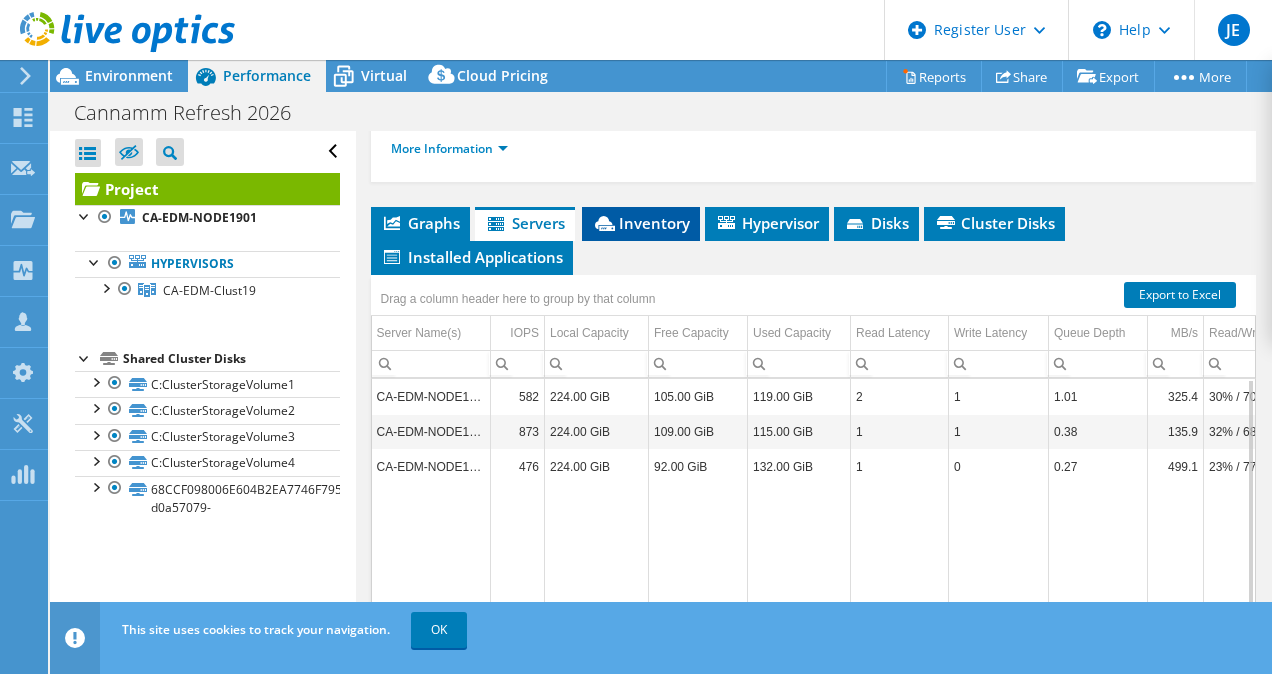 click on "Inventory" at bounding box center (641, 223) 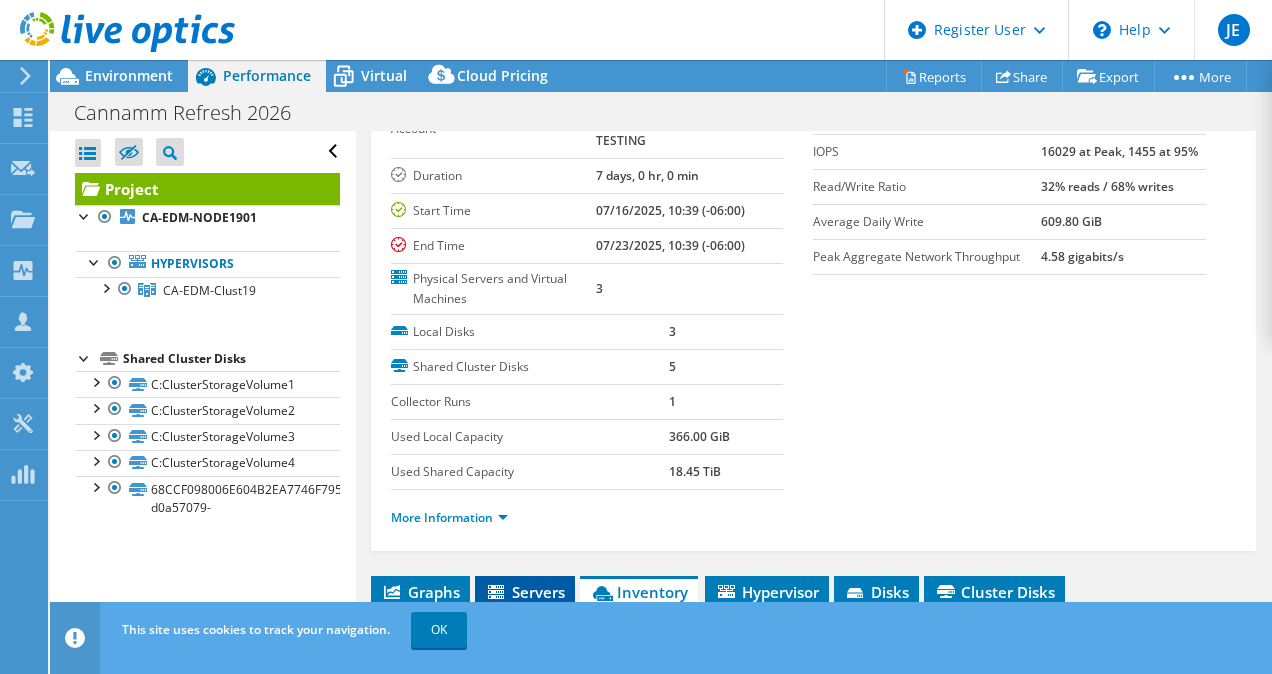 scroll, scrollTop: 0, scrollLeft: 0, axis: both 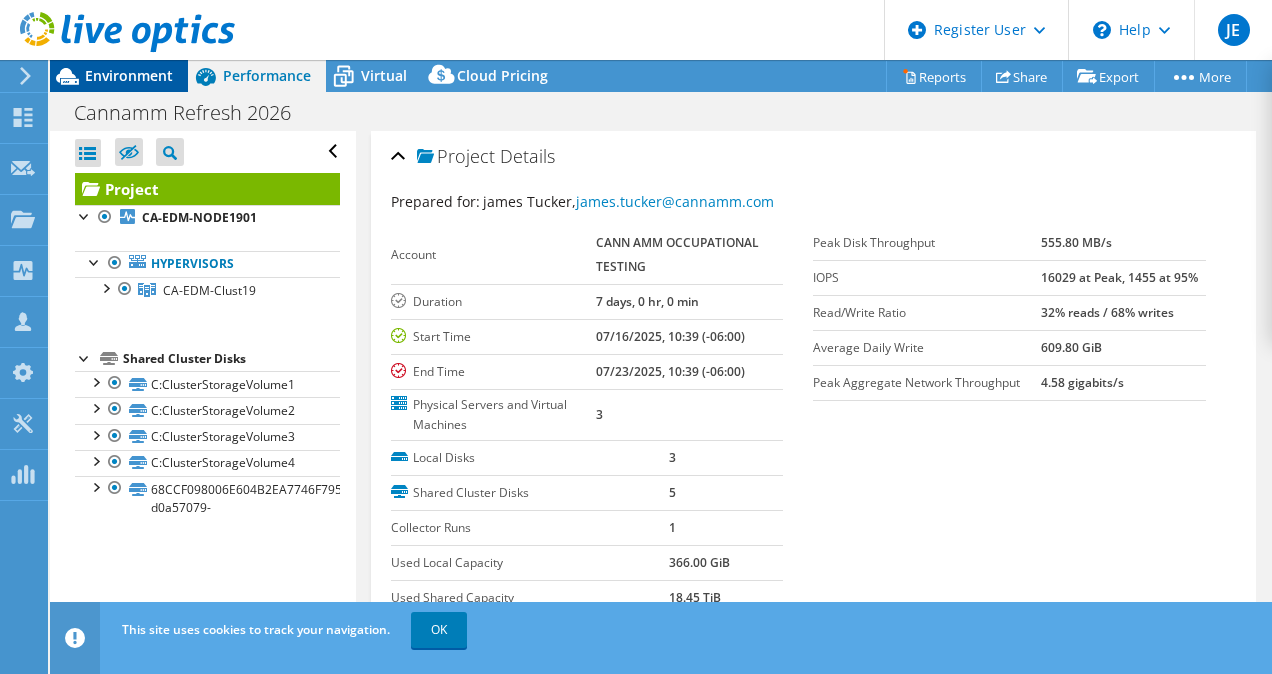 click on "Environment" at bounding box center (129, 75) 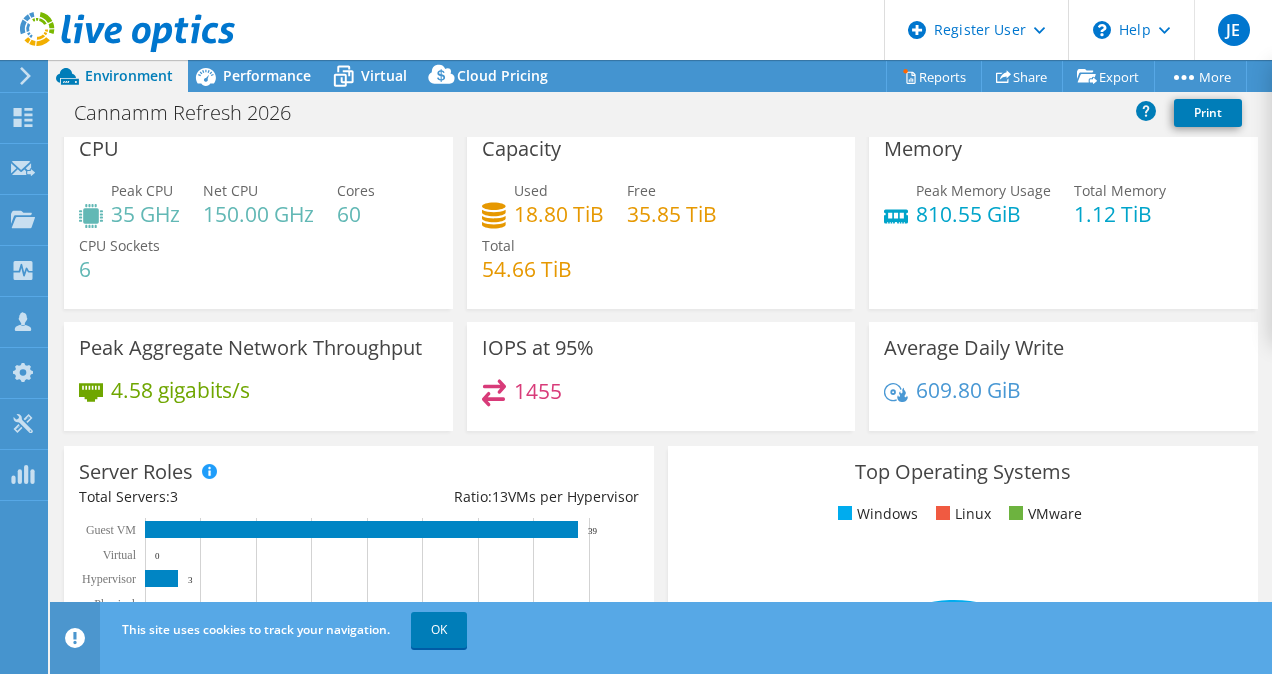 scroll, scrollTop: 0, scrollLeft: 0, axis: both 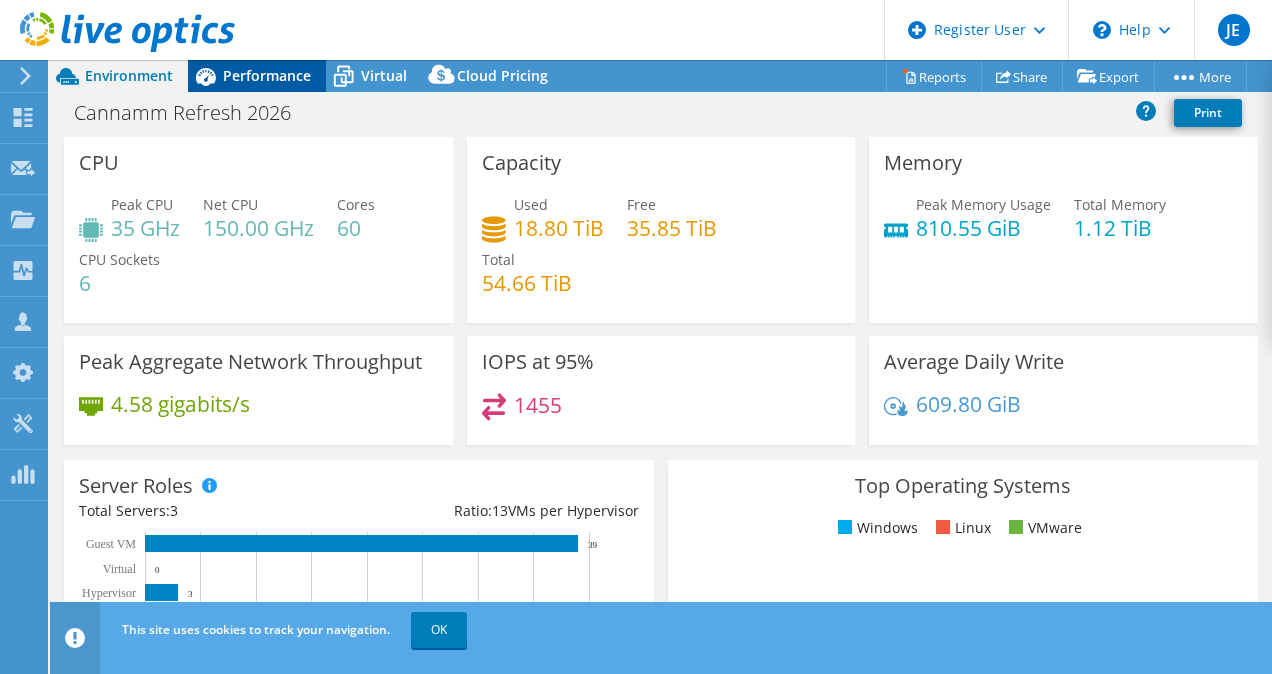 click on "Performance" at bounding box center (267, 75) 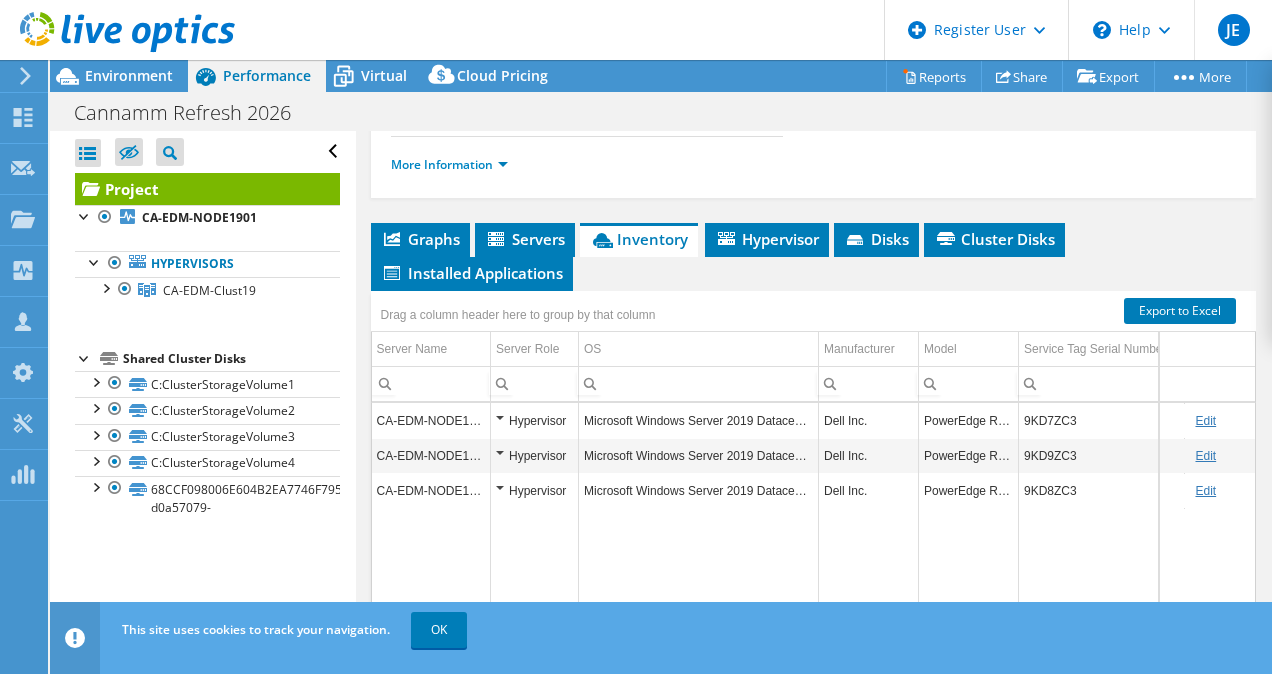 scroll, scrollTop: 482, scrollLeft: 0, axis: vertical 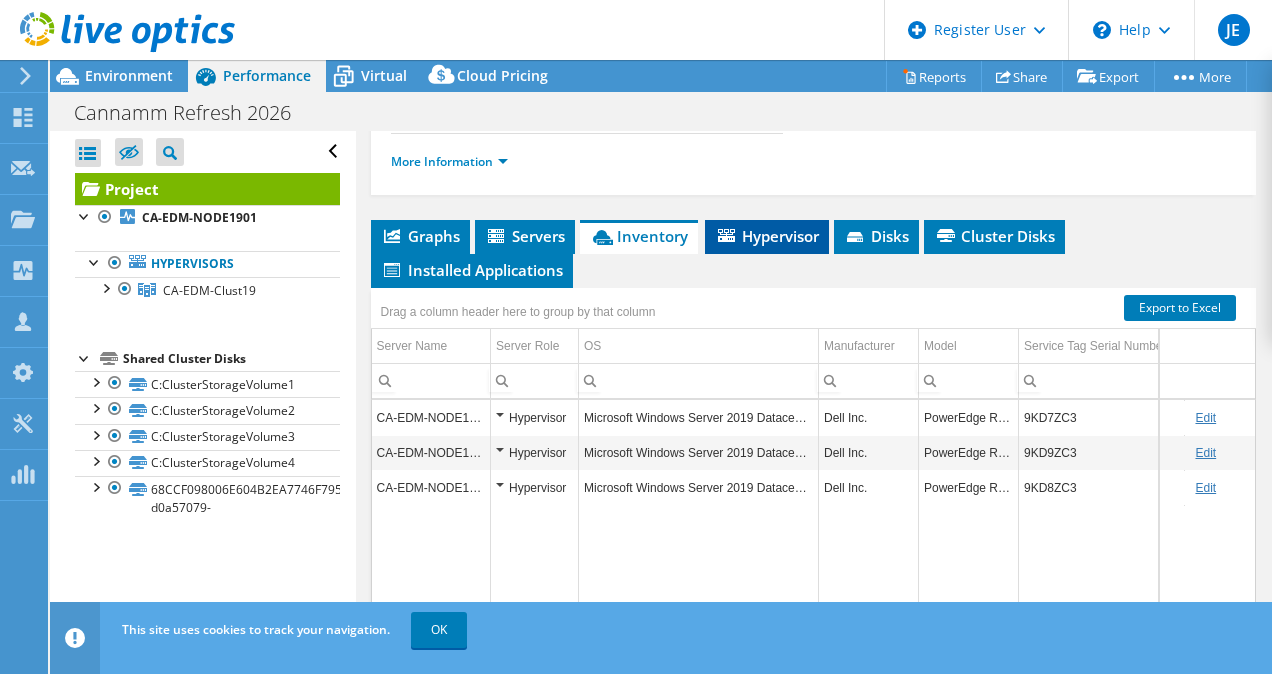 click on "Hypervisor" at bounding box center [767, 236] 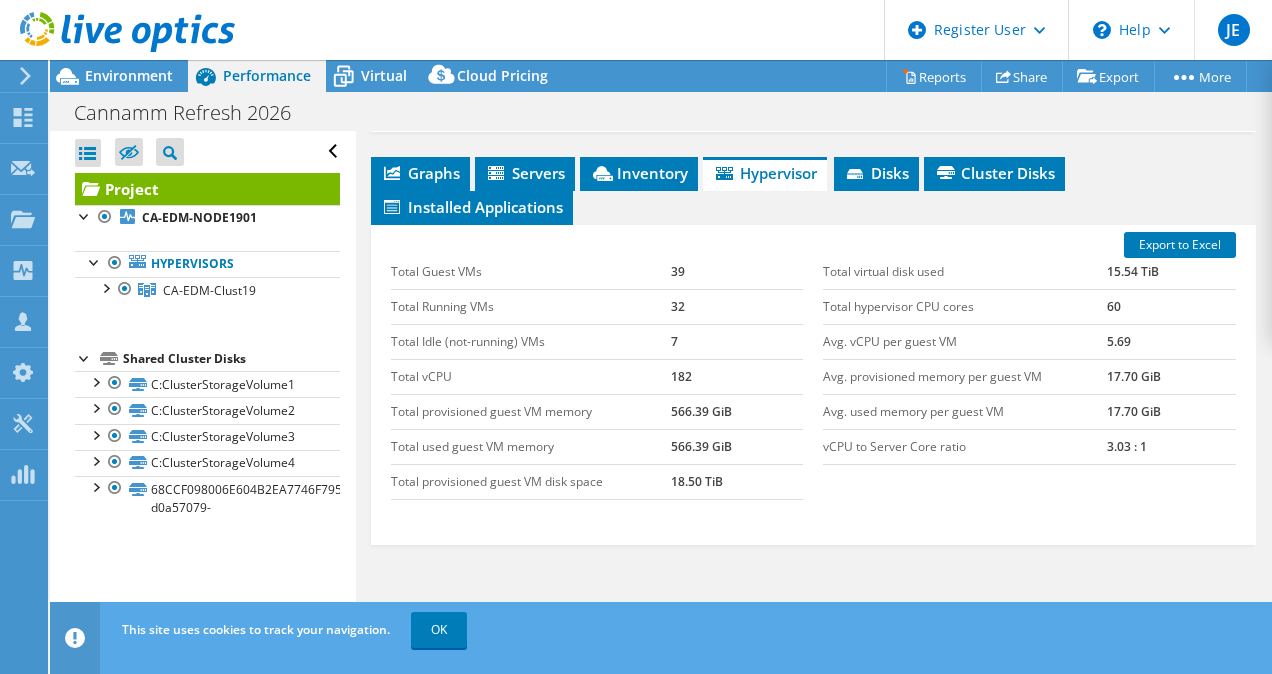 scroll, scrollTop: 548, scrollLeft: 0, axis: vertical 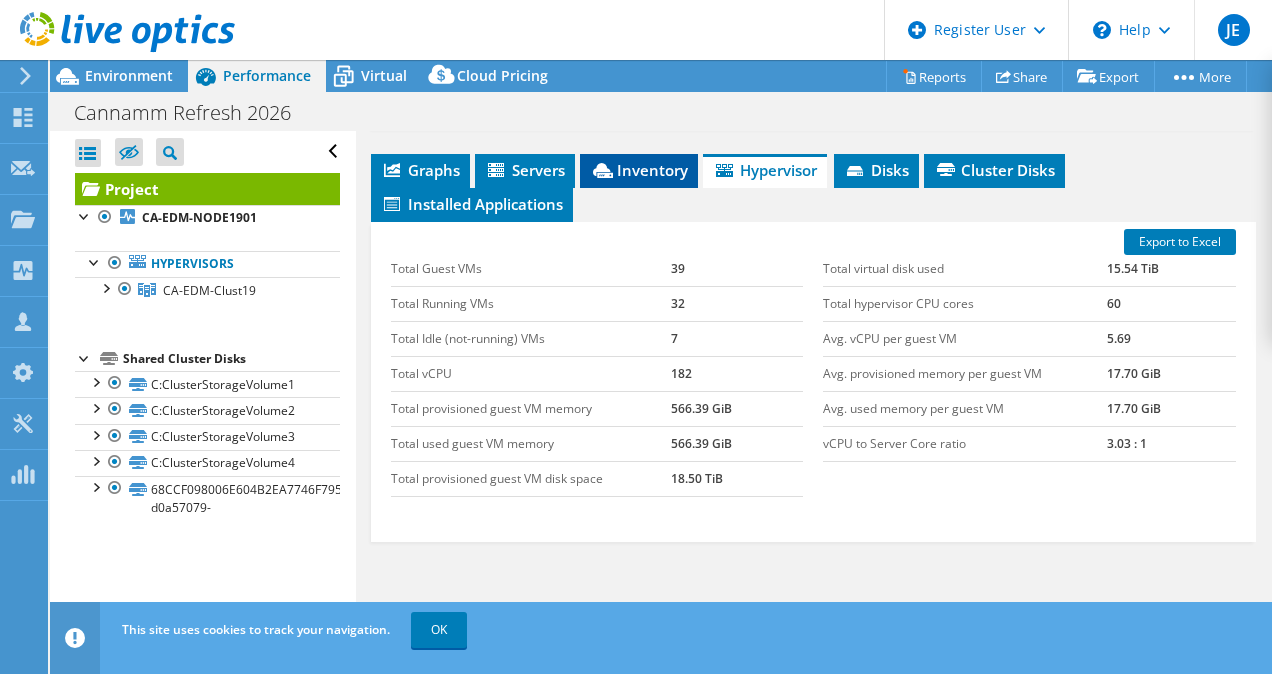 click on "Inventory" at bounding box center [639, 170] 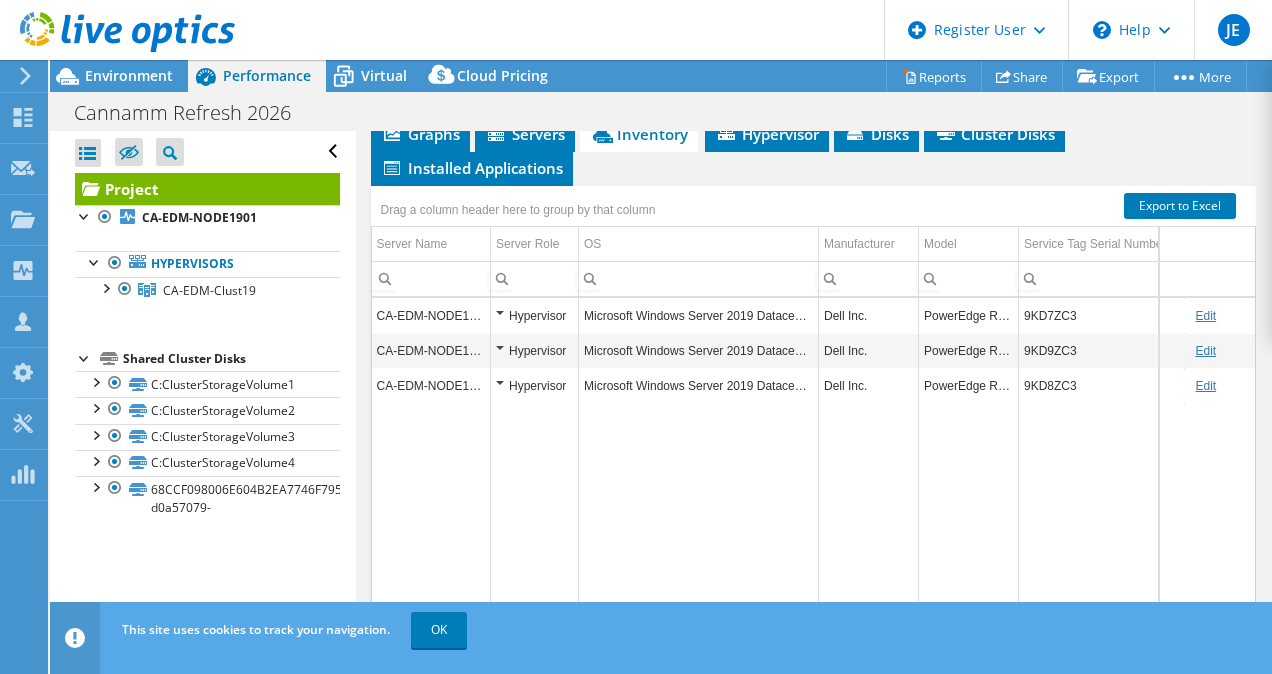 scroll, scrollTop: 552, scrollLeft: 0, axis: vertical 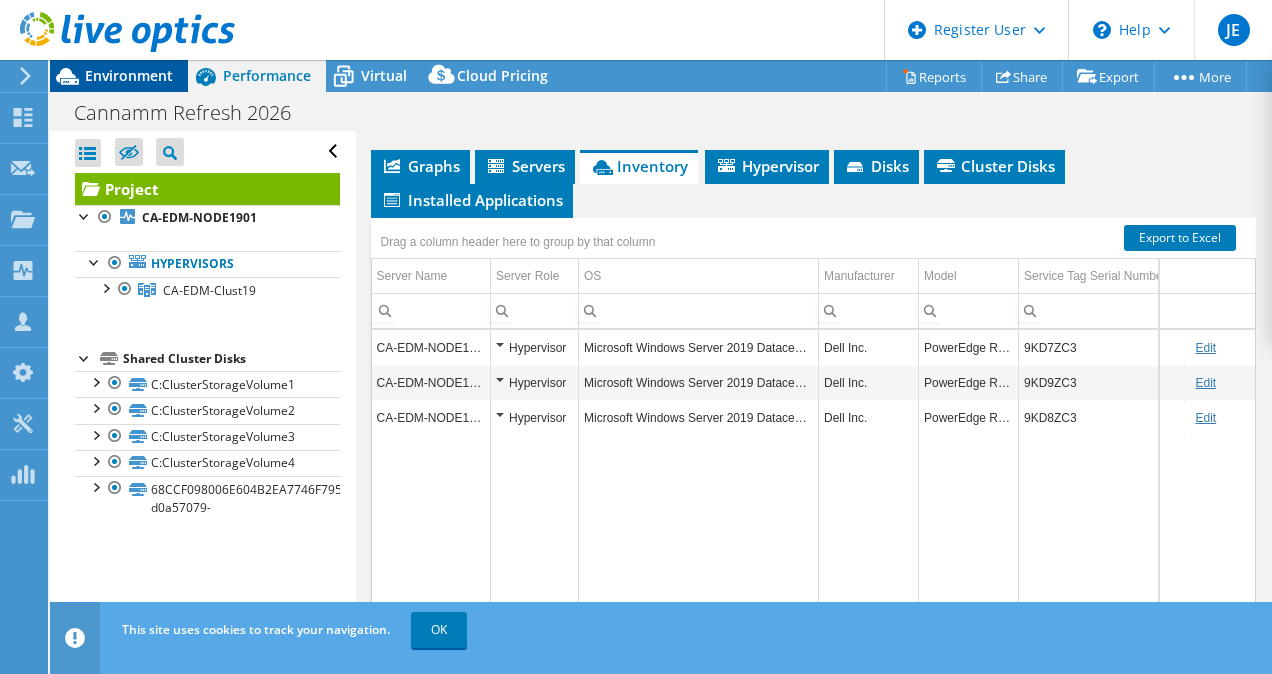 click on "Environment" at bounding box center (129, 75) 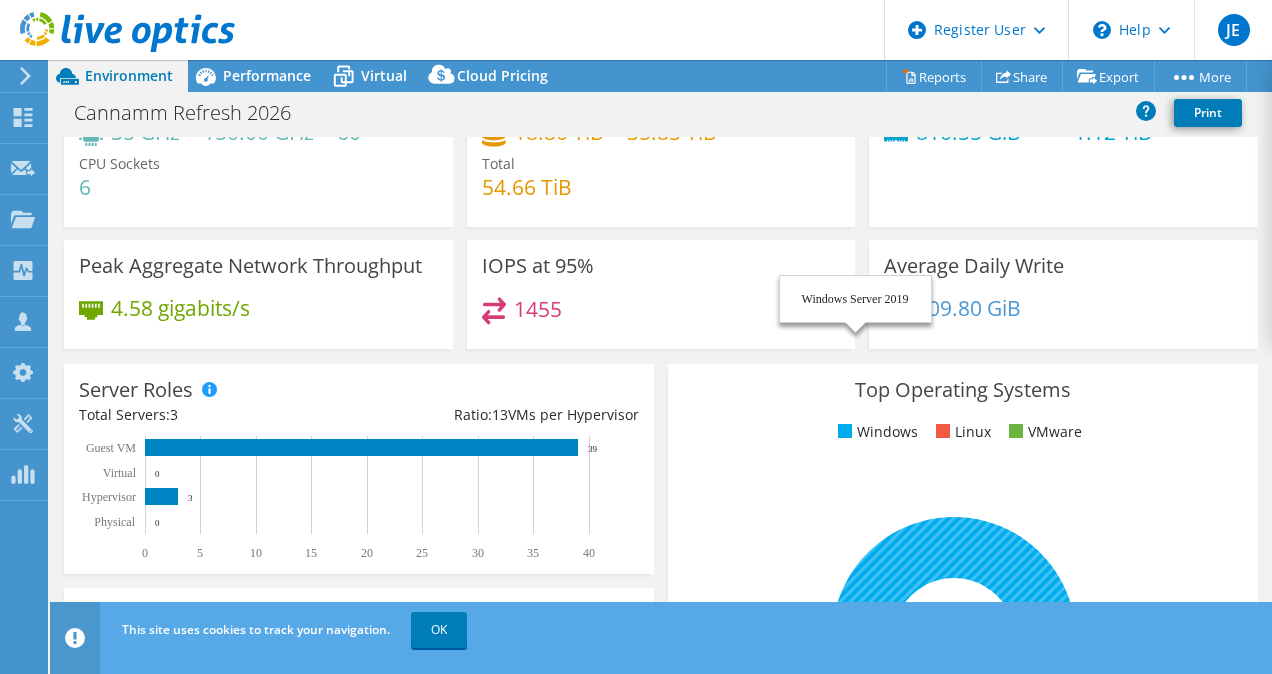 scroll, scrollTop: 0, scrollLeft: 0, axis: both 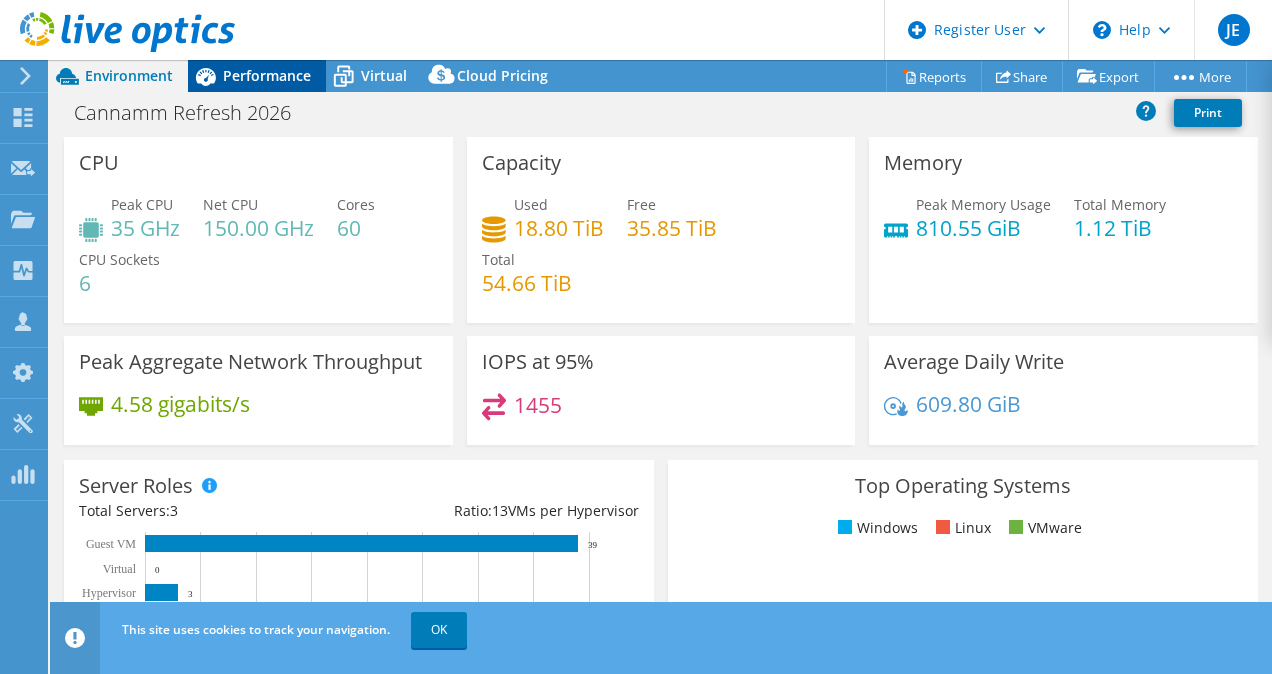 click on "Performance" at bounding box center (267, 75) 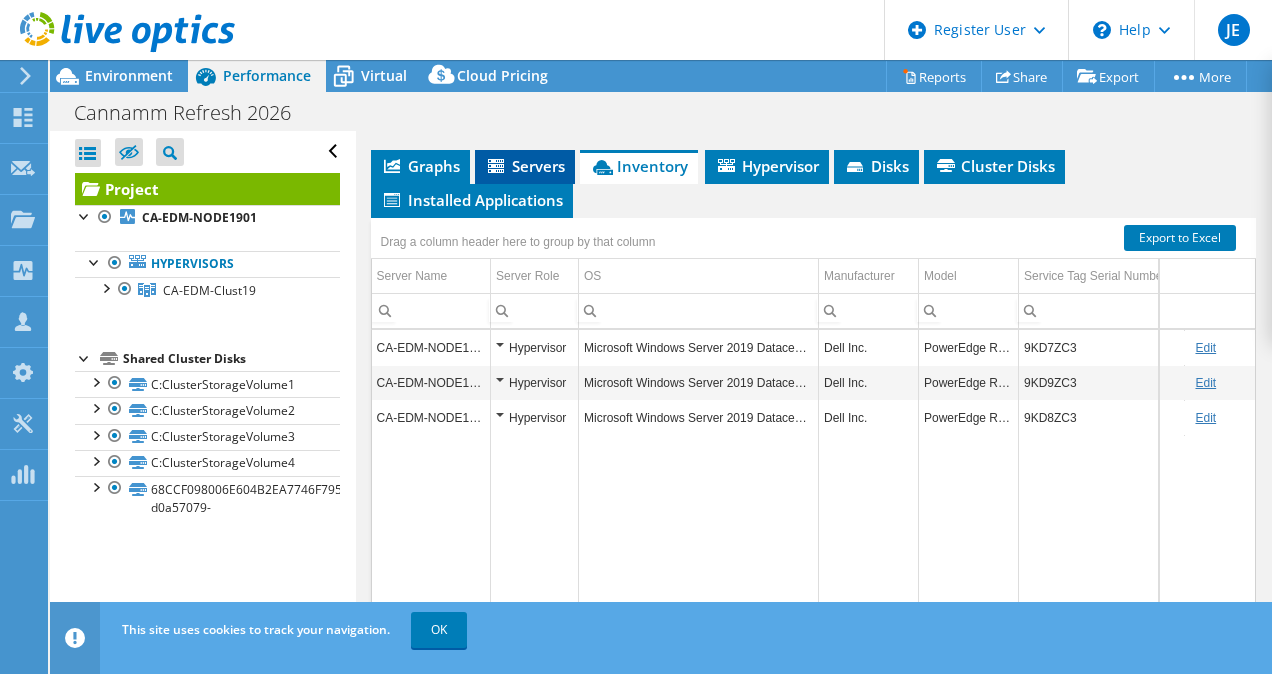 click 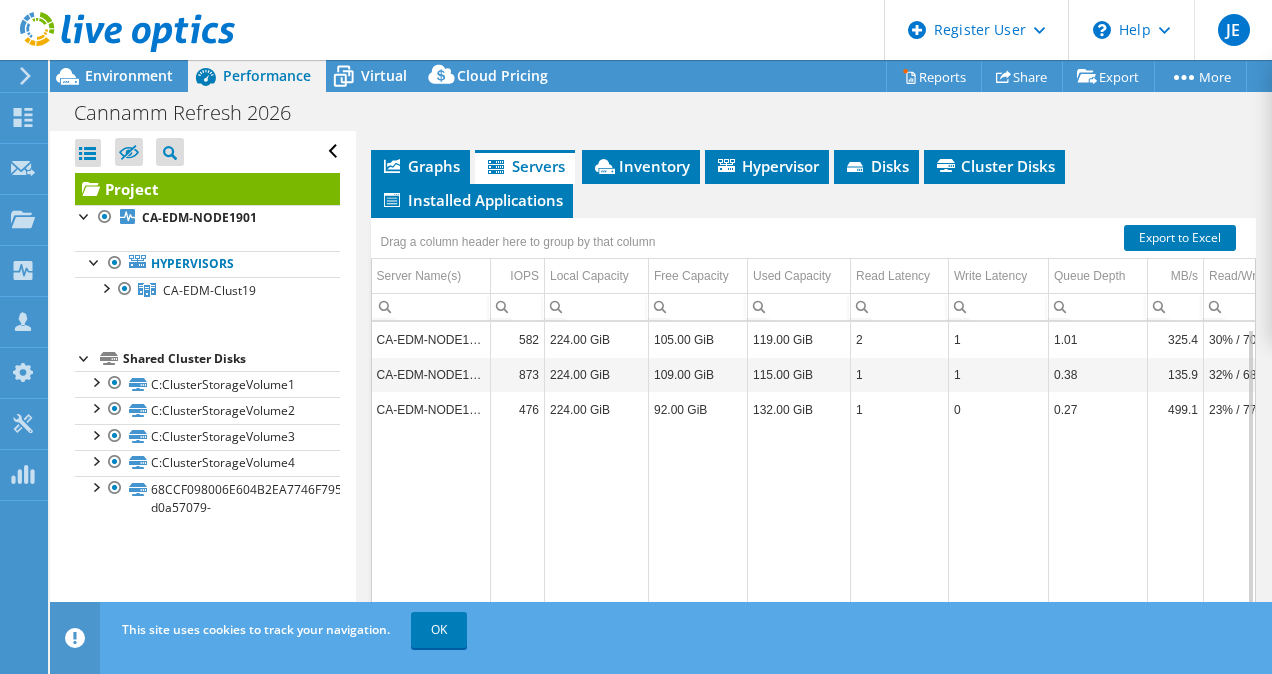 scroll, scrollTop: 7, scrollLeft: 0, axis: vertical 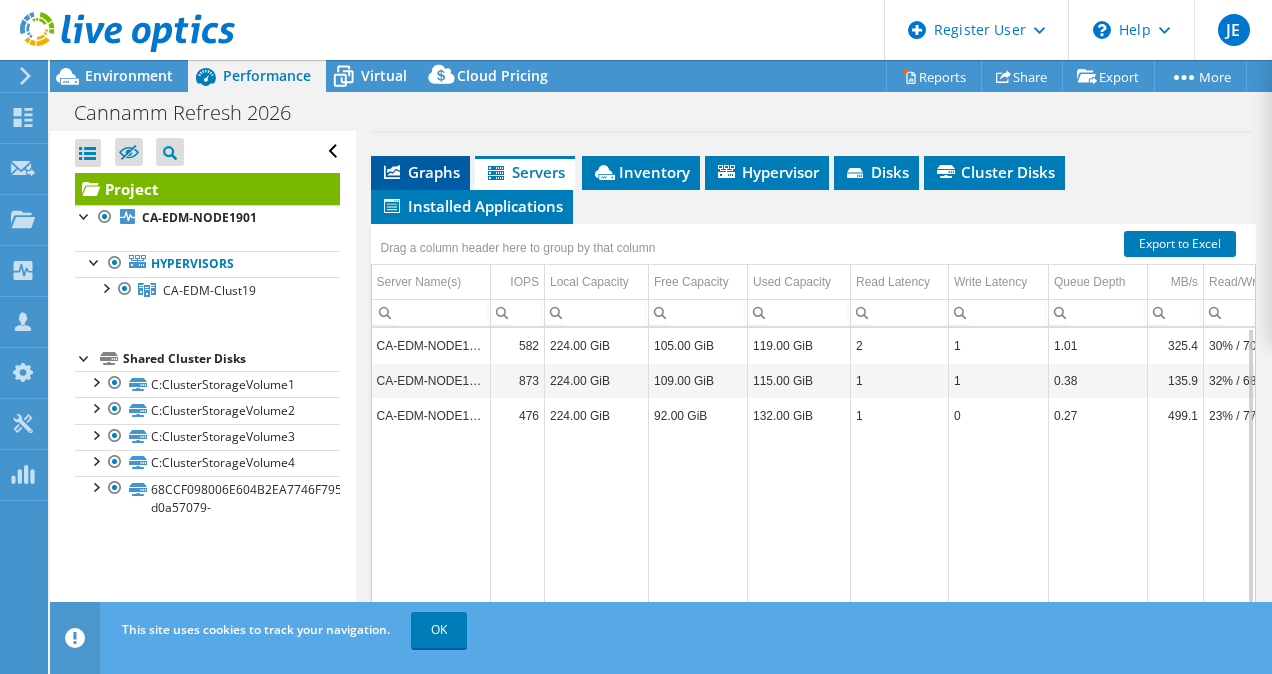 click on "Graphs" at bounding box center [420, 173] 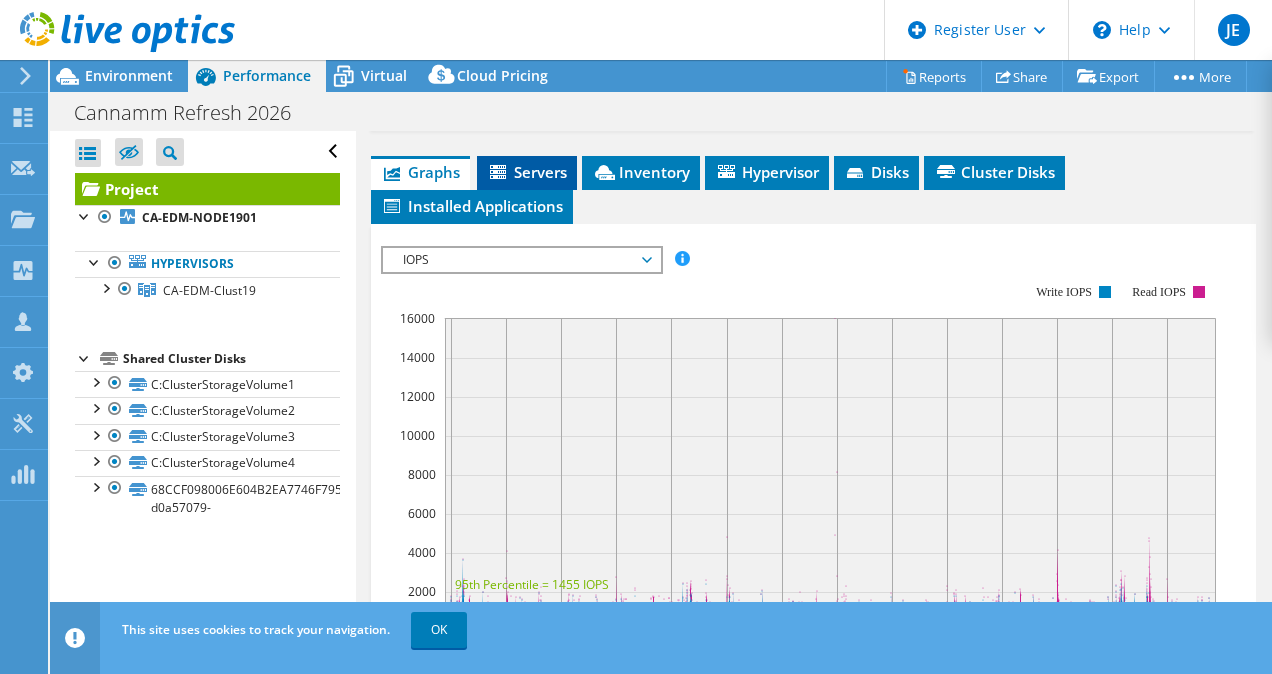 click on "Servers" at bounding box center [527, 172] 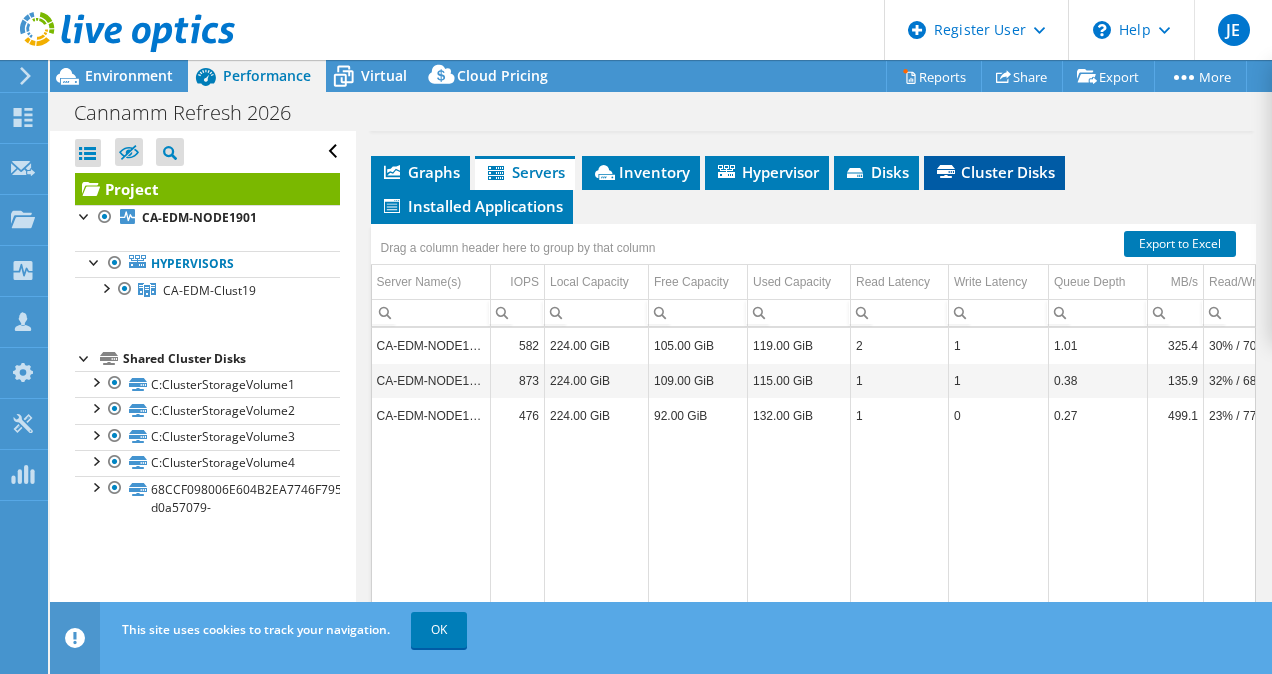 click on "Cluster Disks" at bounding box center [994, 173] 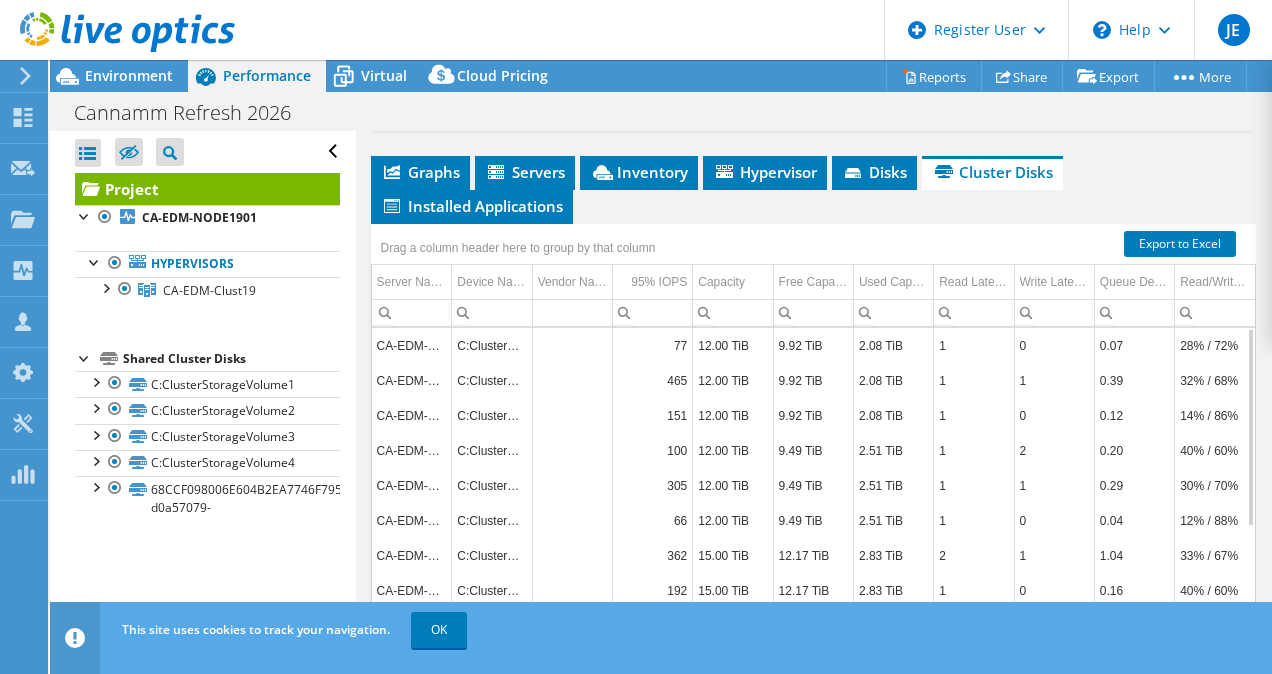 scroll, scrollTop: 199, scrollLeft: 0, axis: vertical 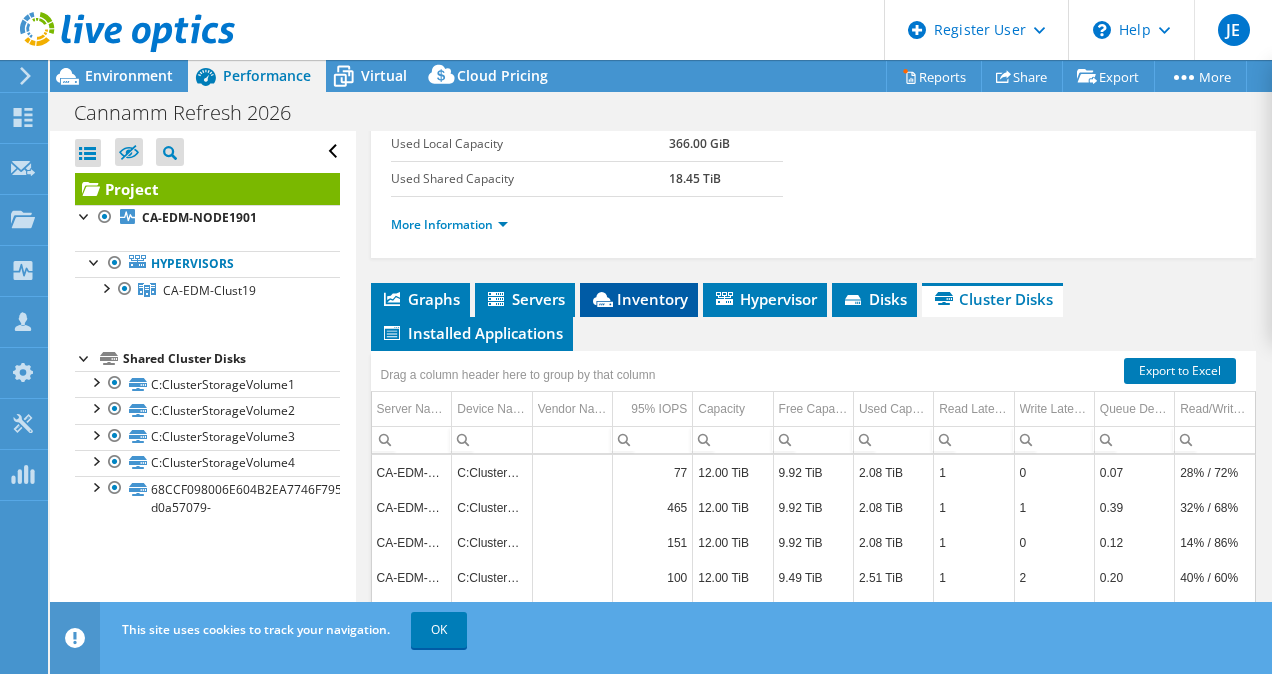 click on "Inventory" at bounding box center [639, 300] 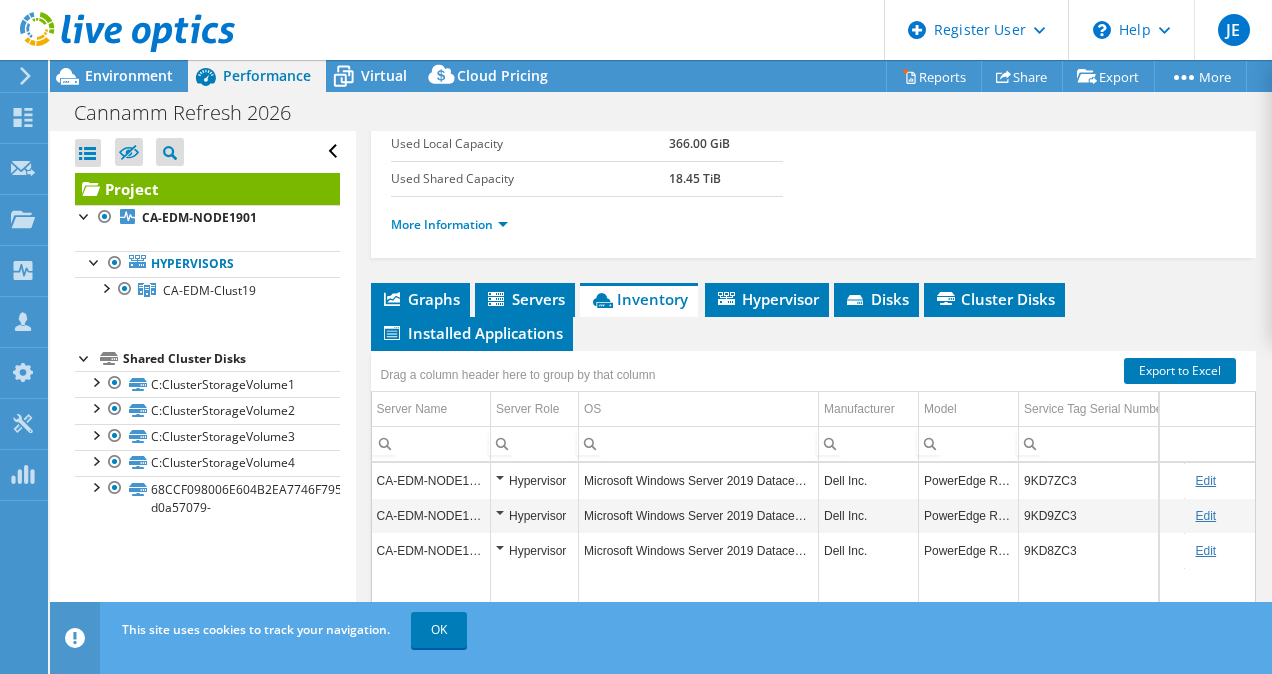 scroll, scrollTop: 597, scrollLeft: 0, axis: vertical 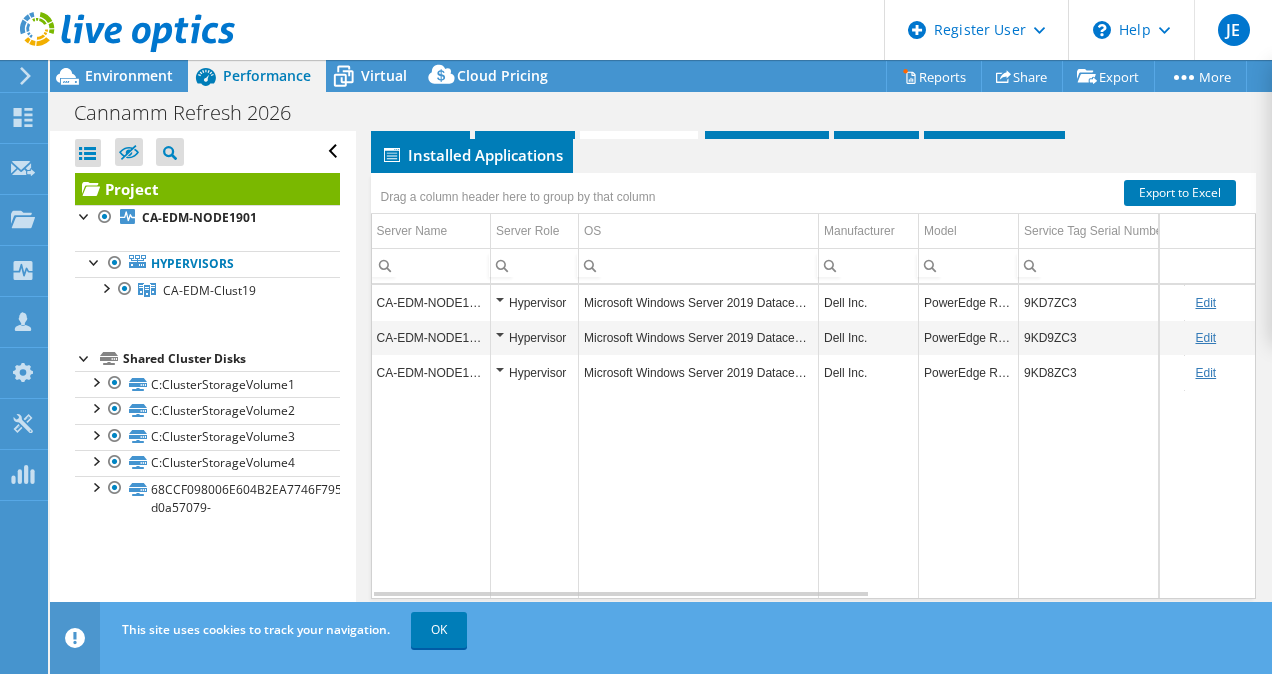 click on "Microsoft Windows Server 2019 Datacenter" at bounding box center (699, 302) 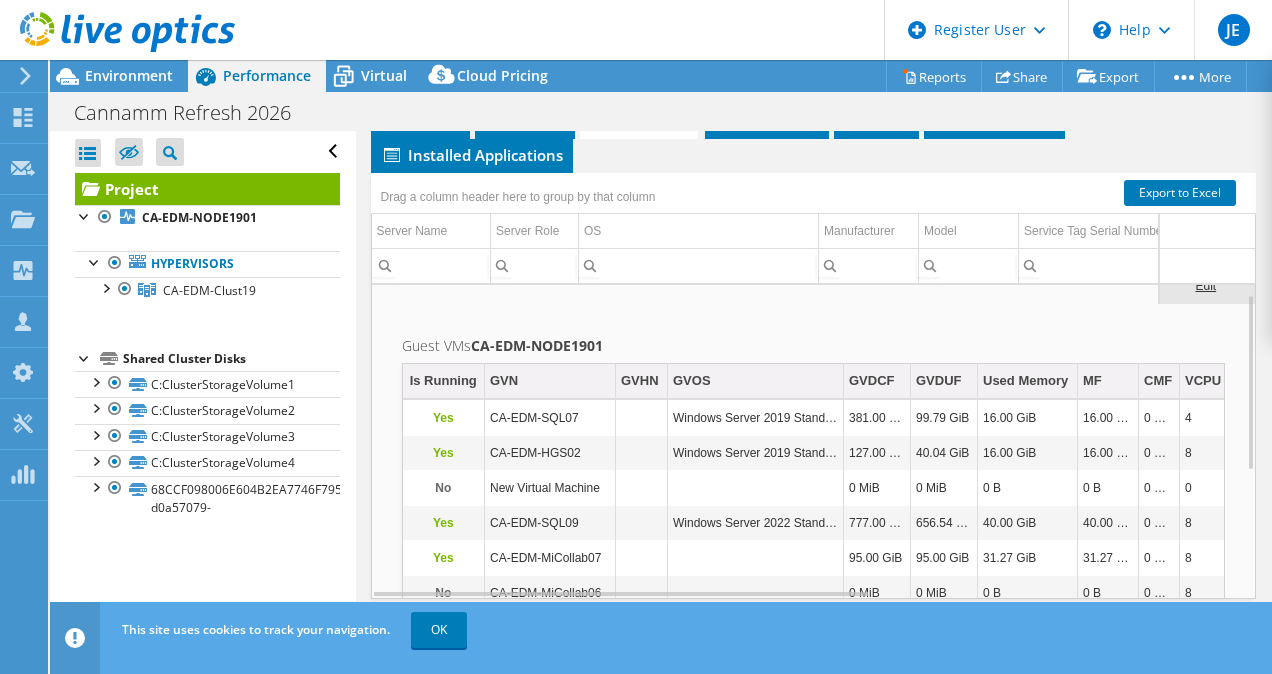 scroll, scrollTop: 0, scrollLeft: 0, axis: both 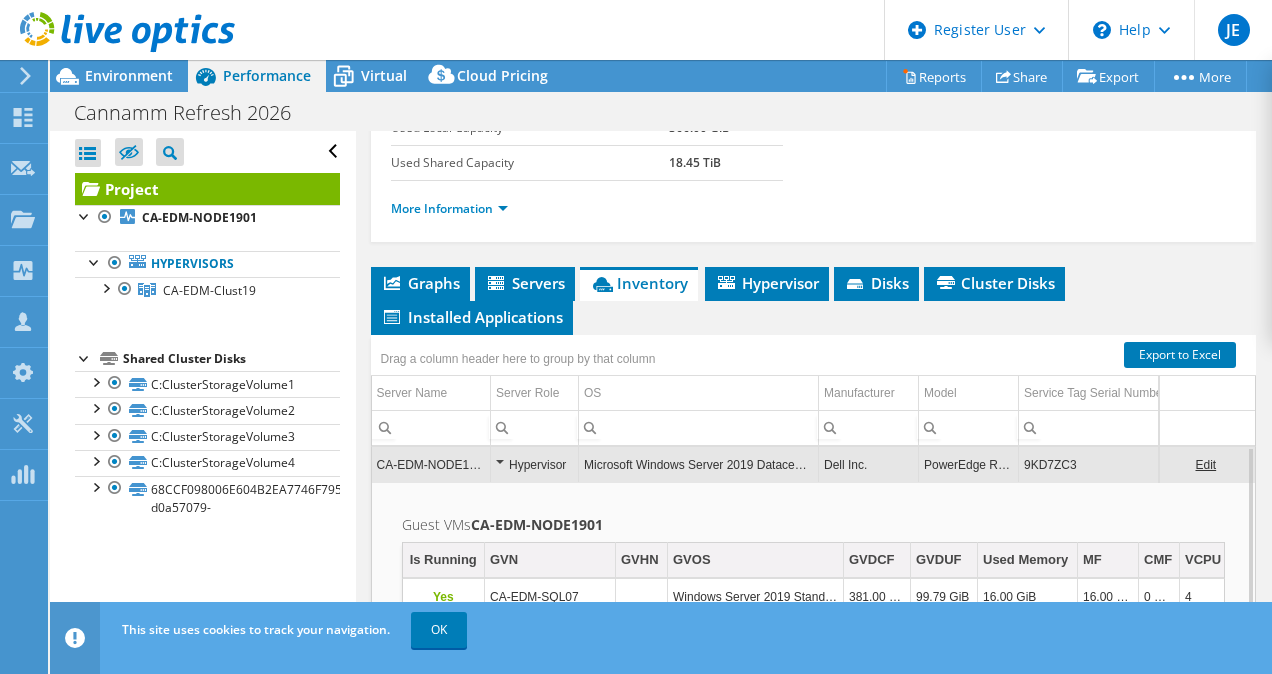 click on "Inventory" at bounding box center (639, 283) 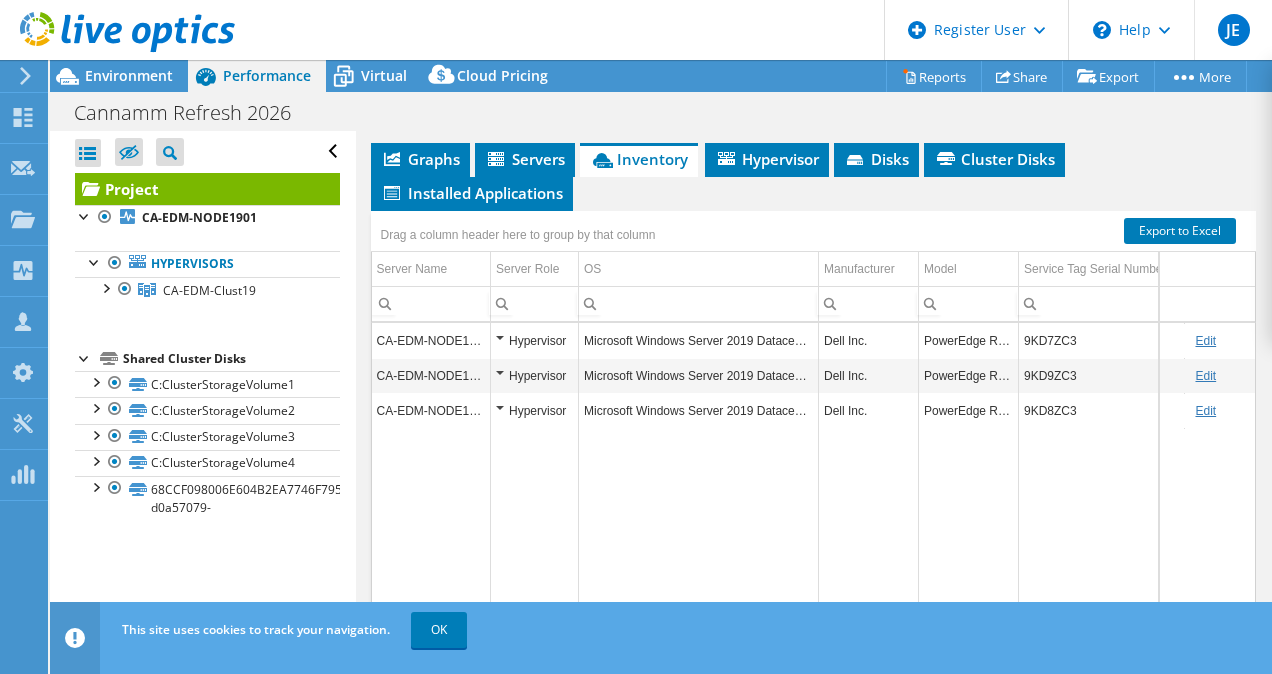 scroll, scrollTop: 561, scrollLeft: 0, axis: vertical 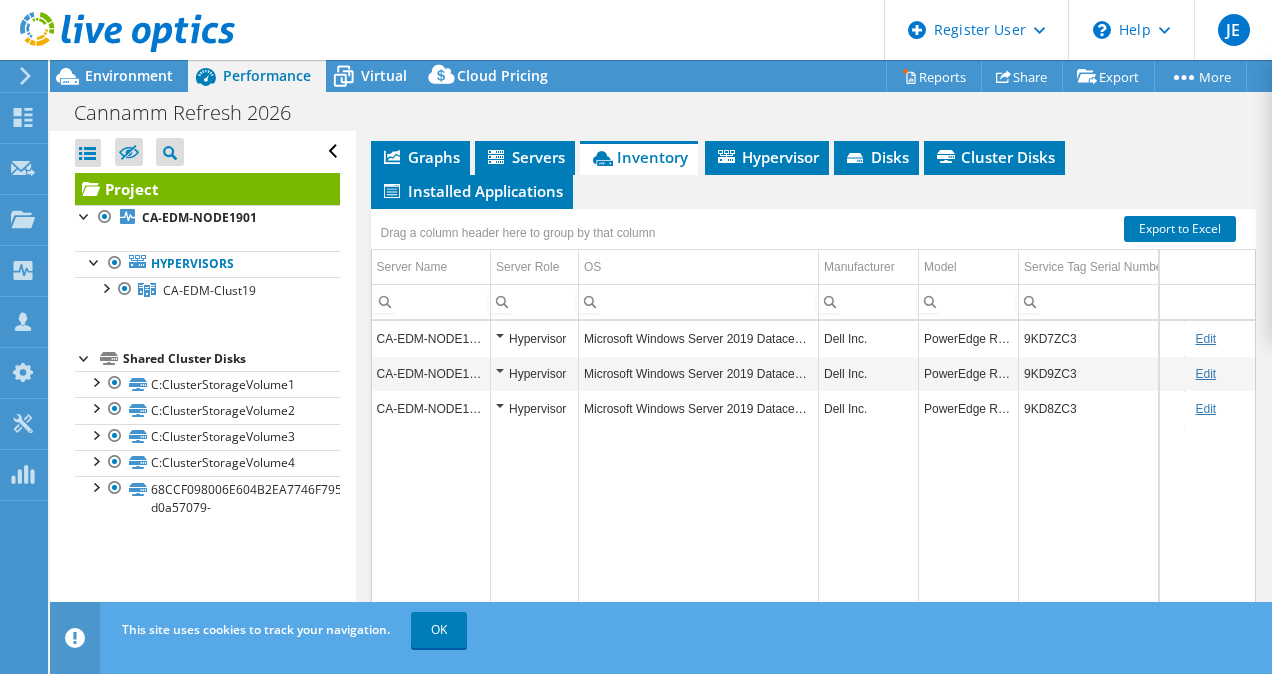 click on "Cannamm Refresh 2026
Print" at bounding box center (661, 112) 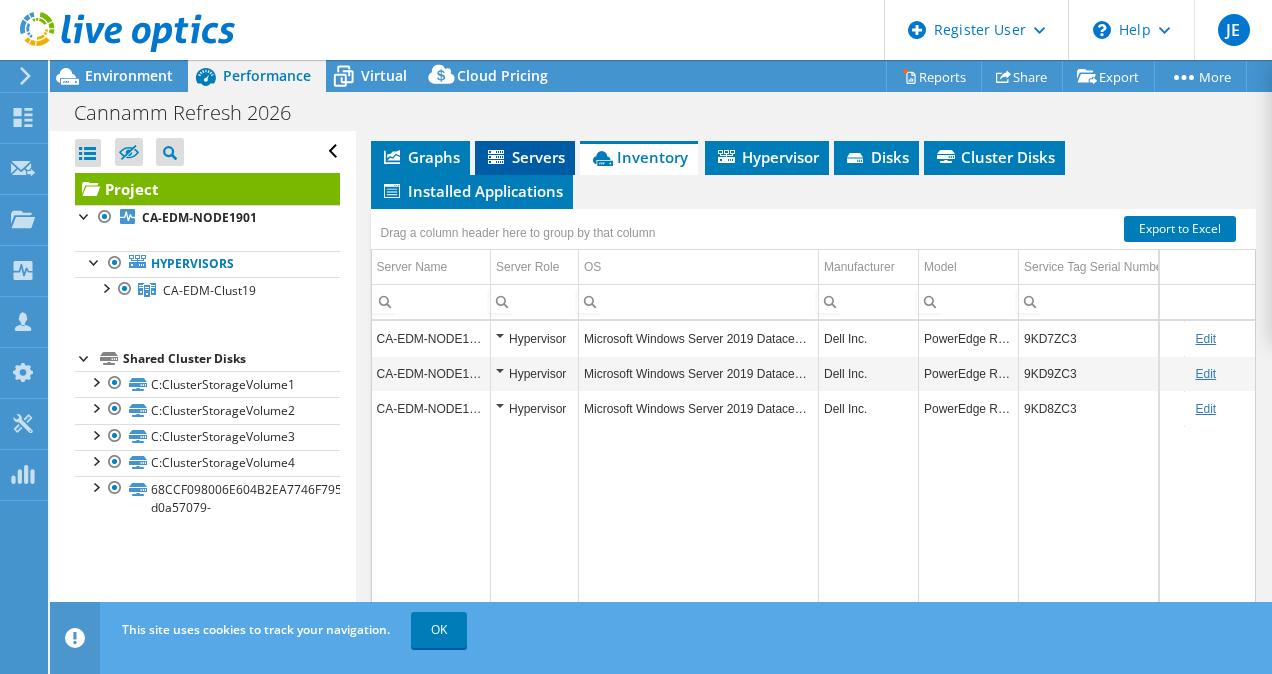 click on "Servers" at bounding box center [525, 158] 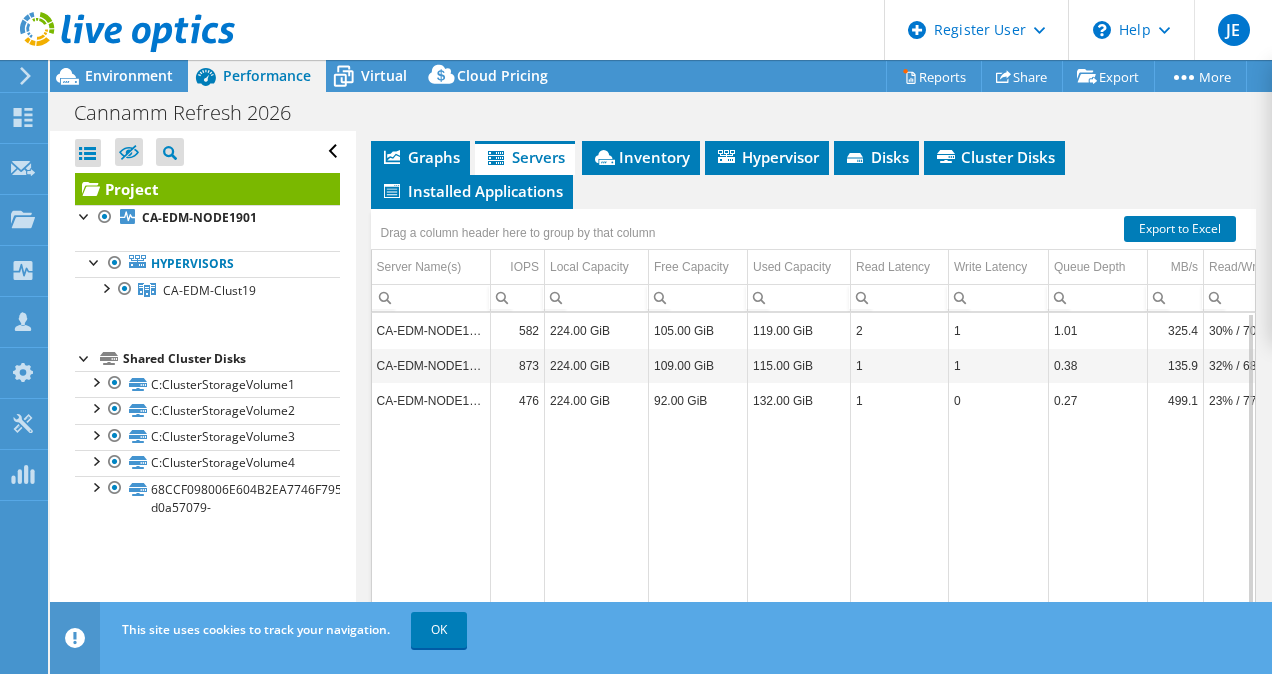 click on "CA-EDM-NODE1901" at bounding box center [431, 330] 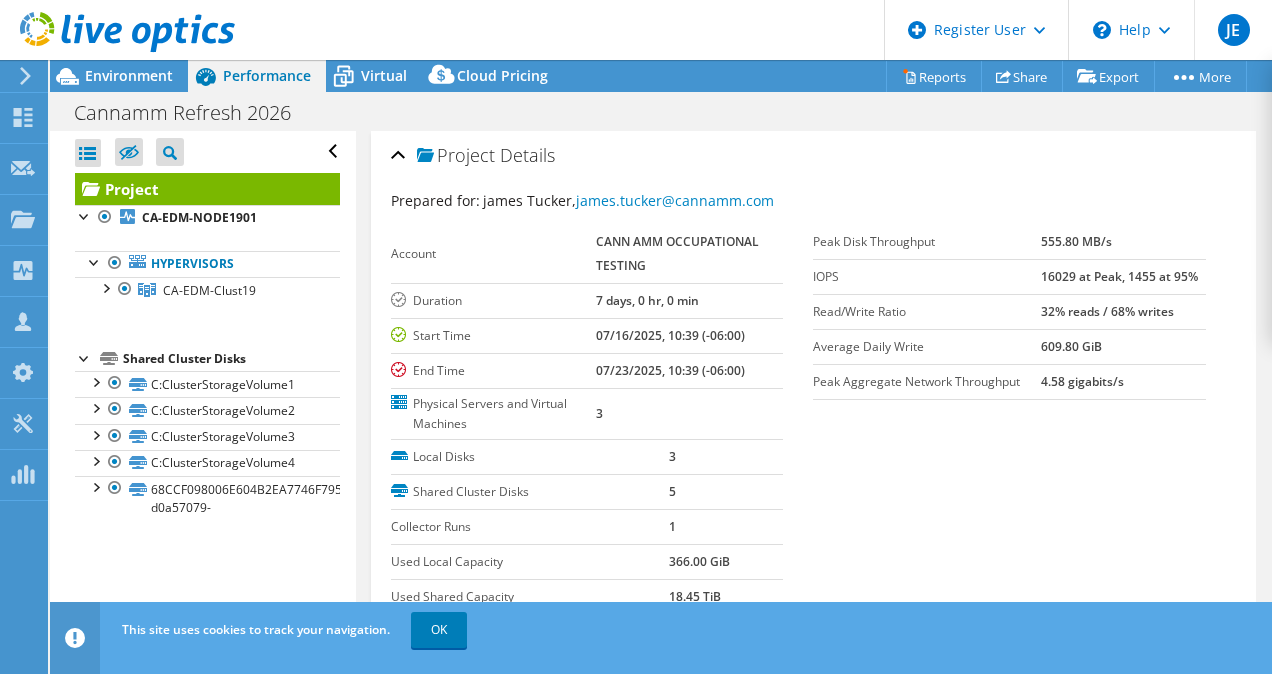 scroll, scrollTop: 0, scrollLeft: 0, axis: both 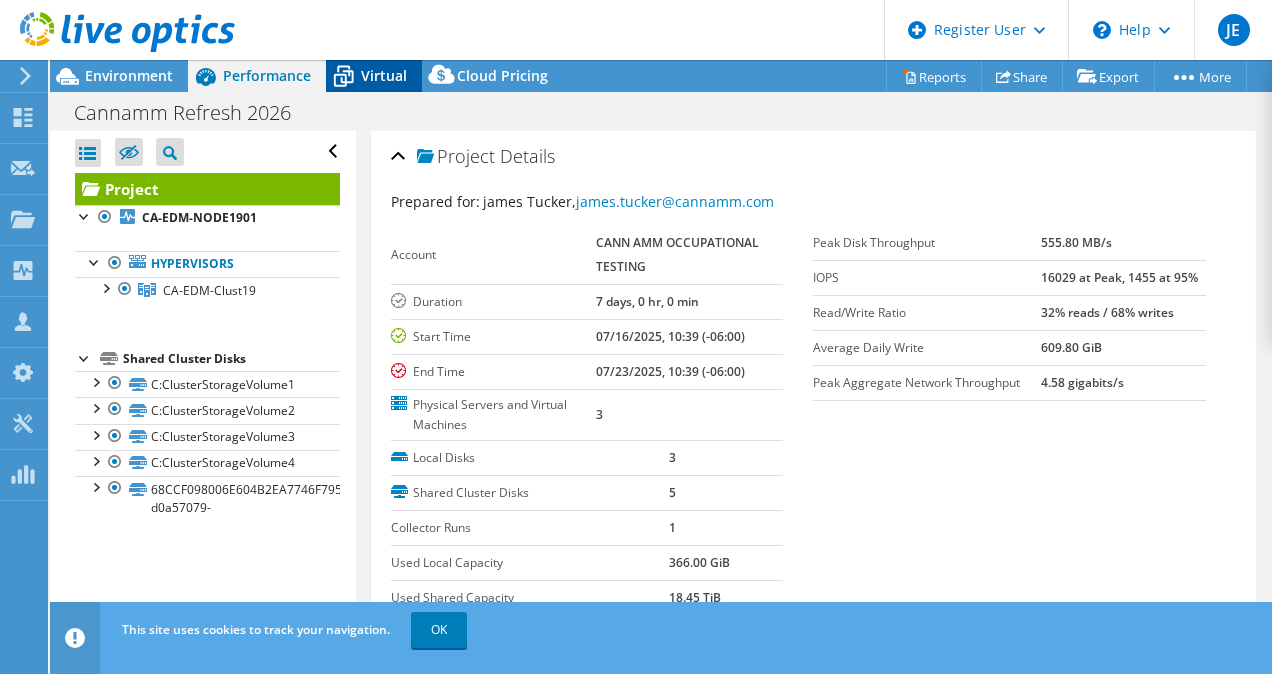 click on "Virtual" at bounding box center [374, 76] 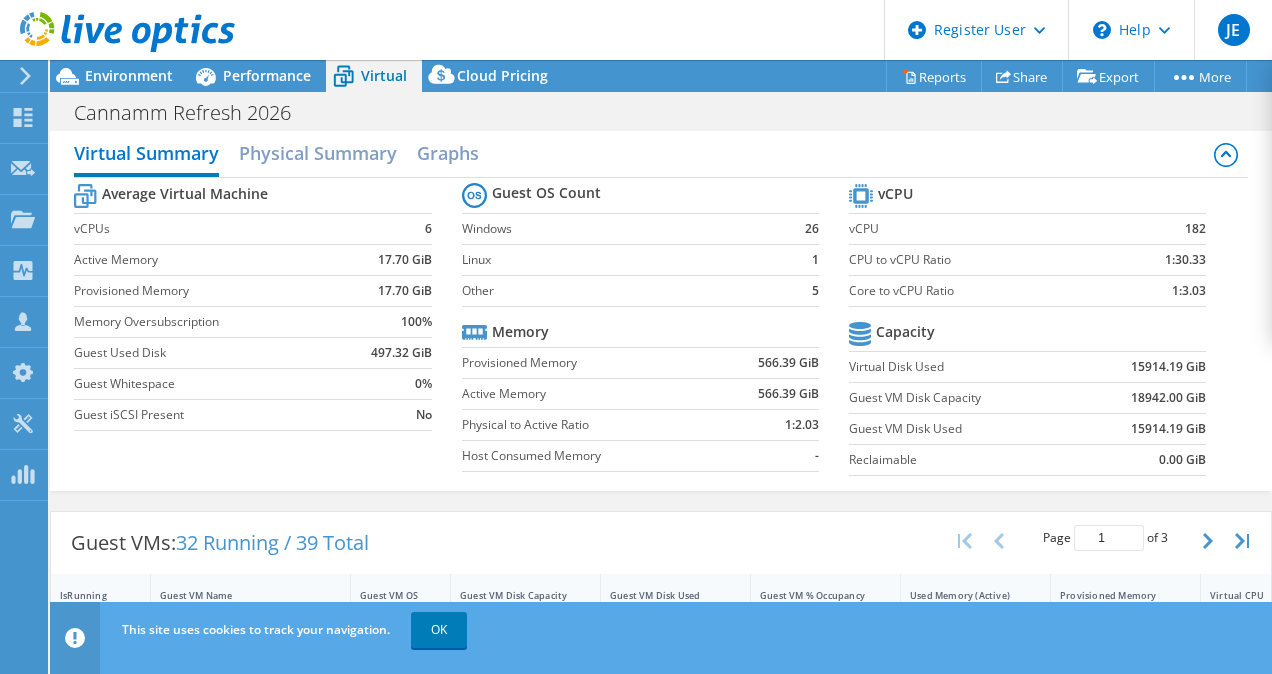 scroll, scrollTop: 0, scrollLeft: 0, axis: both 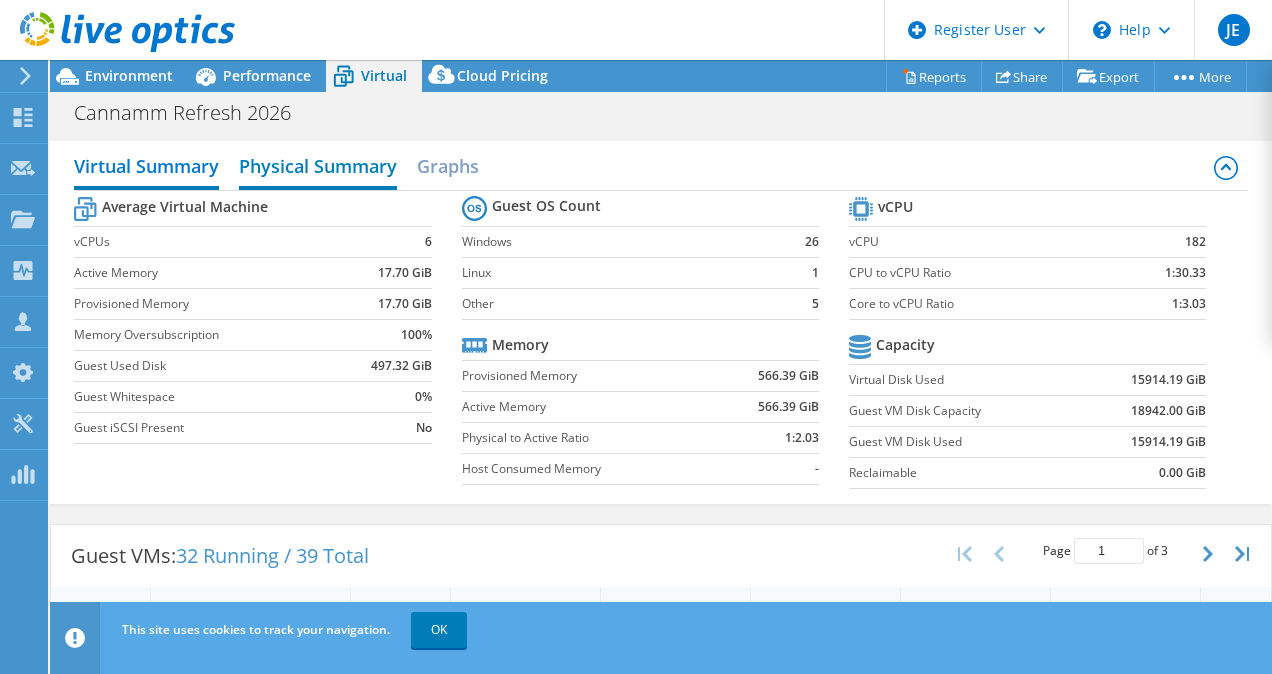 click on "Physical Summary" at bounding box center [318, 168] 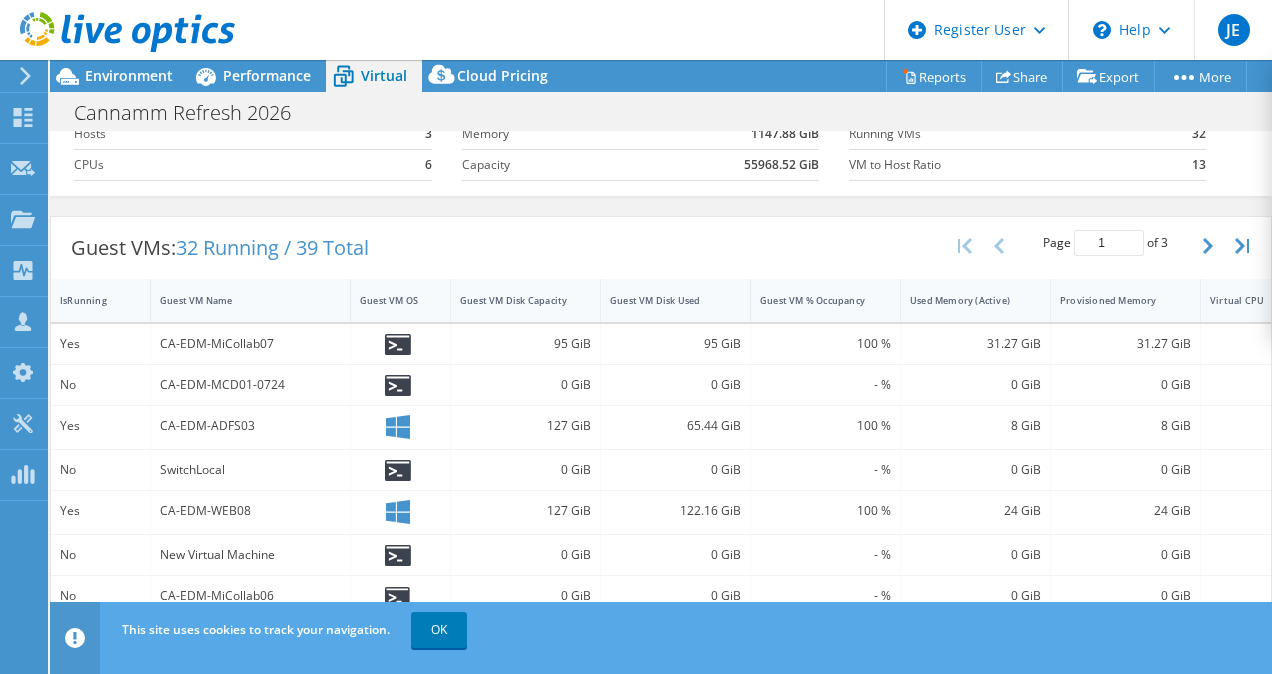 scroll, scrollTop: 0, scrollLeft: 0, axis: both 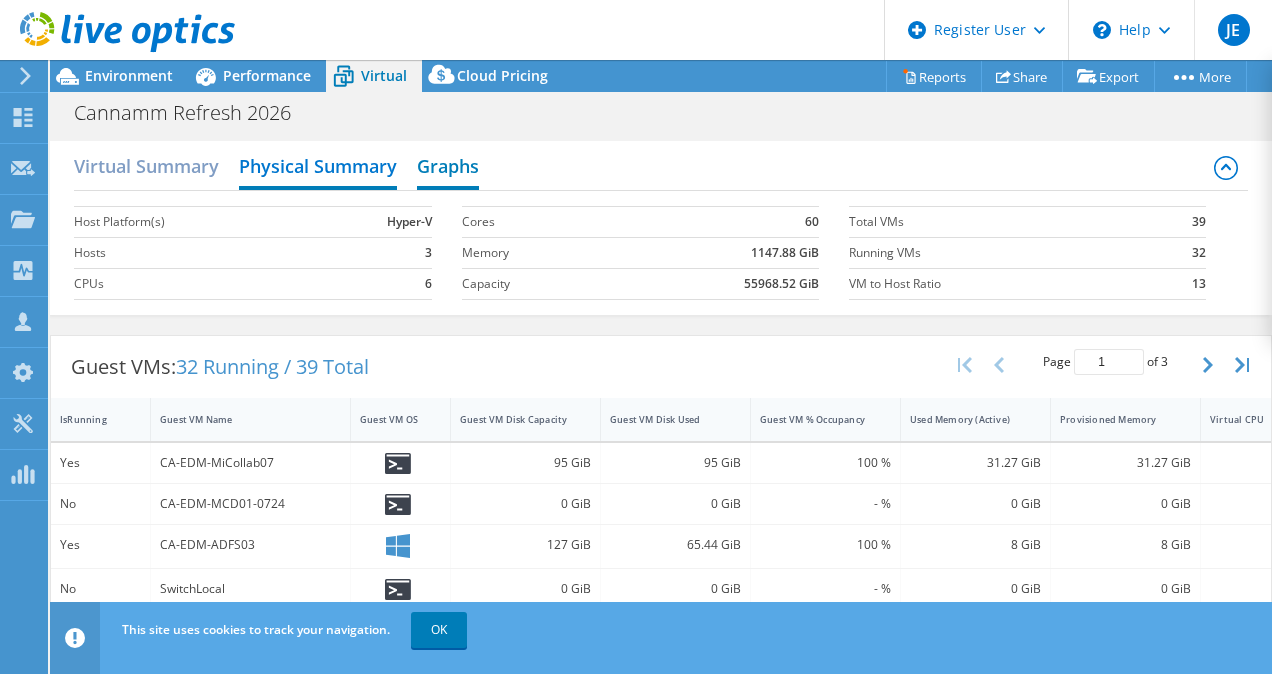 click on "Graphs" at bounding box center [448, 168] 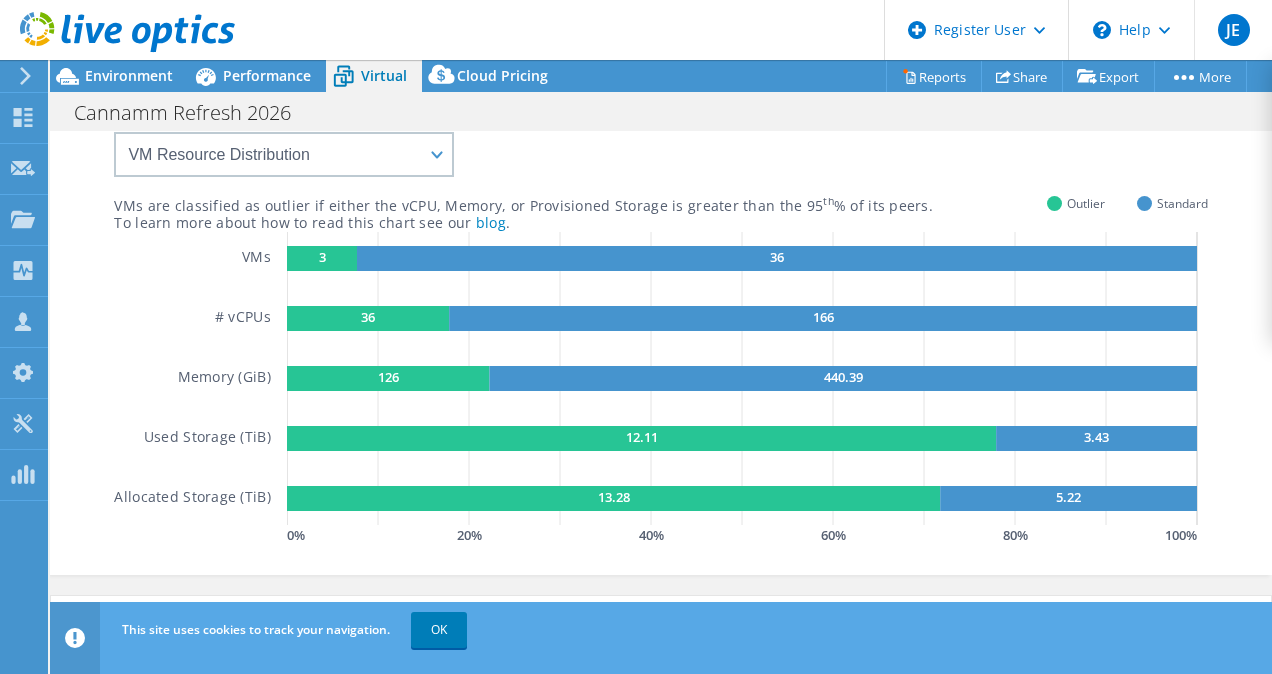 scroll, scrollTop: 87, scrollLeft: 0, axis: vertical 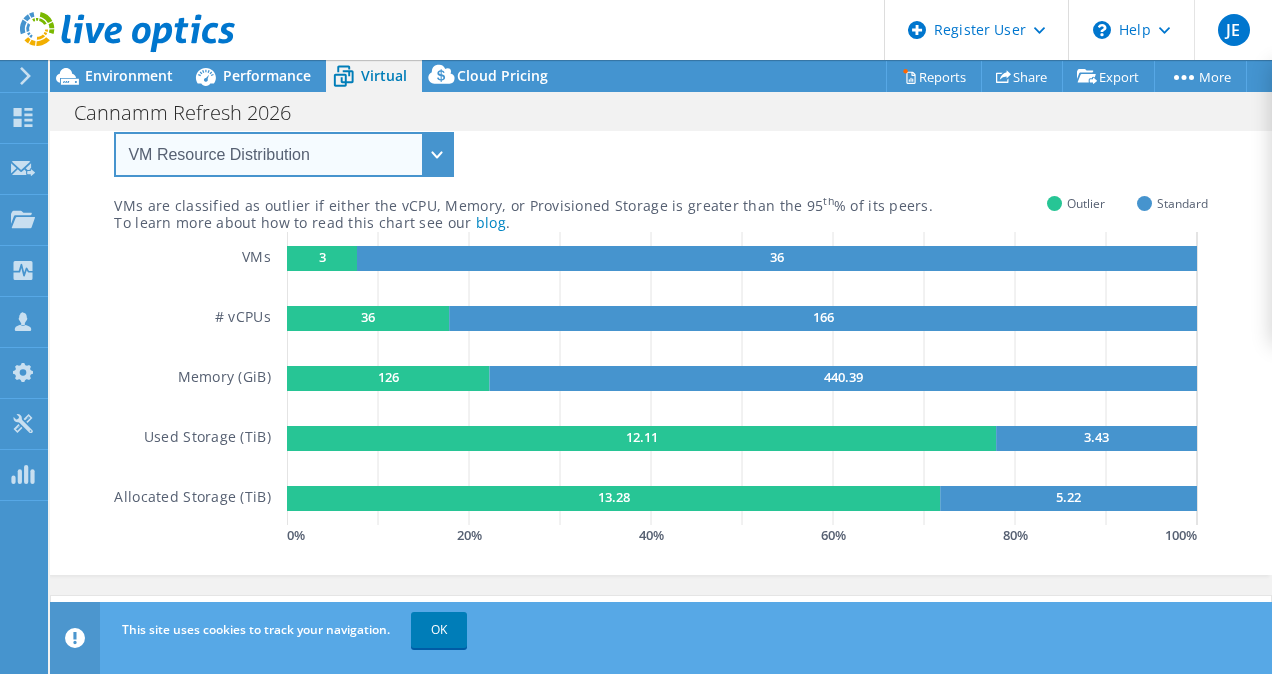 click on "VM Resource Distribution Provisioning Contrast Over Provisioning" at bounding box center [284, 154] 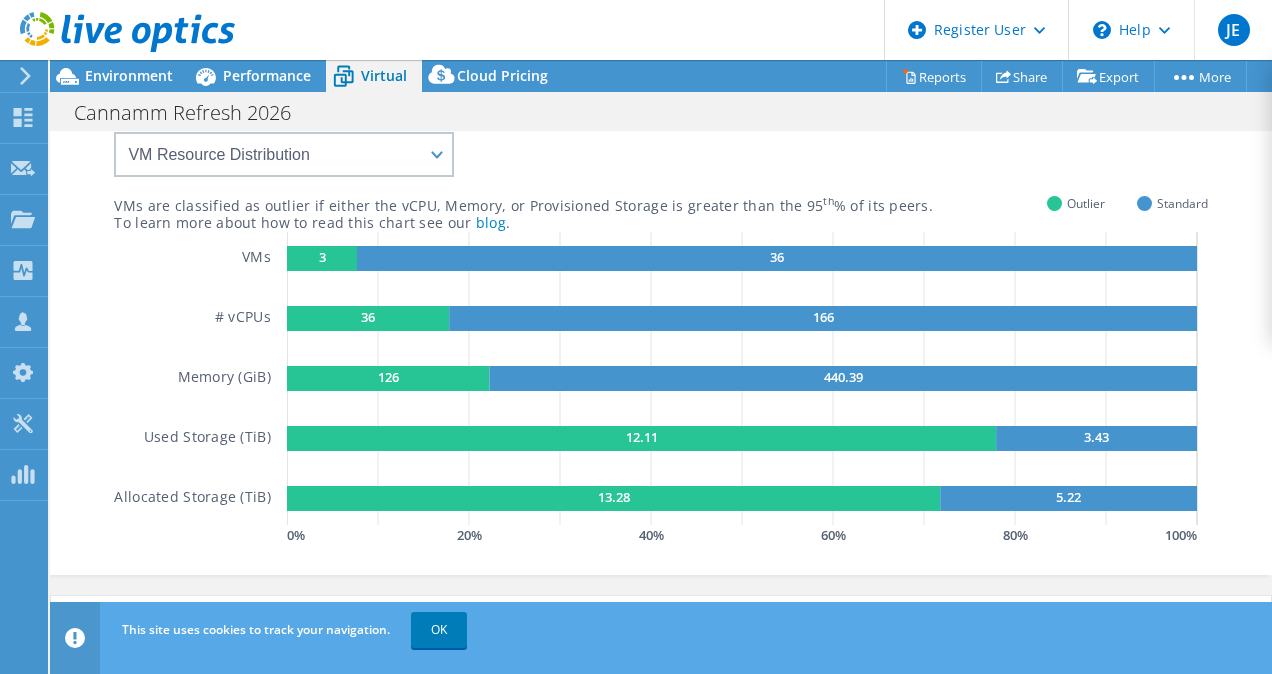 click on "VMs are classified as outlier if either the vCPU, Memory, or Provisioned Storage is greater than the 95 th % of its peers. To learn more about how to read this chart see our   blog . Outlier Standard VMs # vCPUs Memory (GiB) Used Storage (TiB) Allocated Storage (TiB) 3 36 36 166 126 440.39 12.11 3.43 13.28 5.22 0 % 20 % 40 % 60 % 80 % 100 % GaugeChartPercentageAxisTexta" at bounding box center (660, 328) 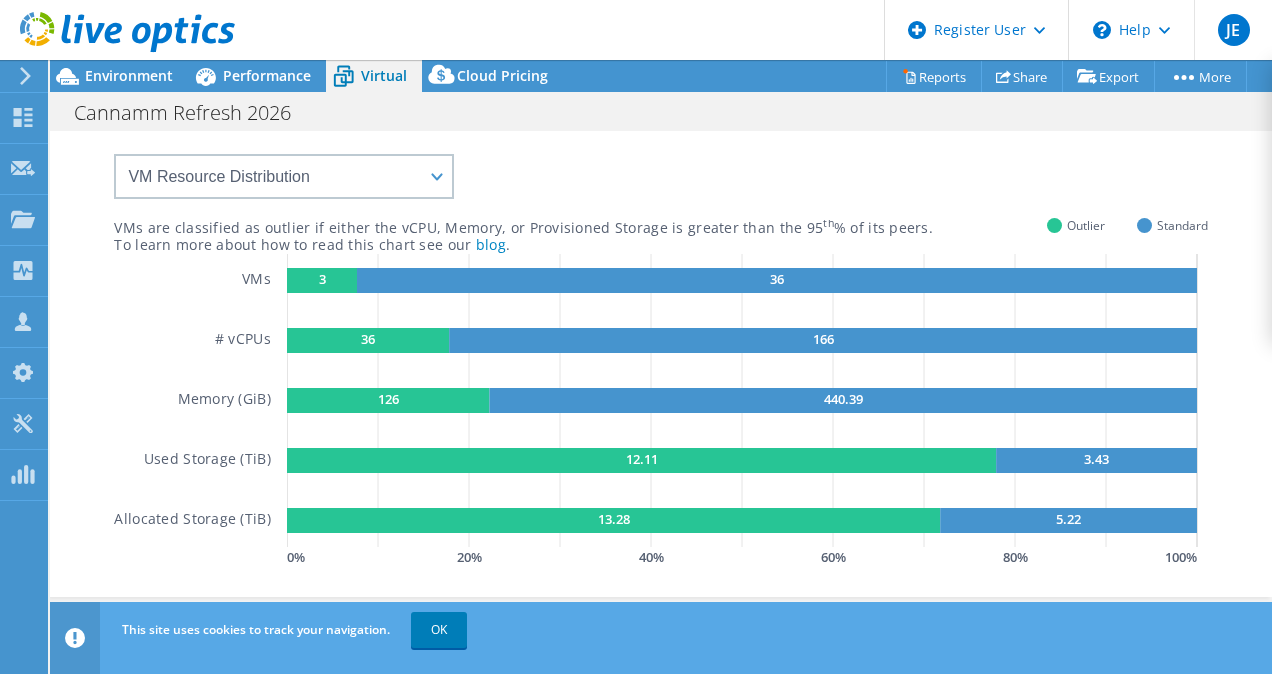 scroll, scrollTop: 0, scrollLeft: 0, axis: both 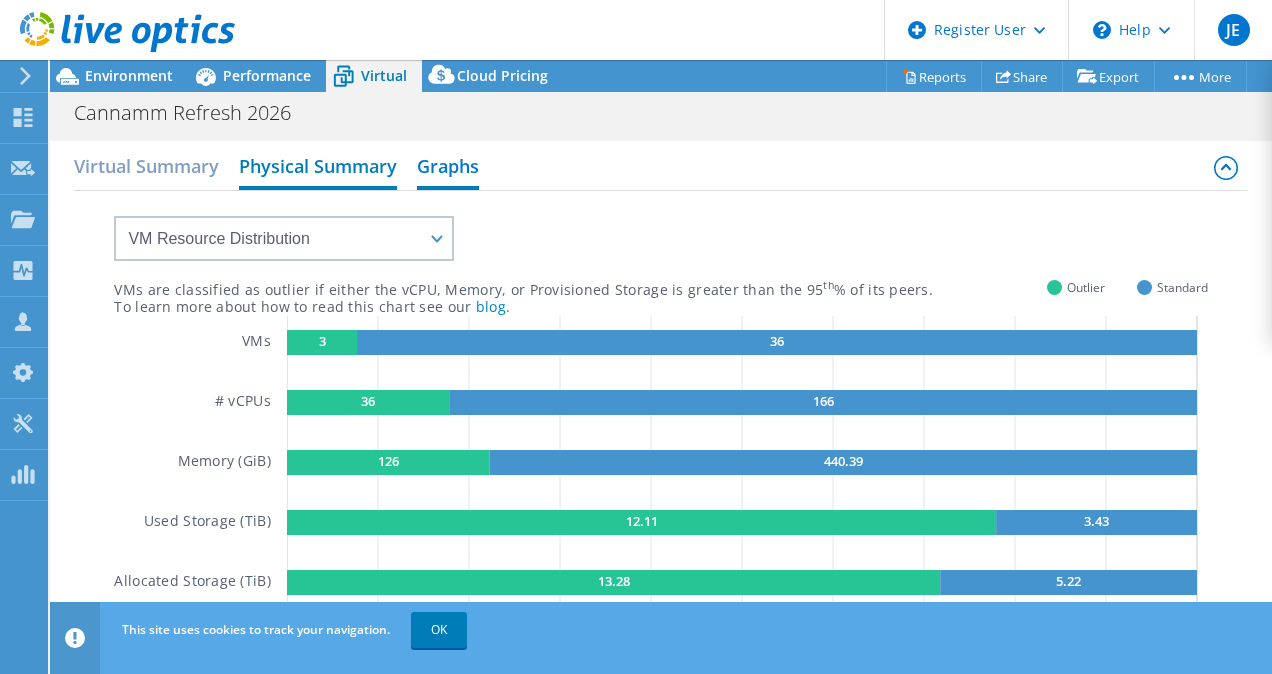 click on "Physical Summary" at bounding box center (318, 168) 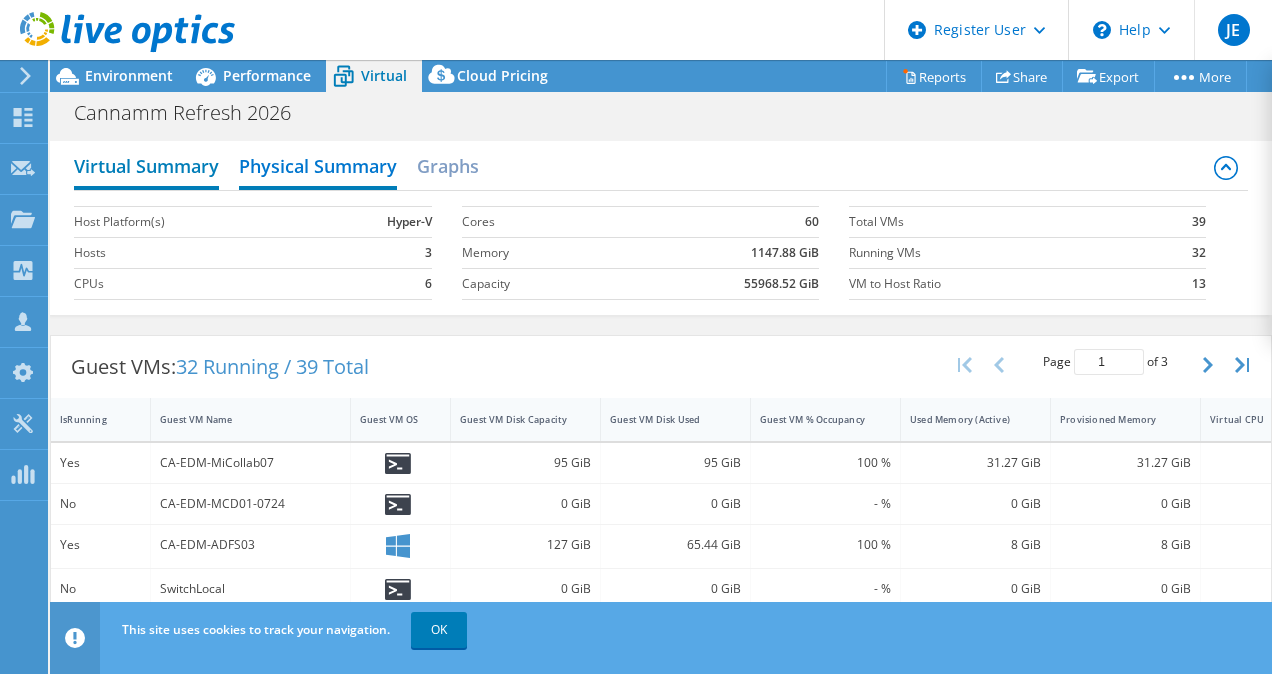 click on "Virtual Summary" at bounding box center [146, 168] 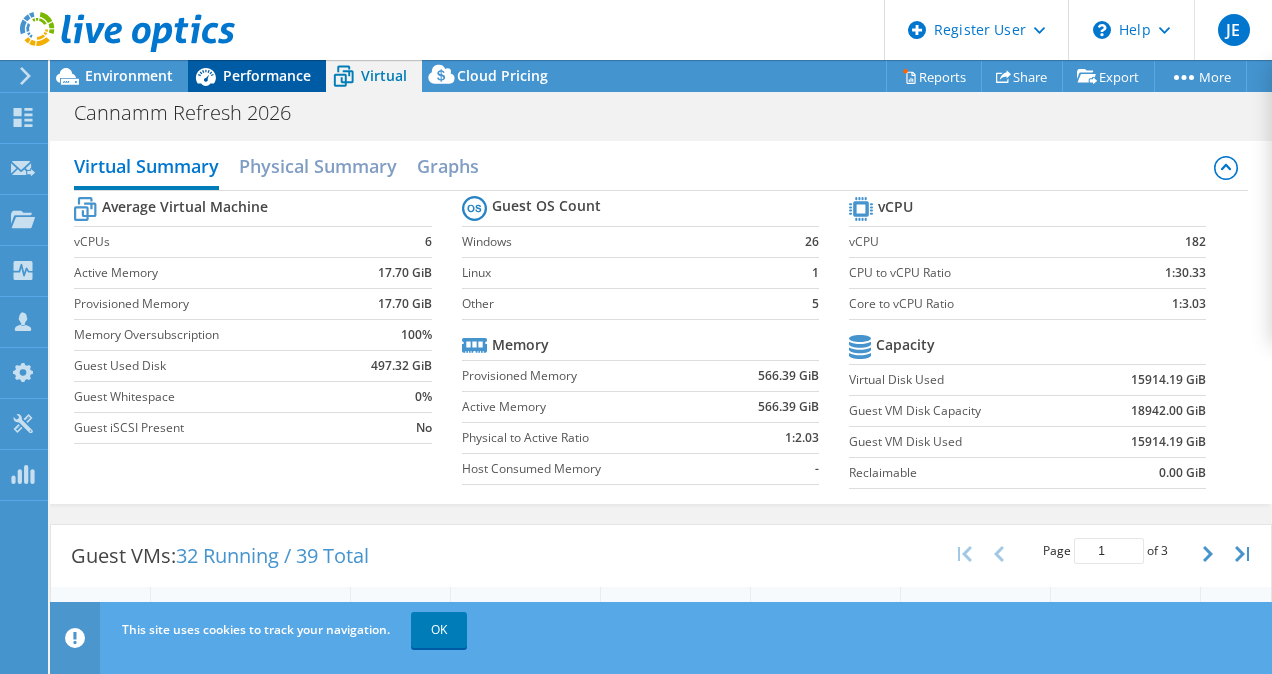 click on "Performance" at bounding box center [267, 75] 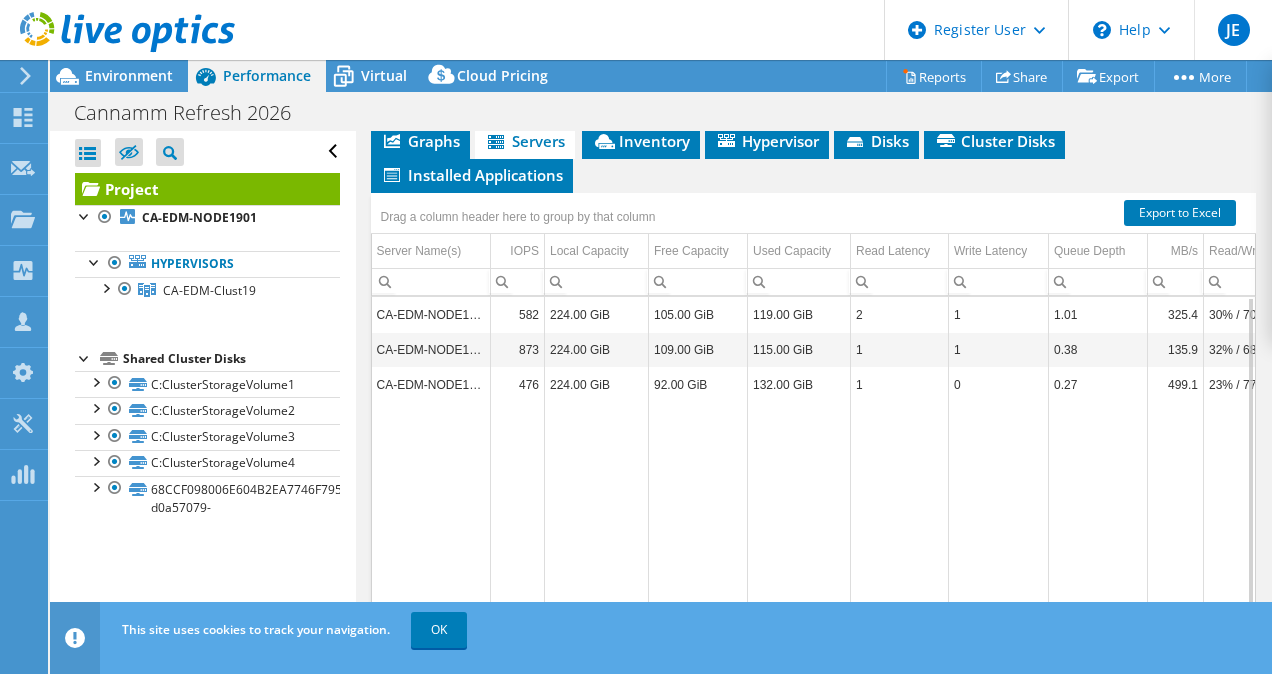 scroll, scrollTop: 554, scrollLeft: 0, axis: vertical 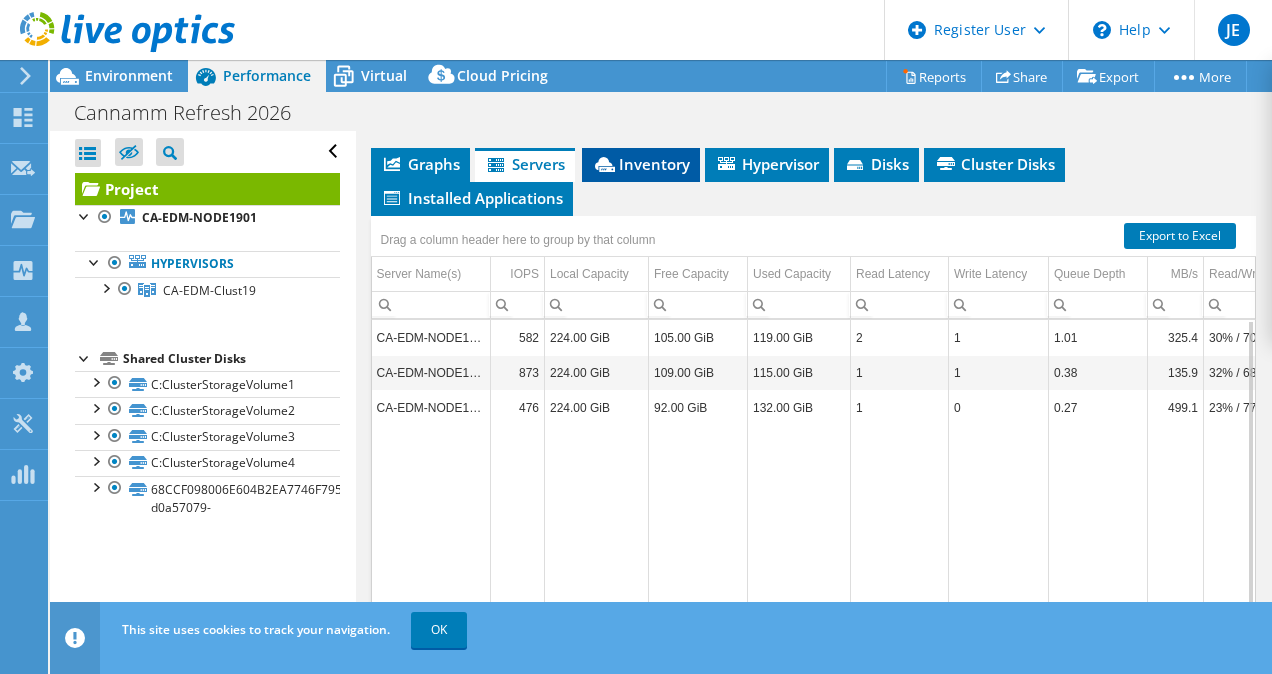 click on "Inventory" at bounding box center [641, 164] 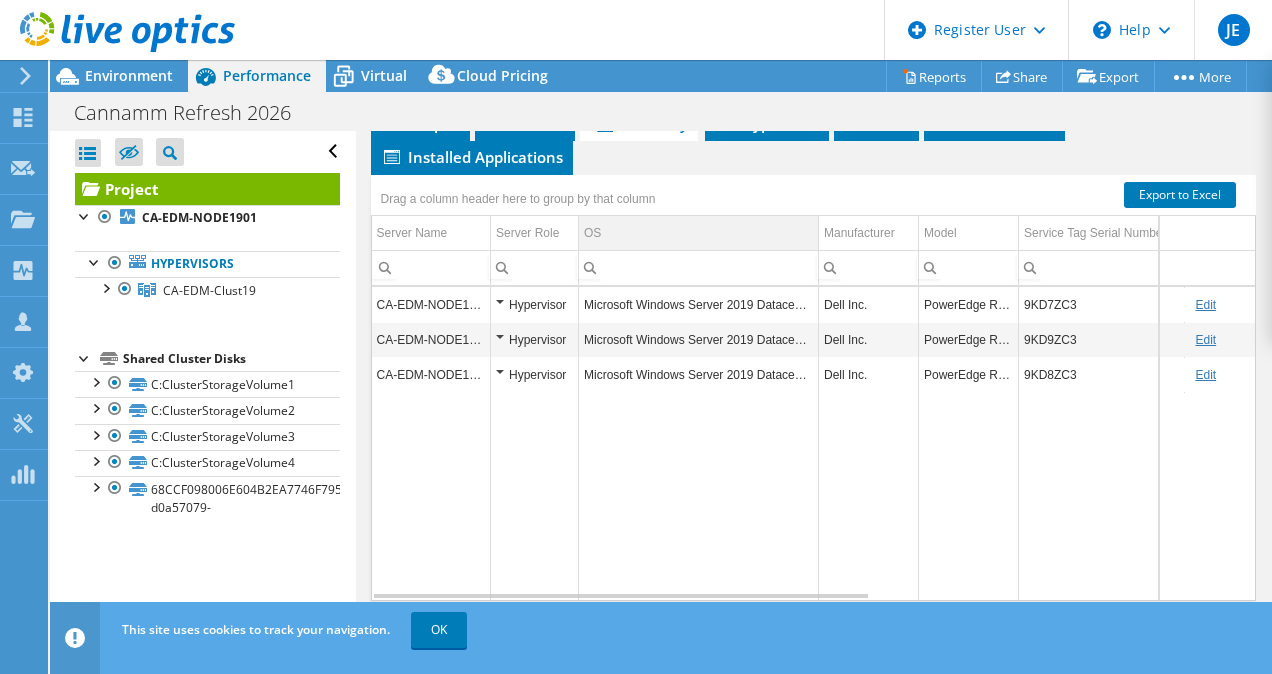 scroll, scrollTop: 593, scrollLeft: 0, axis: vertical 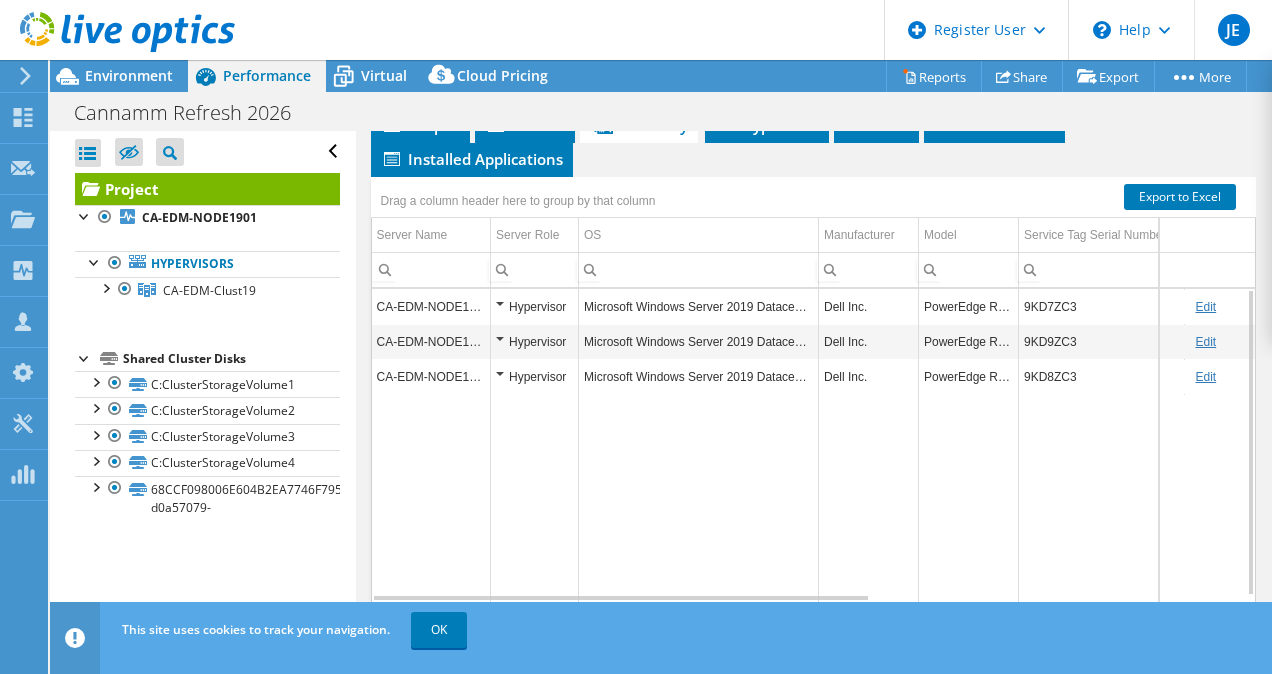 click on "Hypervisor" at bounding box center (534, 307) 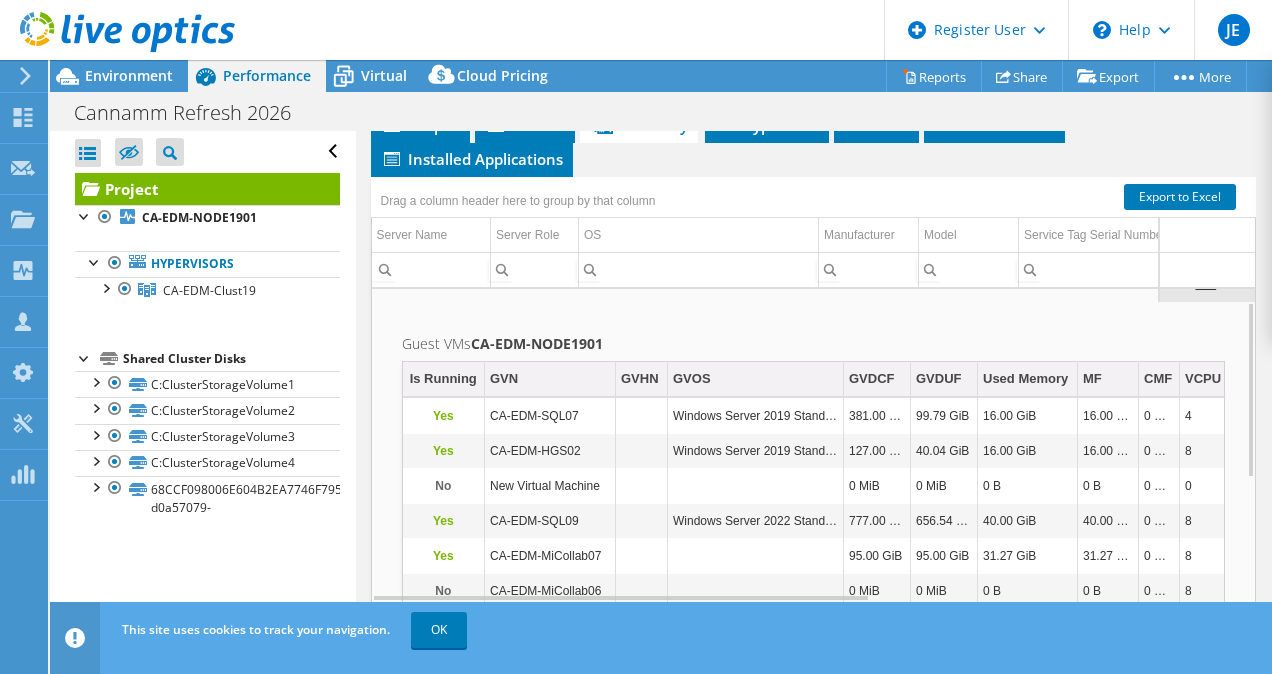 scroll, scrollTop: 0, scrollLeft: 0, axis: both 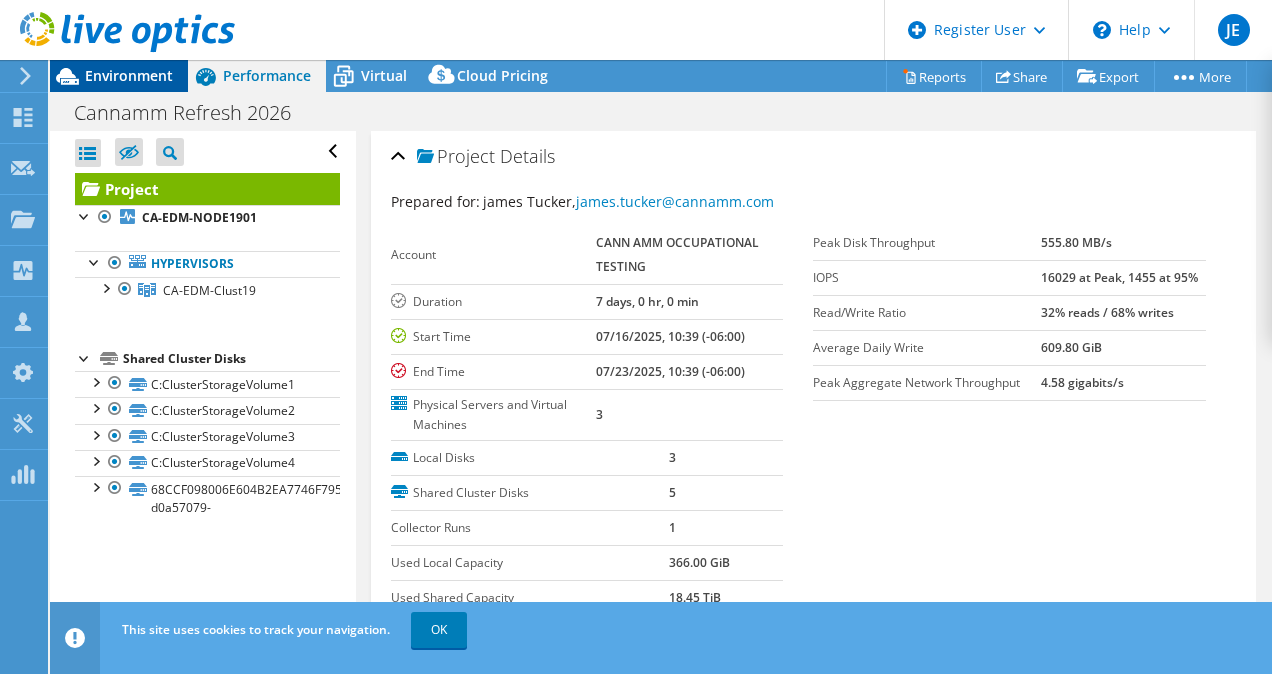 click on "Environment" at bounding box center (129, 75) 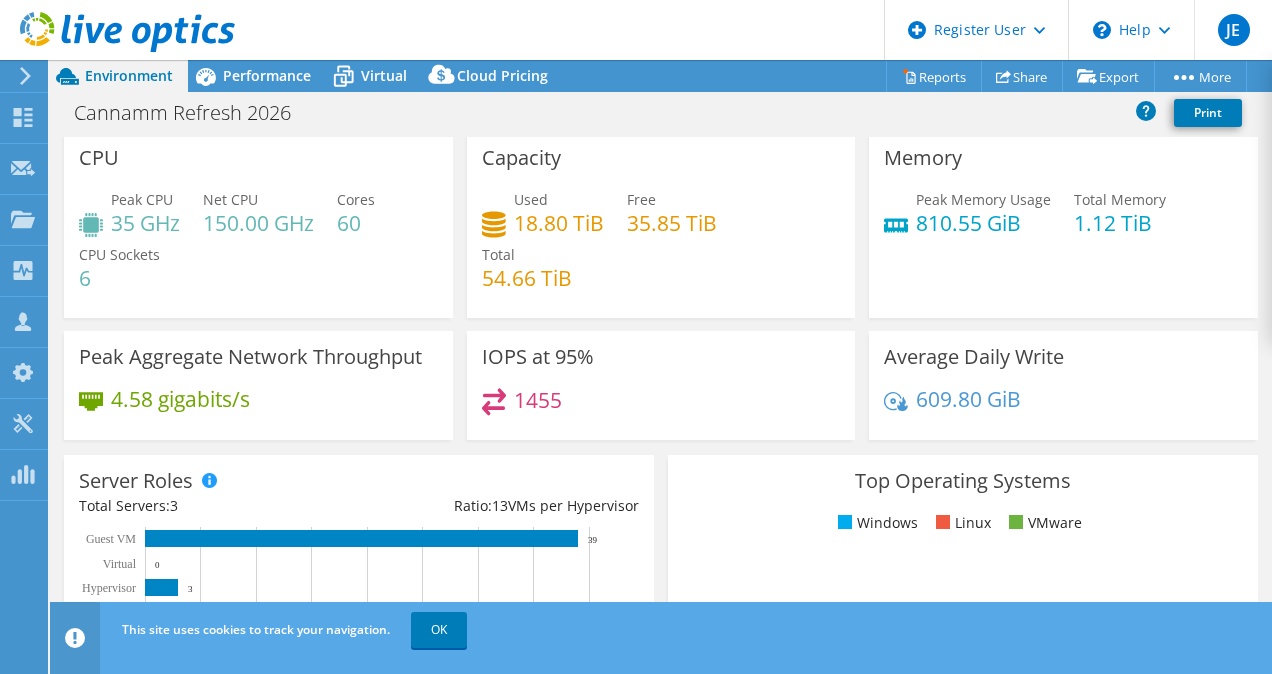 scroll, scrollTop: 0, scrollLeft: 0, axis: both 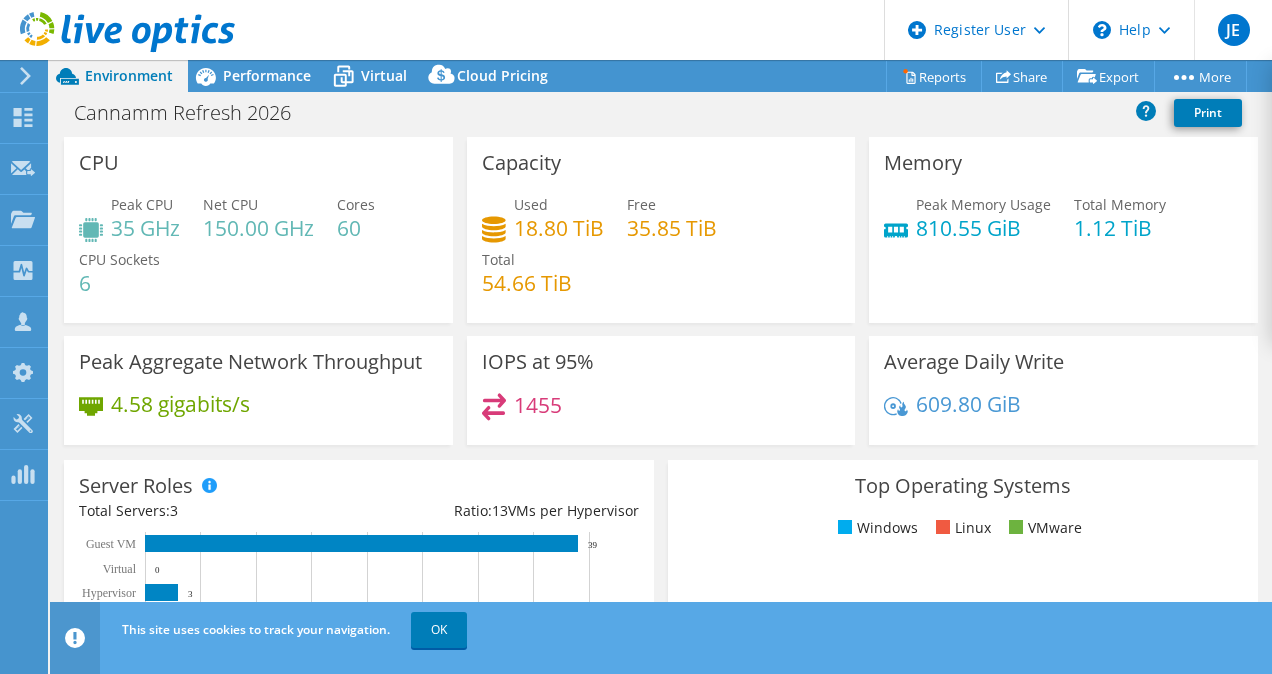 click on "Capacity
Used
18.80 TiB
Free
35.85 TiB
Total
54.66 TiB" at bounding box center (661, 230) 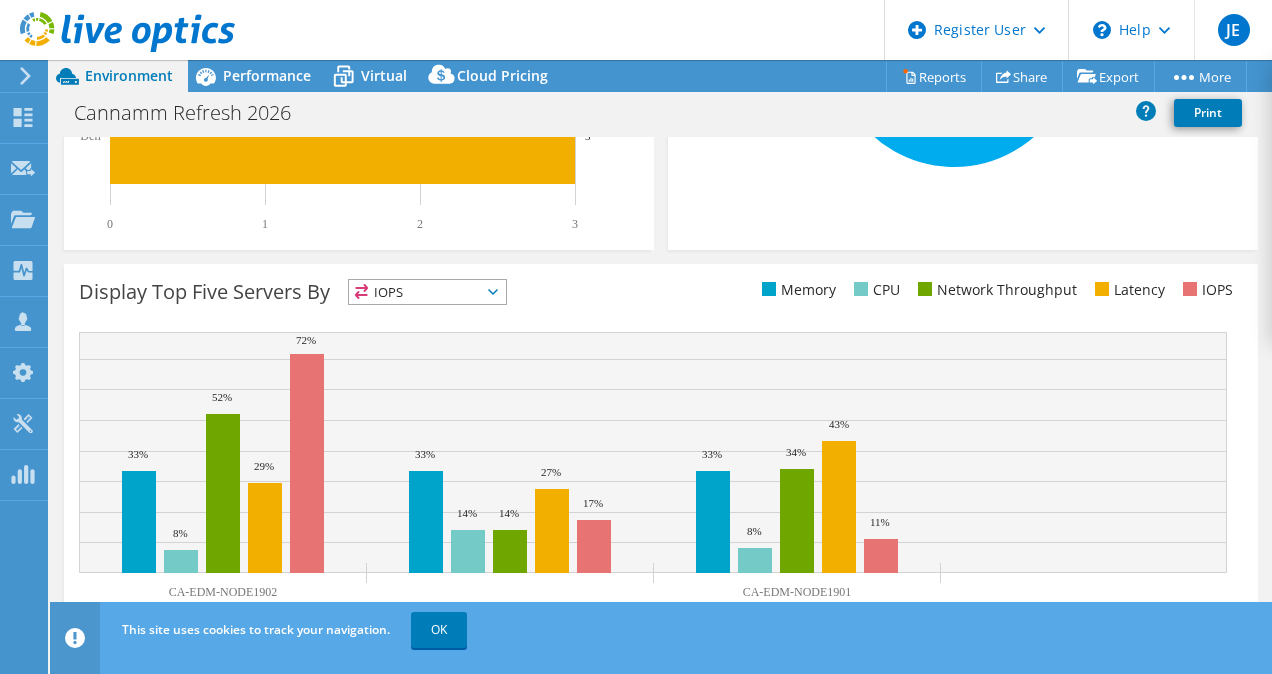 scroll, scrollTop: 714, scrollLeft: 0, axis: vertical 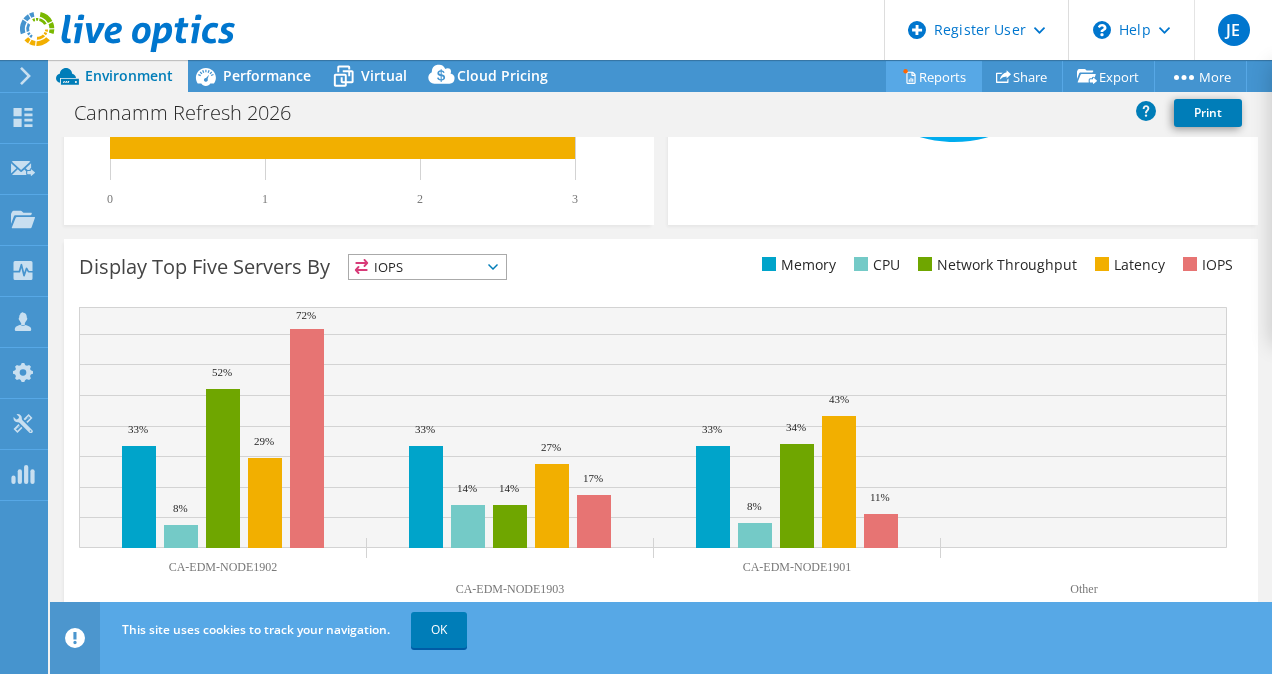 click on "Reports" at bounding box center (934, 76) 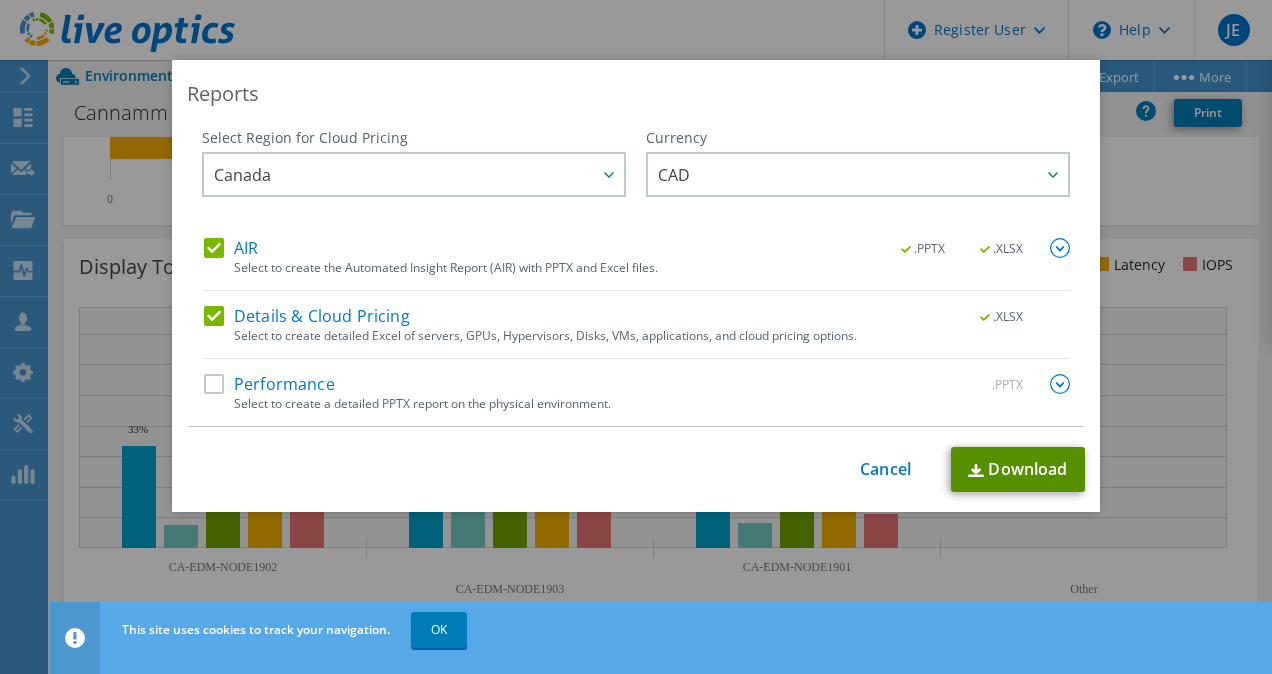click on "Download" at bounding box center (1018, 469) 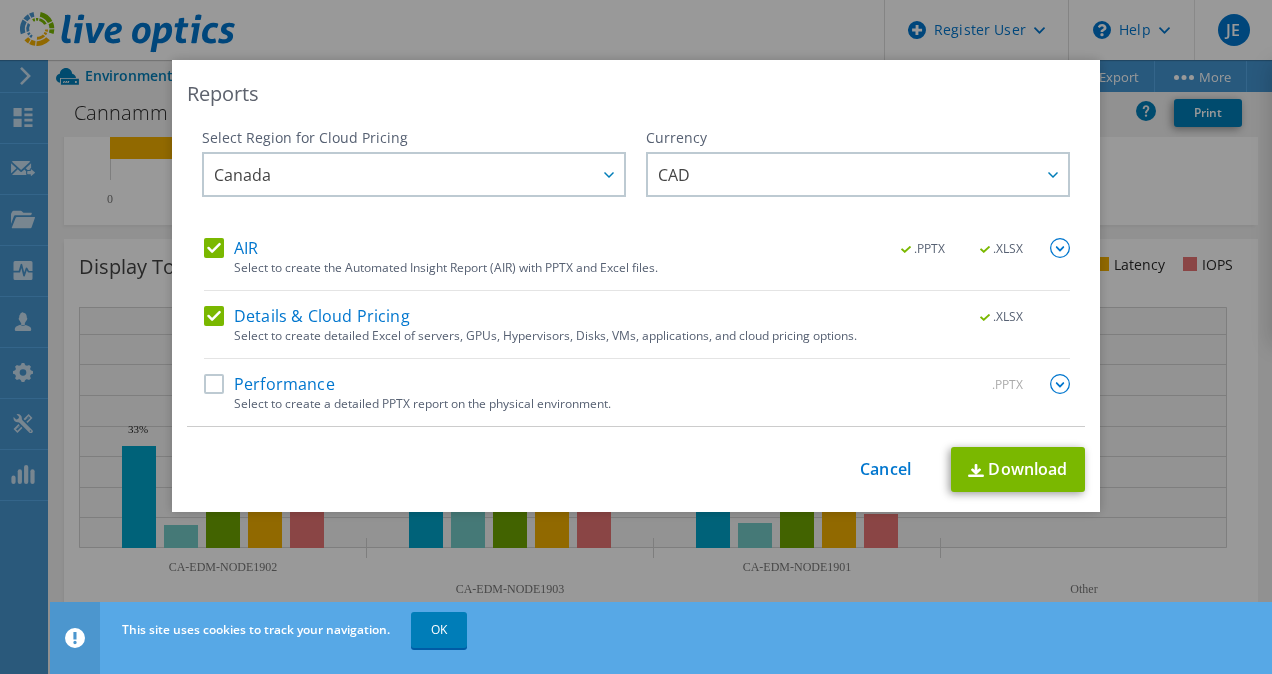 click on "Reports
Select Region for Cloud Pricing
Asia Pacific (Hong Kong)
Asia Pacific (Mumbai)
Asia Pacific (Seoul)
Asia Pacific (Singapore)
Asia Pacific (Tokyo)
Australia
Canada
Europe (Frankfurt)
Europe (London)
South America (Sao Paulo)
US East (Virginia)
US West (California)
[COUNTRY]" at bounding box center [636, 337] 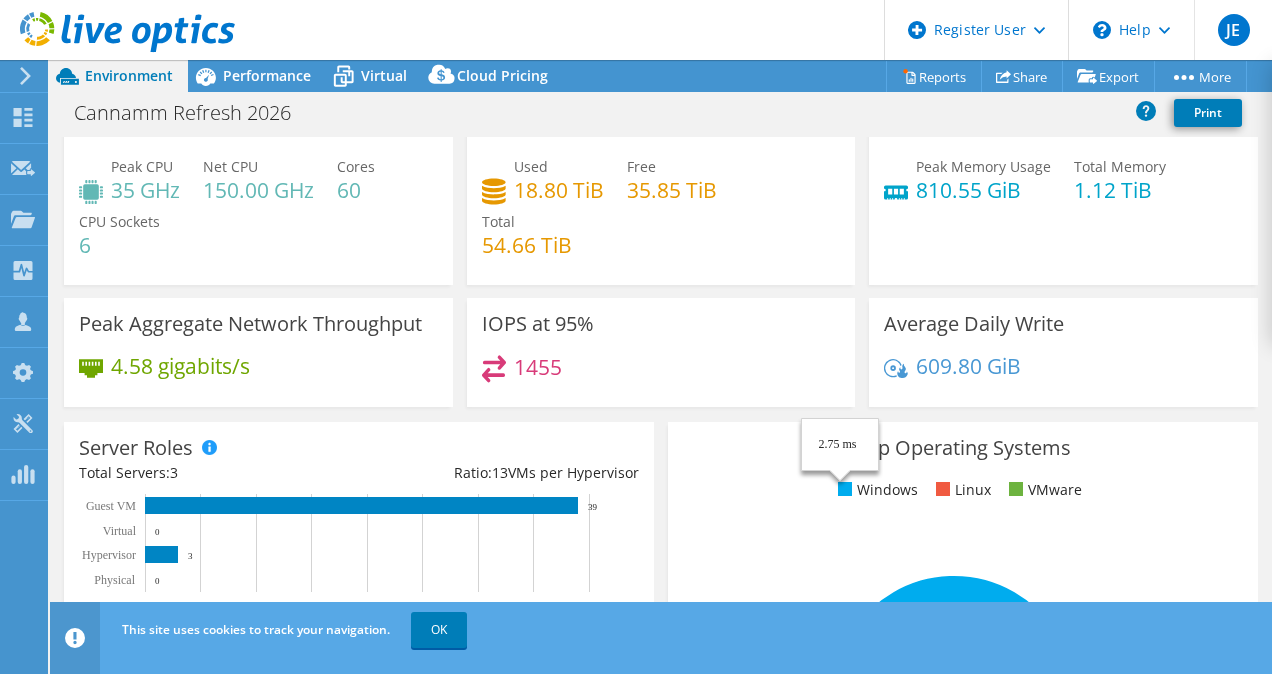 scroll, scrollTop: 0, scrollLeft: 0, axis: both 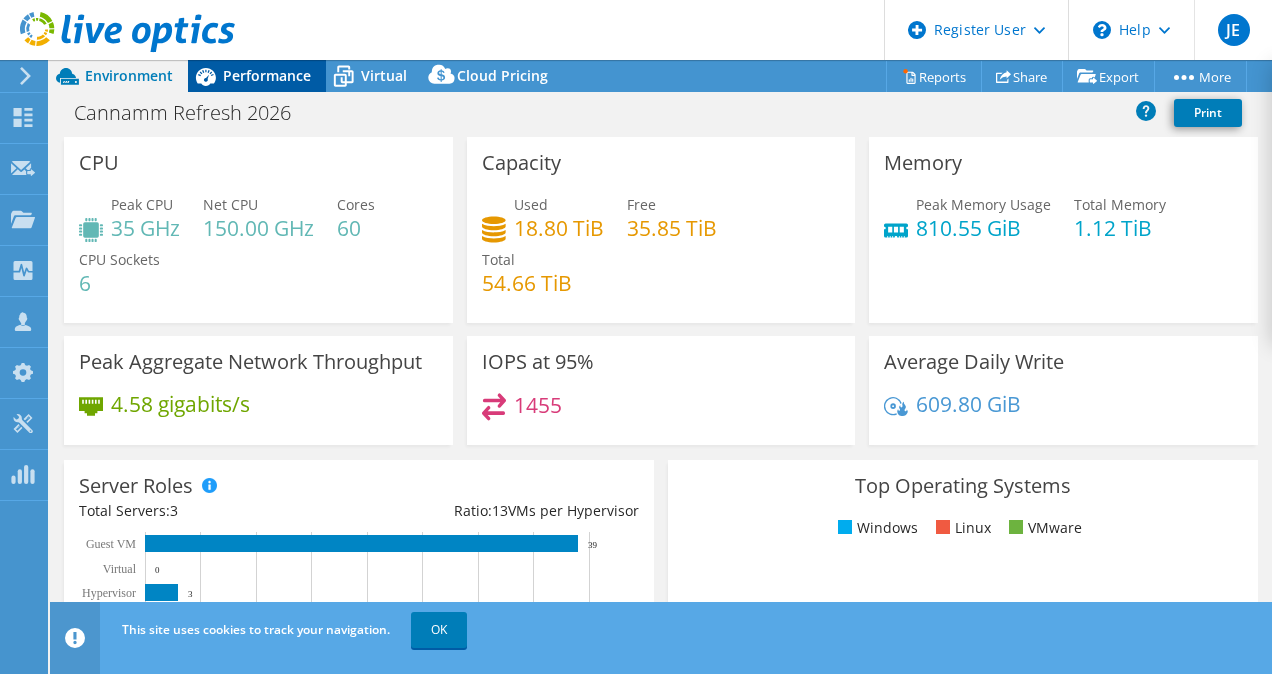 click on "Performance" at bounding box center (267, 75) 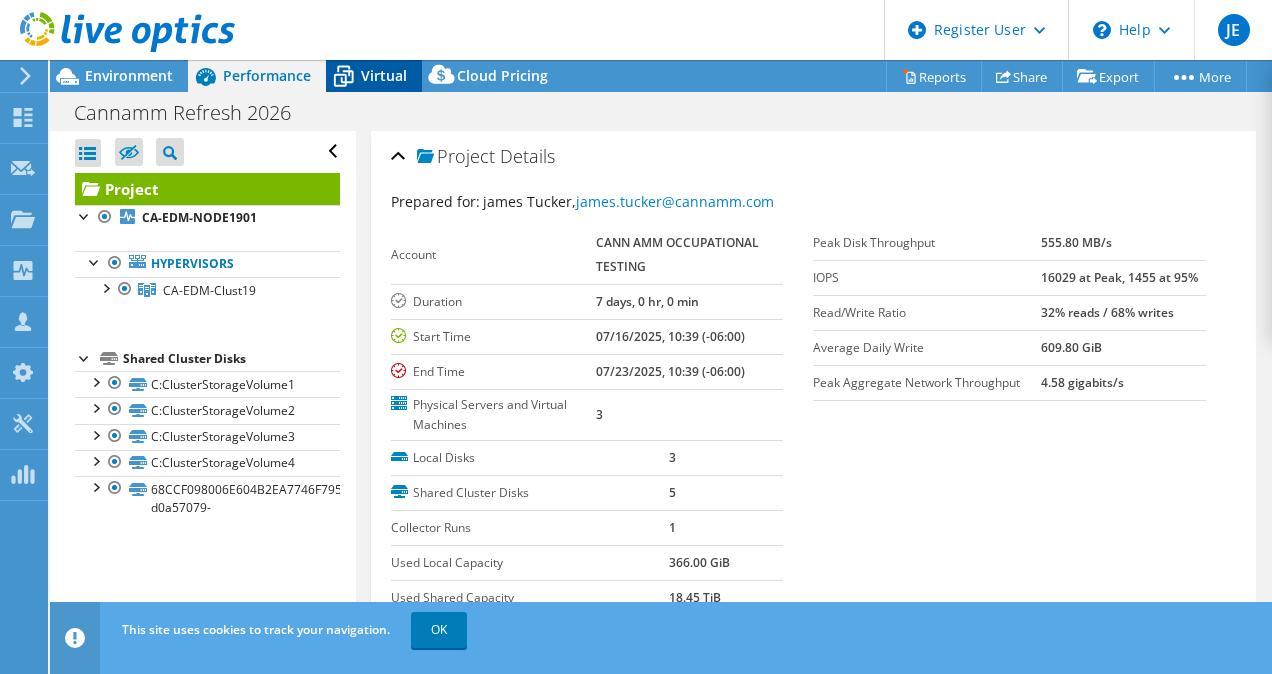 click on "Virtual" at bounding box center (384, 75) 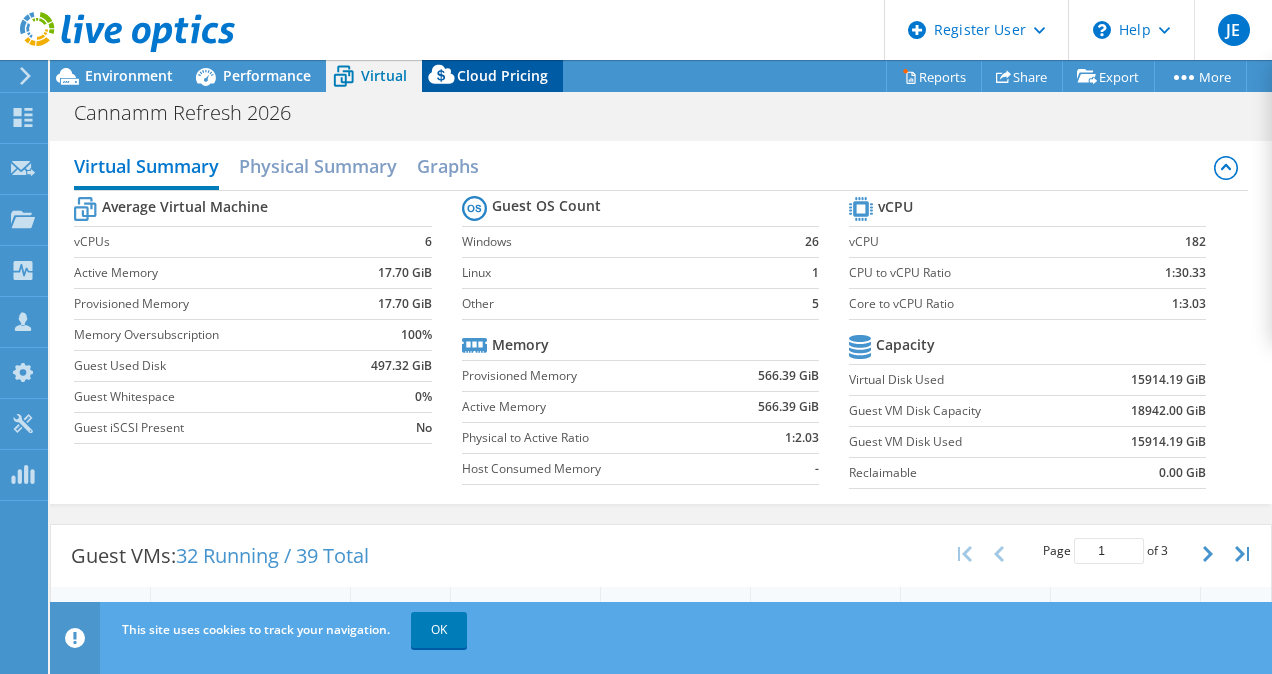 click 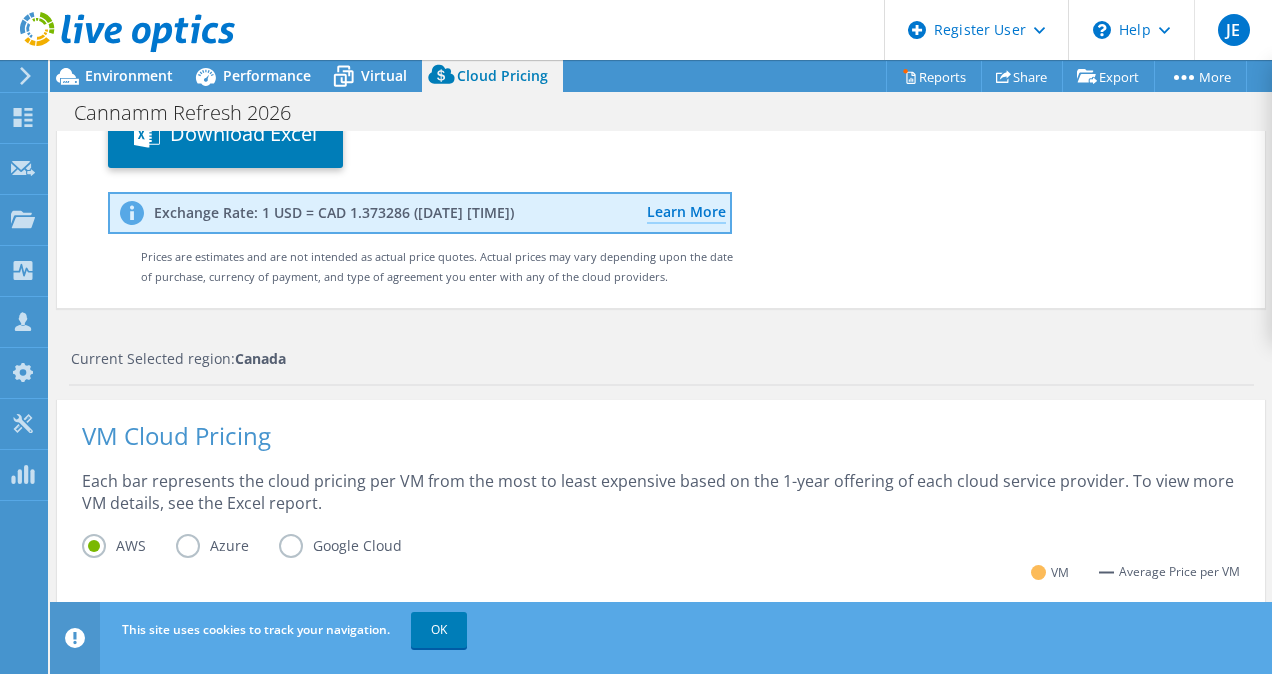 scroll, scrollTop: 0, scrollLeft: 0, axis: both 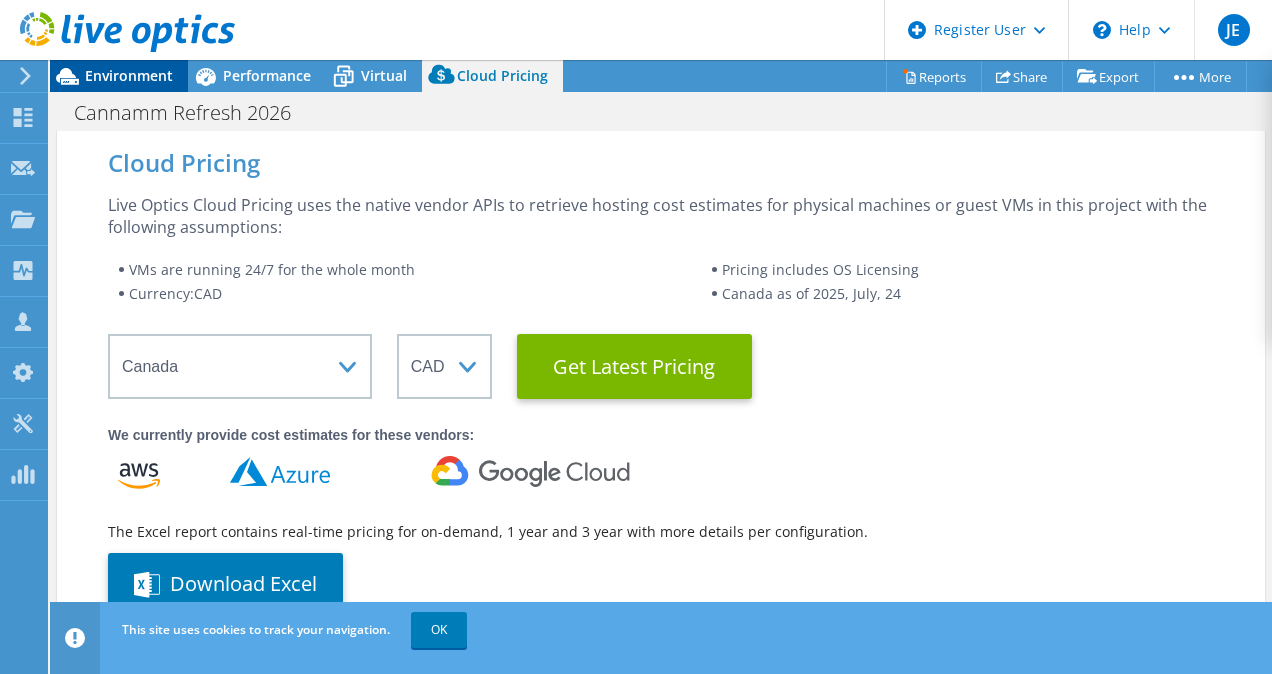 click on "Environment" at bounding box center [119, 76] 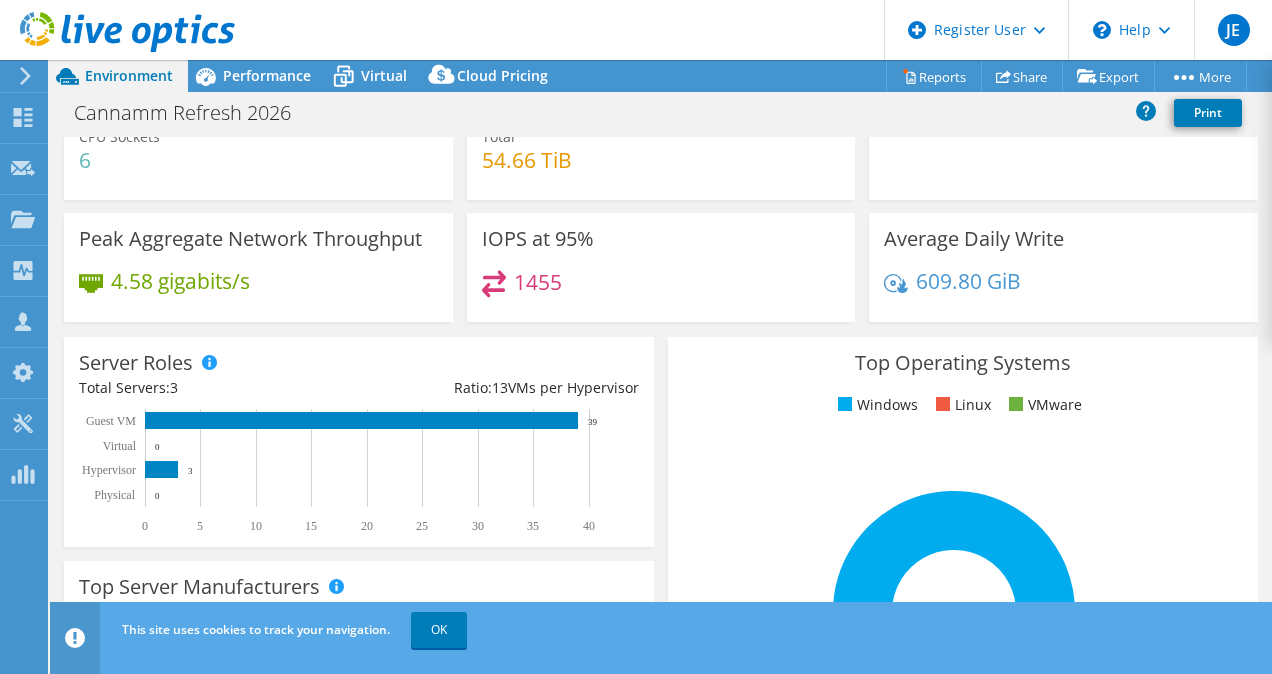 scroll, scrollTop: 122, scrollLeft: 0, axis: vertical 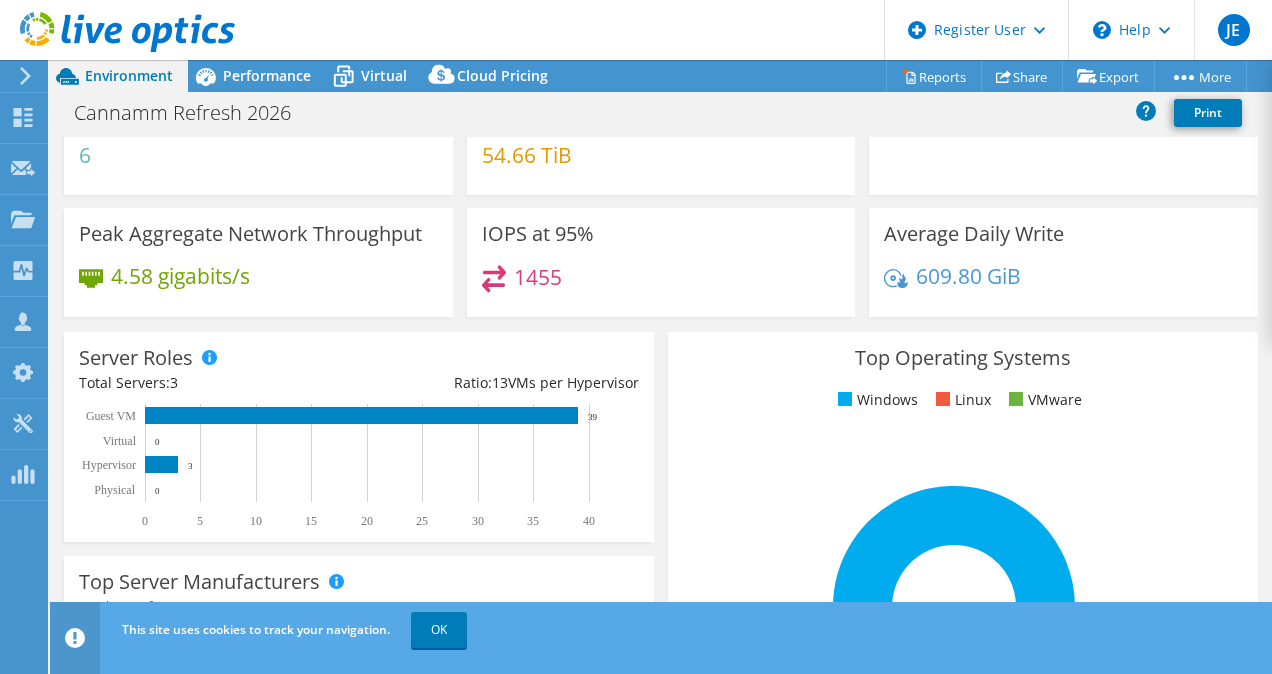 click on "Peak Aggregate Network Throughput" at bounding box center (250, 234) 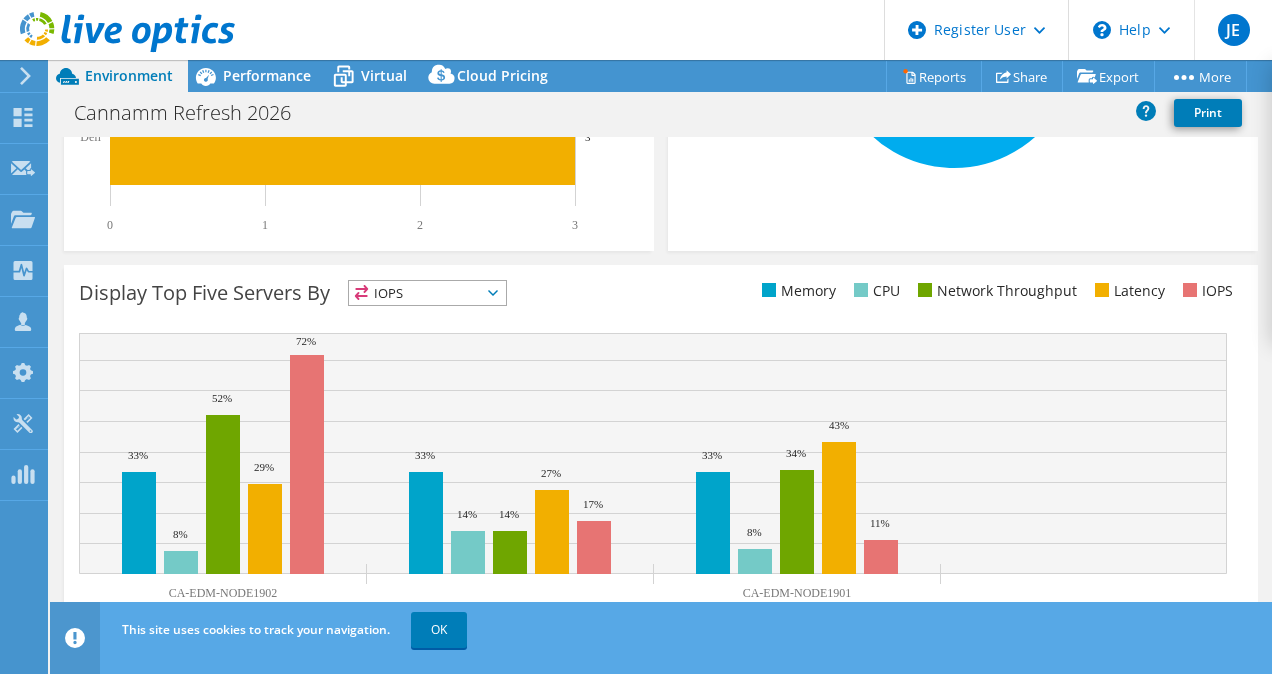 scroll, scrollTop: 714, scrollLeft: 0, axis: vertical 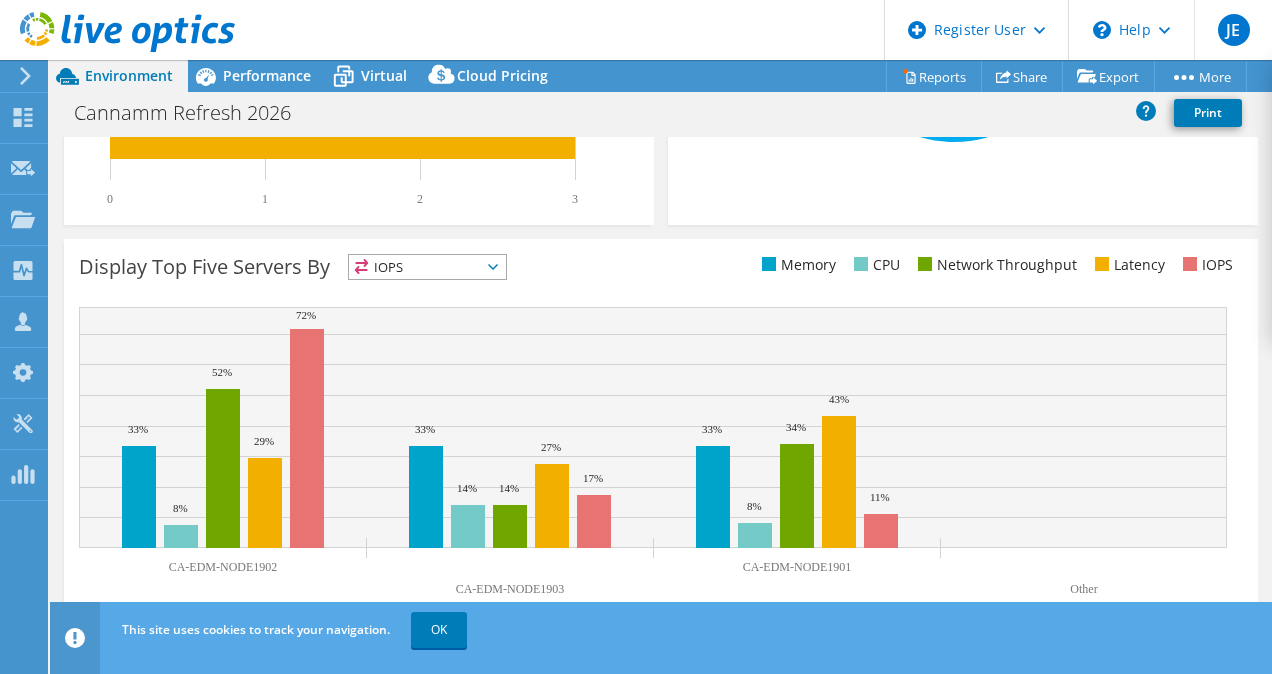 click on "IOPS" at bounding box center (415, 267) 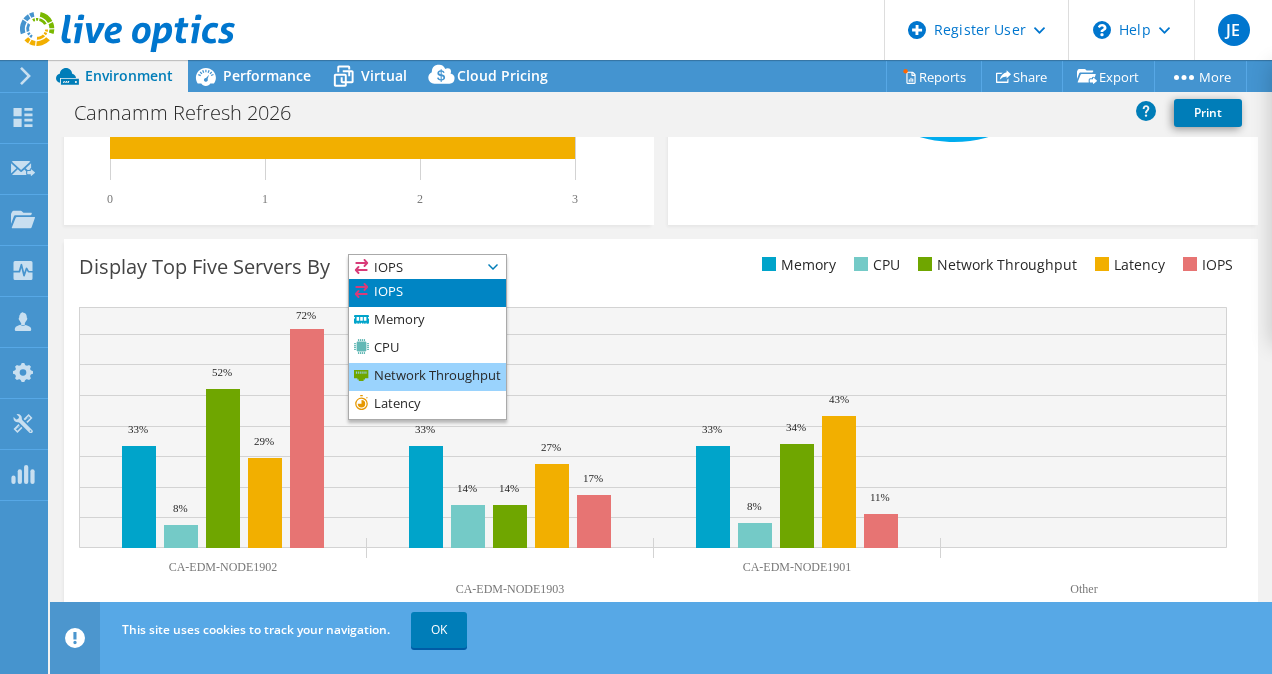 click on "Network Throughput" at bounding box center (427, 377) 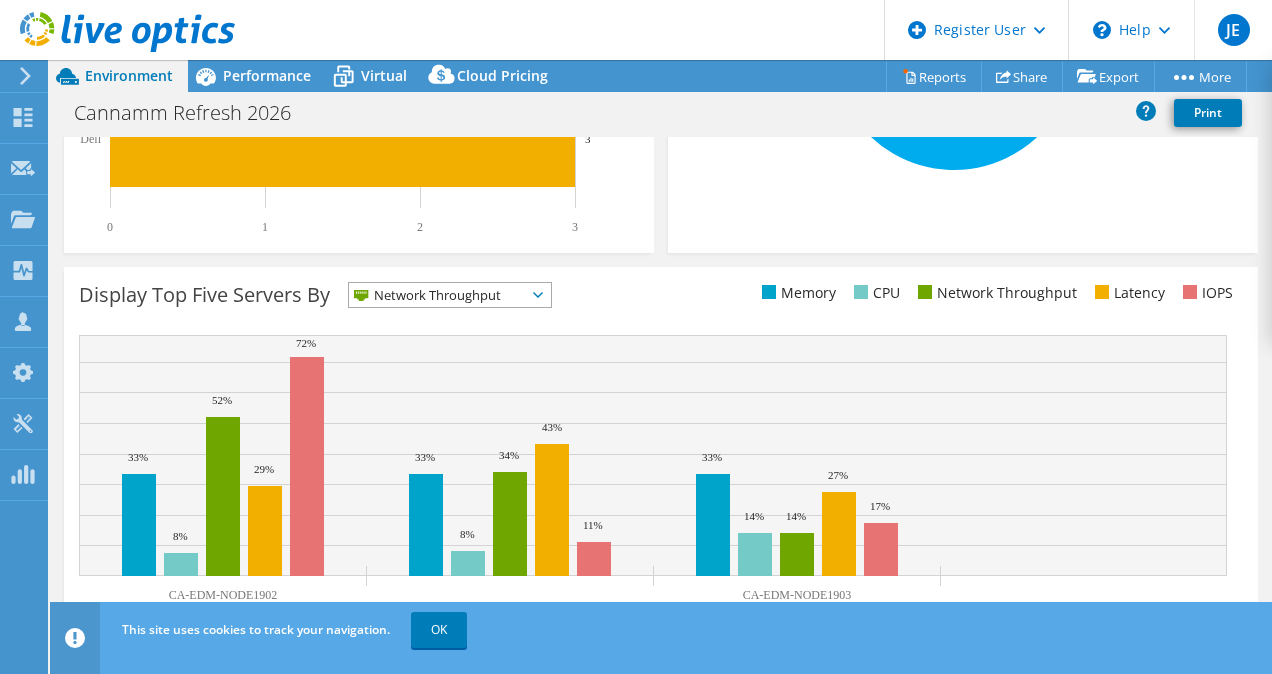 scroll, scrollTop: 714, scrollLeft: 0, axis: vertical 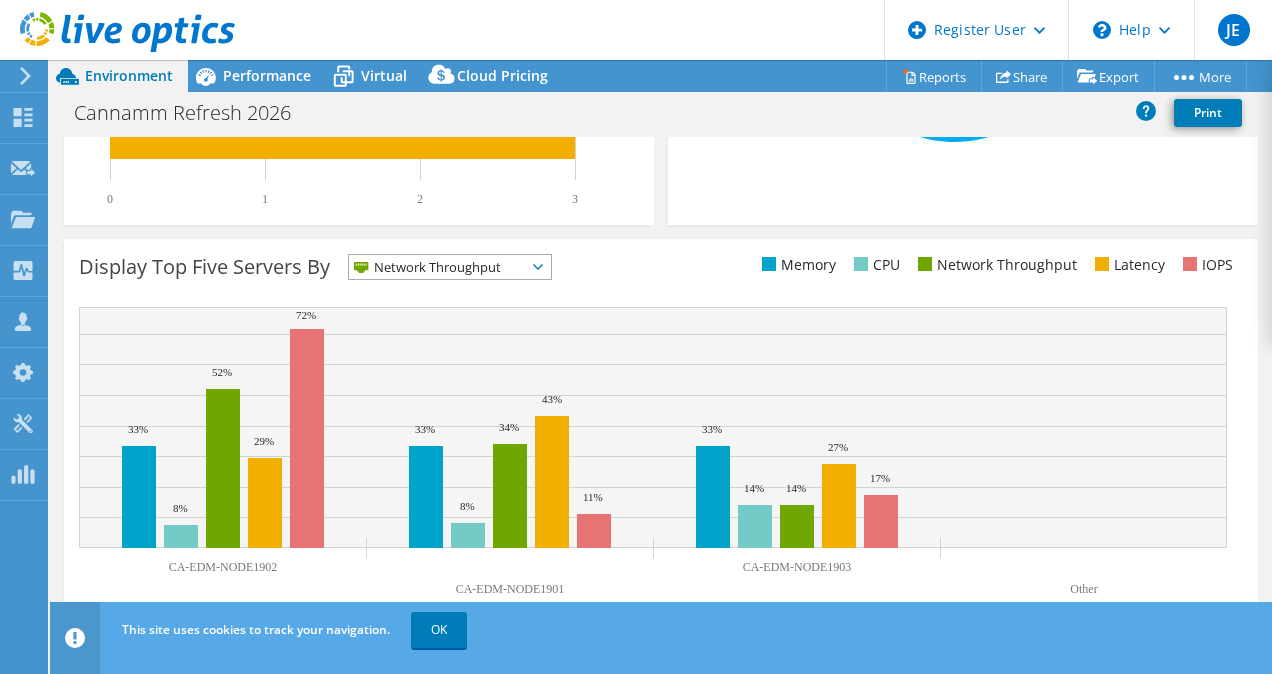 click 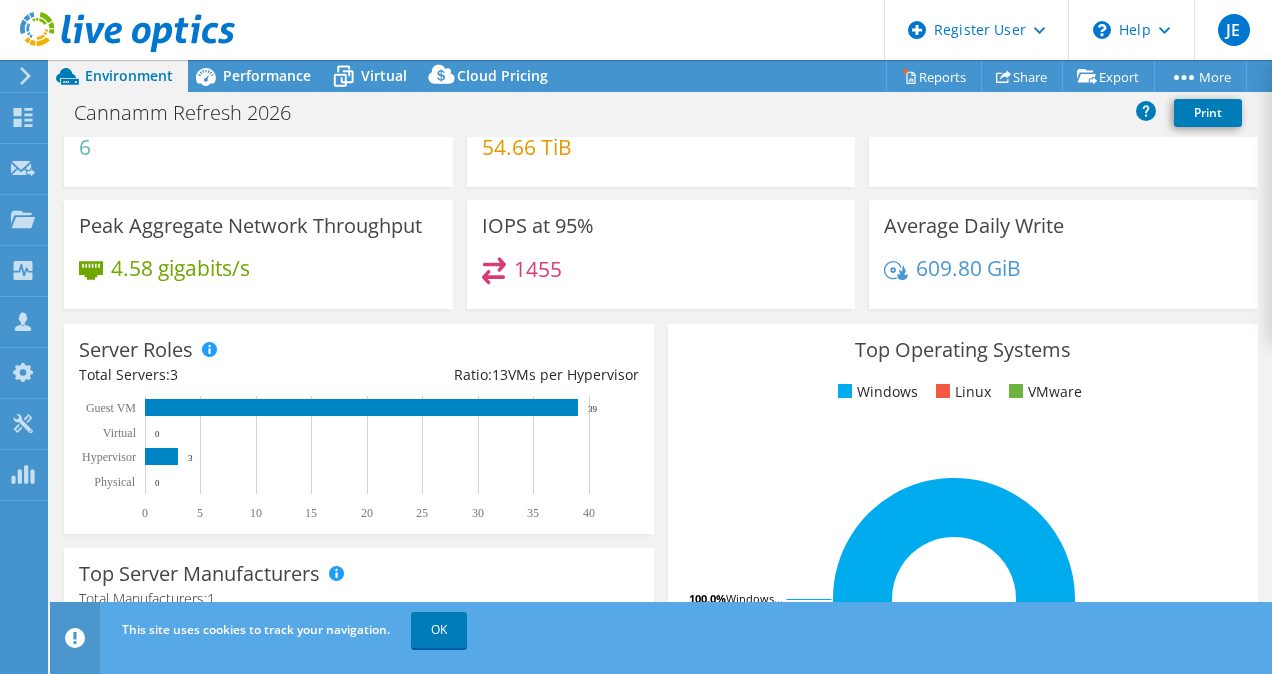 scroll, scrollTop: 0, scrollLeft: 0, axis: both 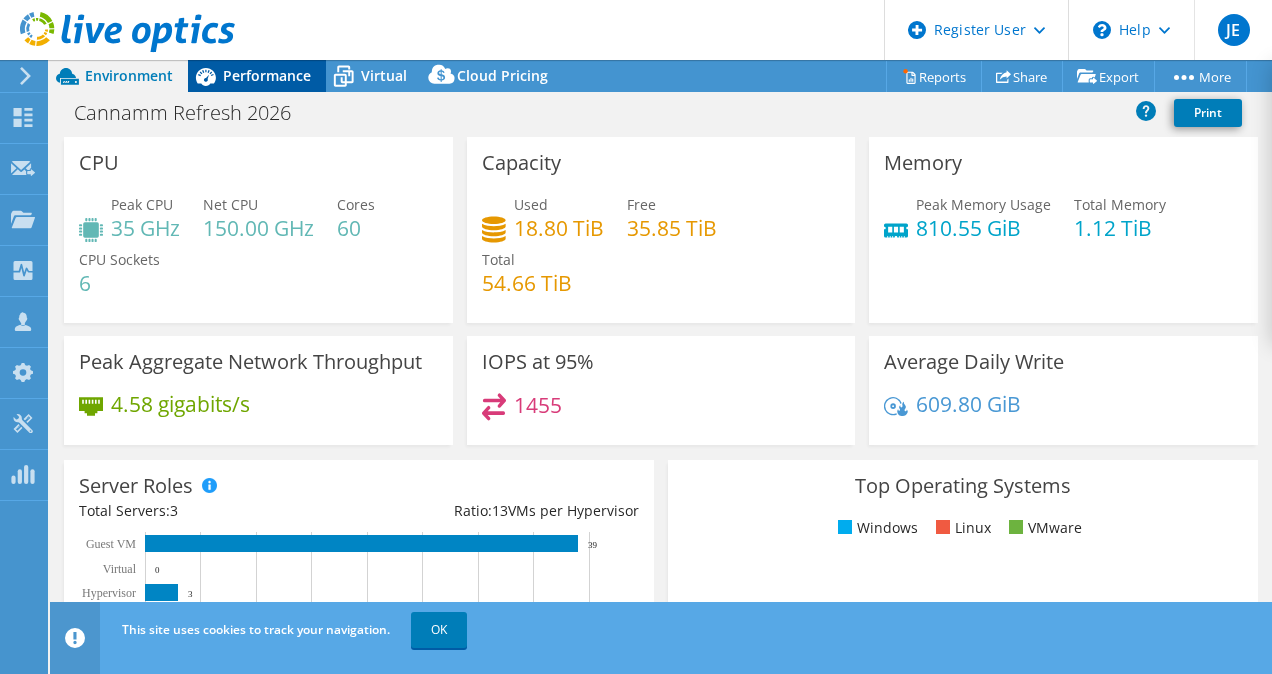 click on "Performance" at bounding box center [267, 75] 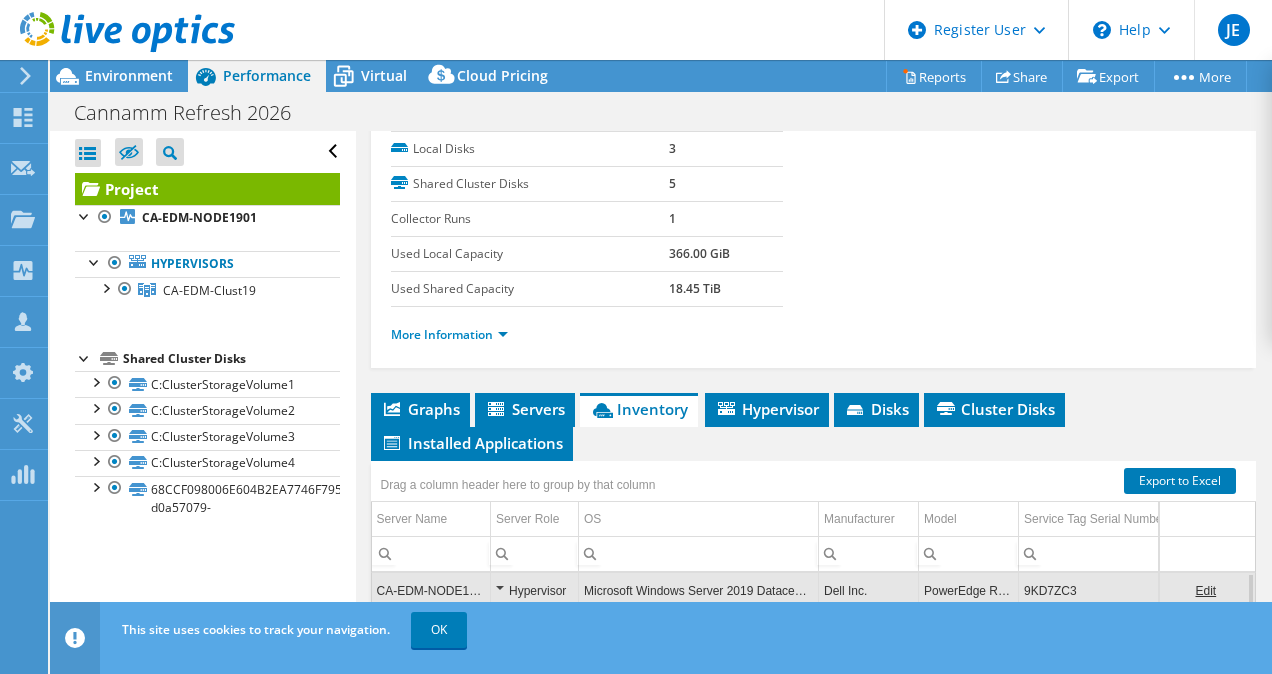 scroll, scrollTop: 597, scrollLeft: 0, axis: vertical 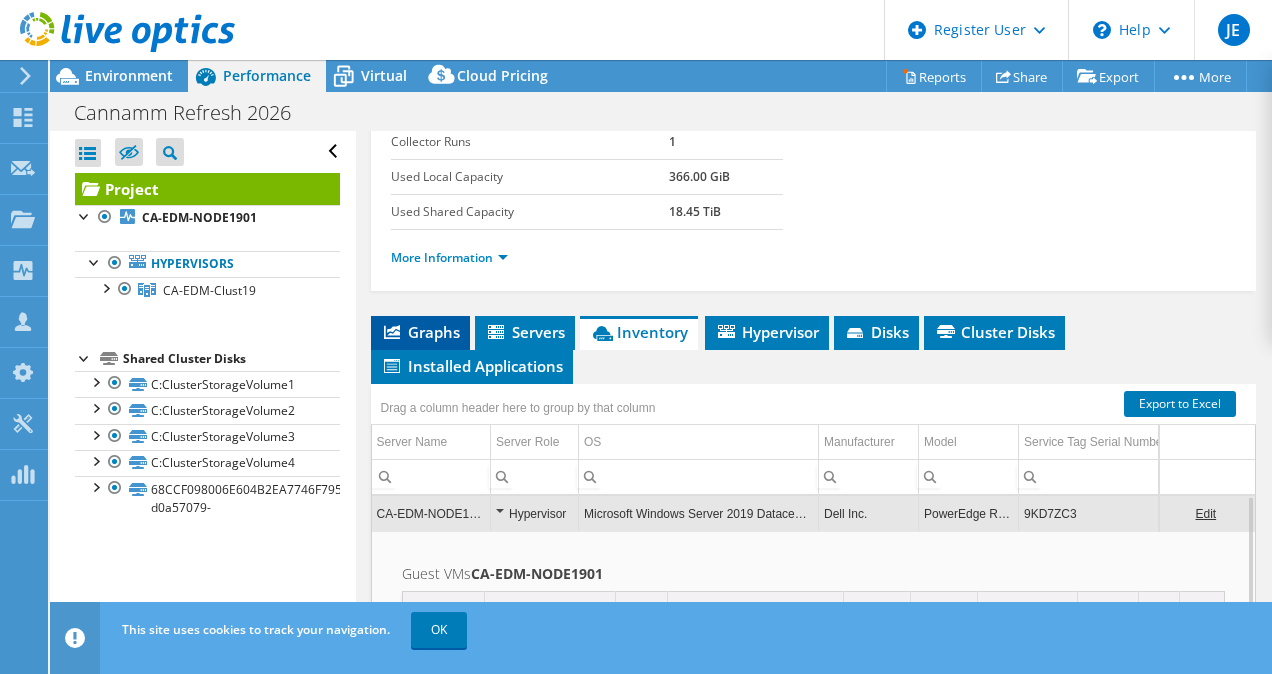 click on "Graphs" at bounding box center (420, 332) 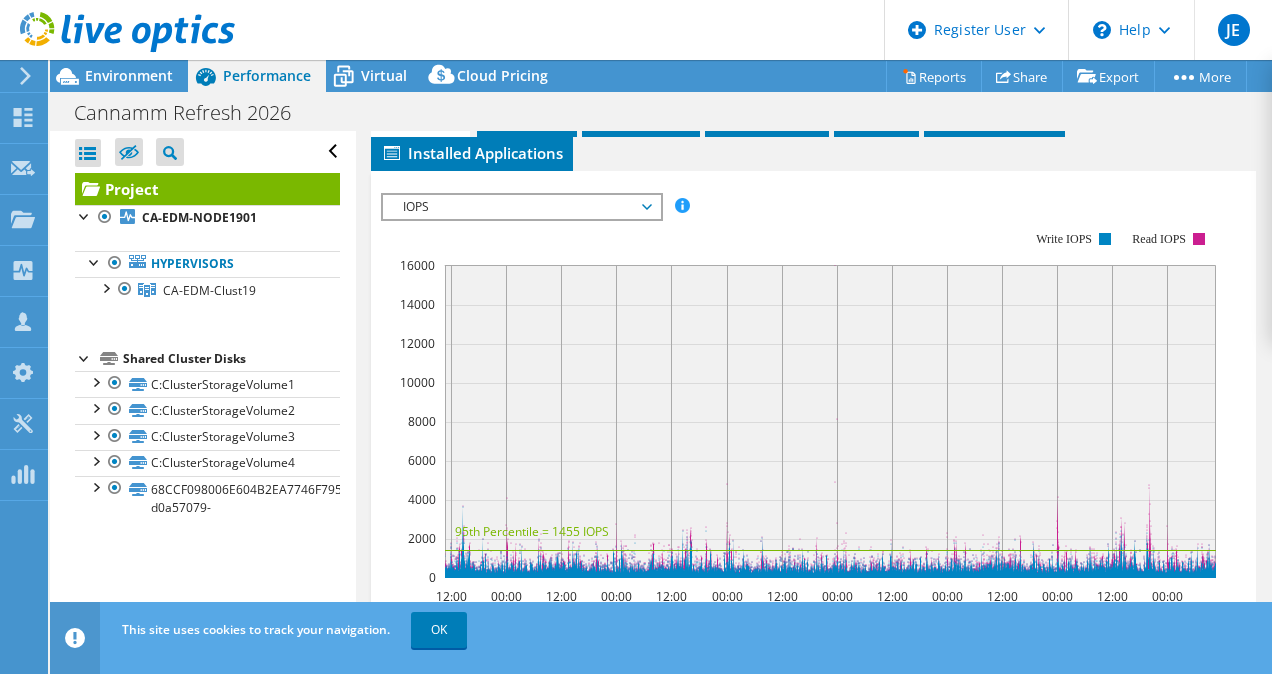 scroll, scrollTop: 600, scrollLeft: 0, axis: vertical 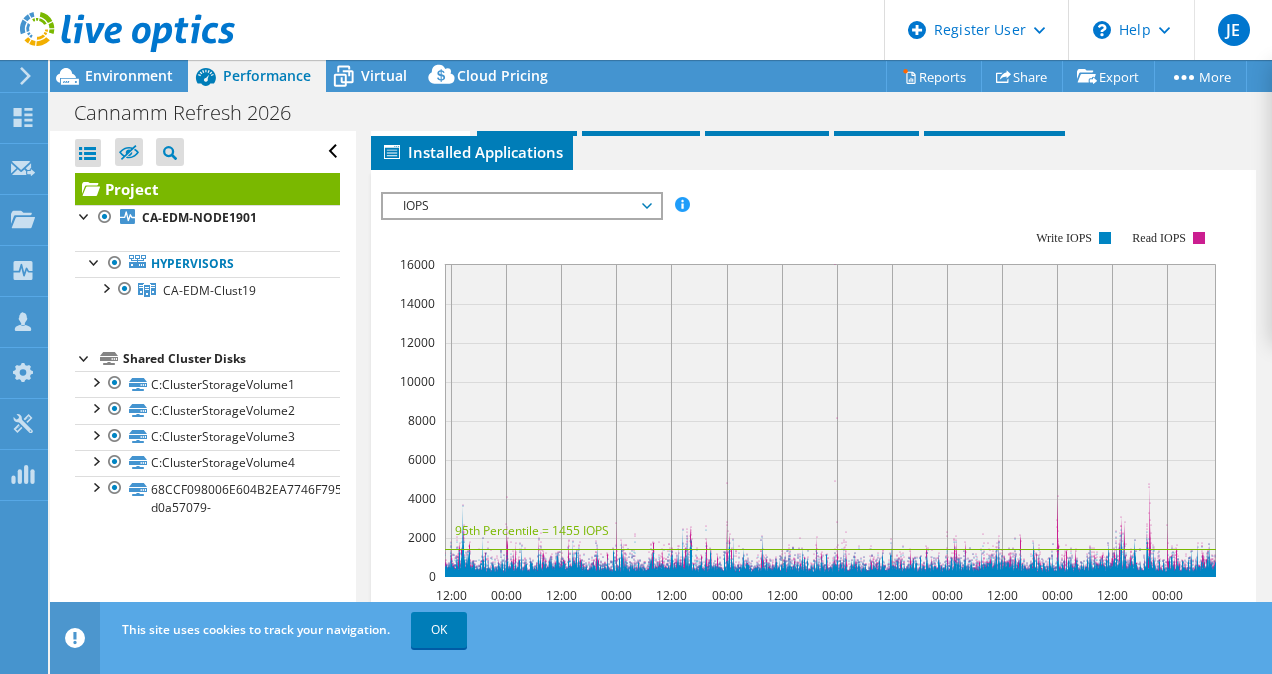 click on "IOPS" at bounding box center (521, 206) 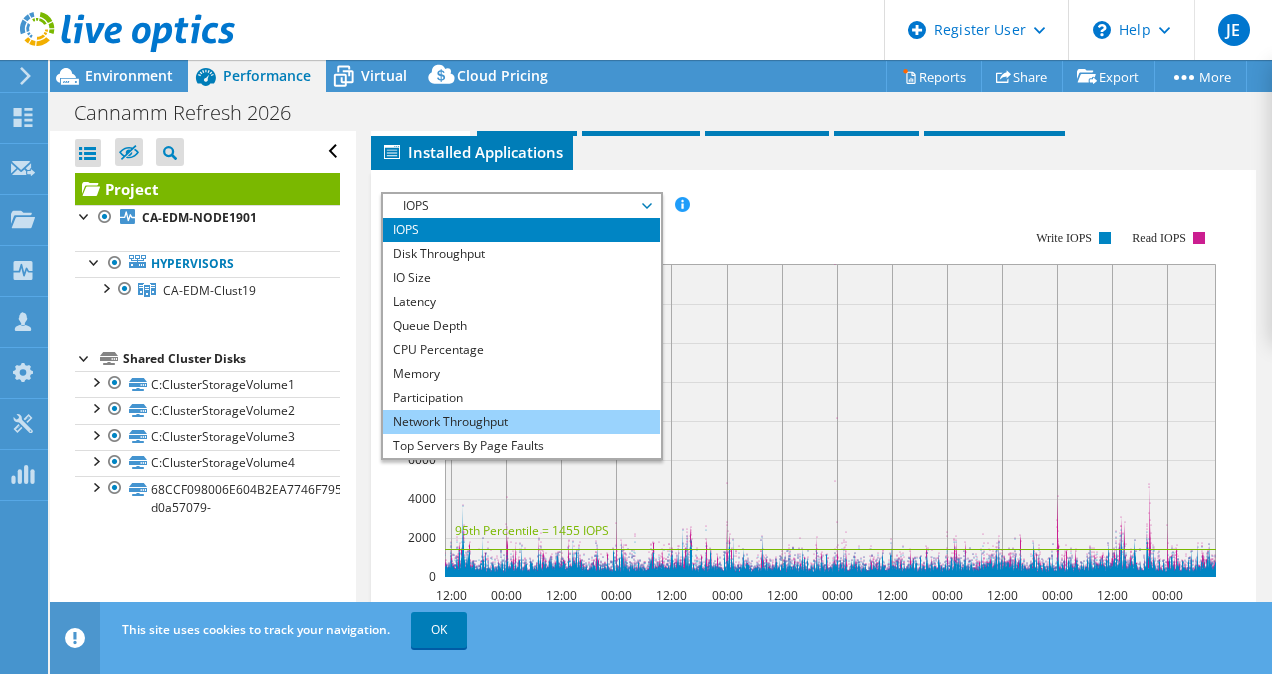 click on "Network Throughput" at bounding box center (521, 422) 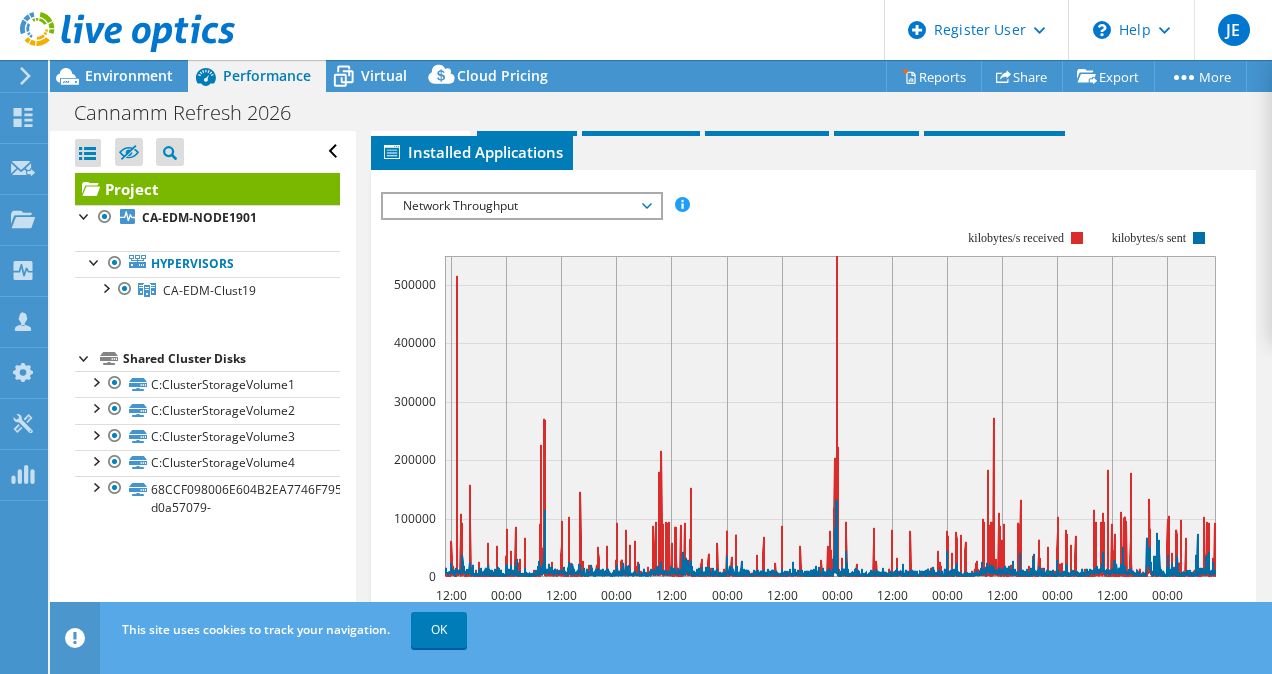 click on "Network Throughput 						 							 								 							 						 IOPS Disk Throughput IO Size Latency Queue Depth CPU Percentage Memory Page Faults Participation Network Throughput Top Servers By Page Faults Workload Concentration Line Workload Concentration Bubble All" at bounding box center [522, 206] 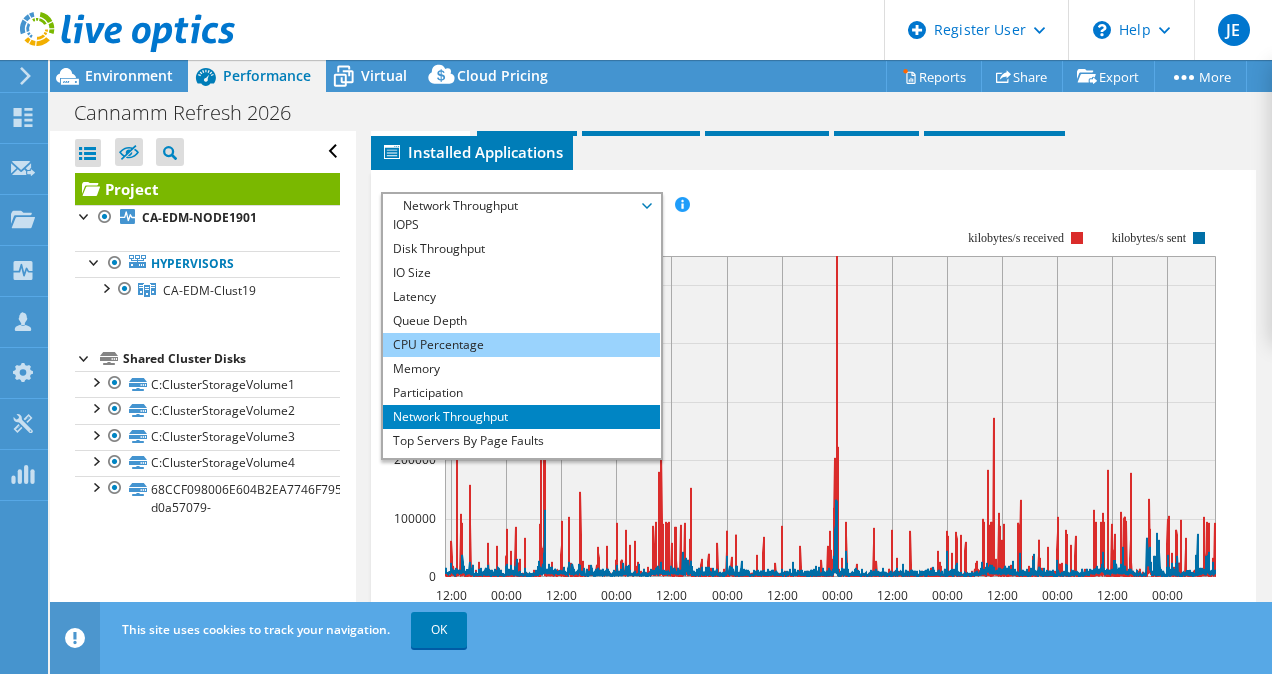 scroll, scrollTop: 0, scrollLeft: 0, axis: both 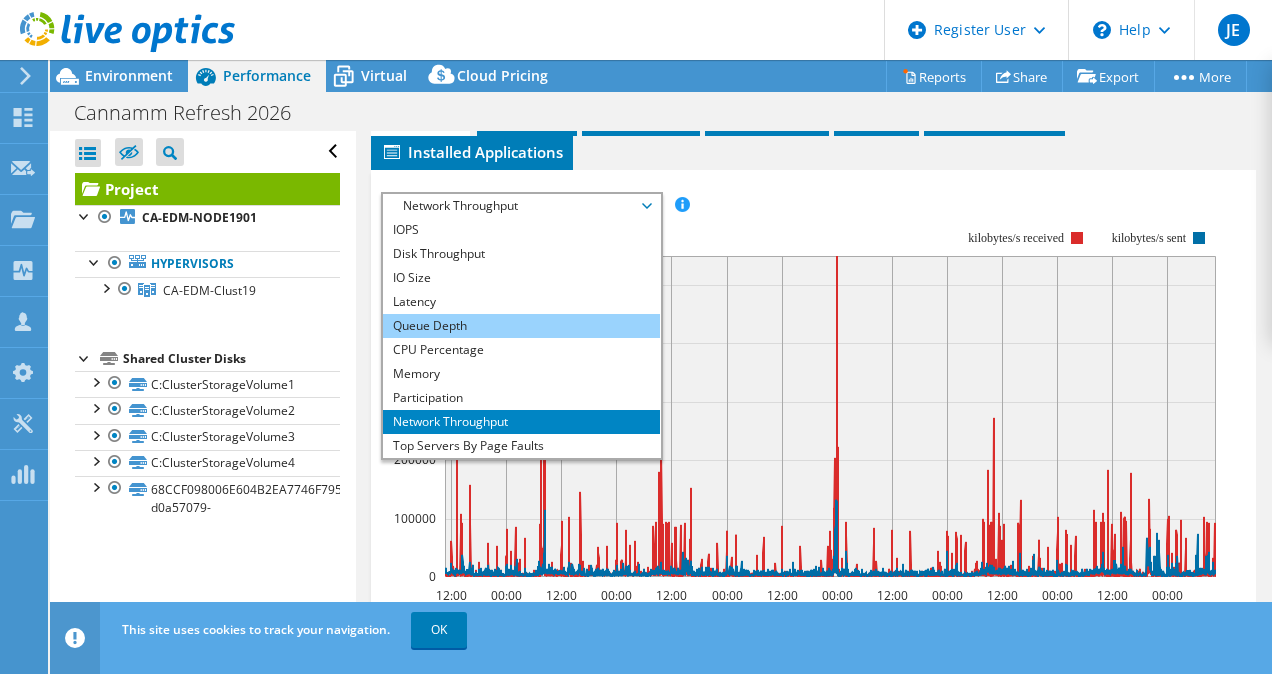 click on "Queue Depth" at bounding box center (521, 326) 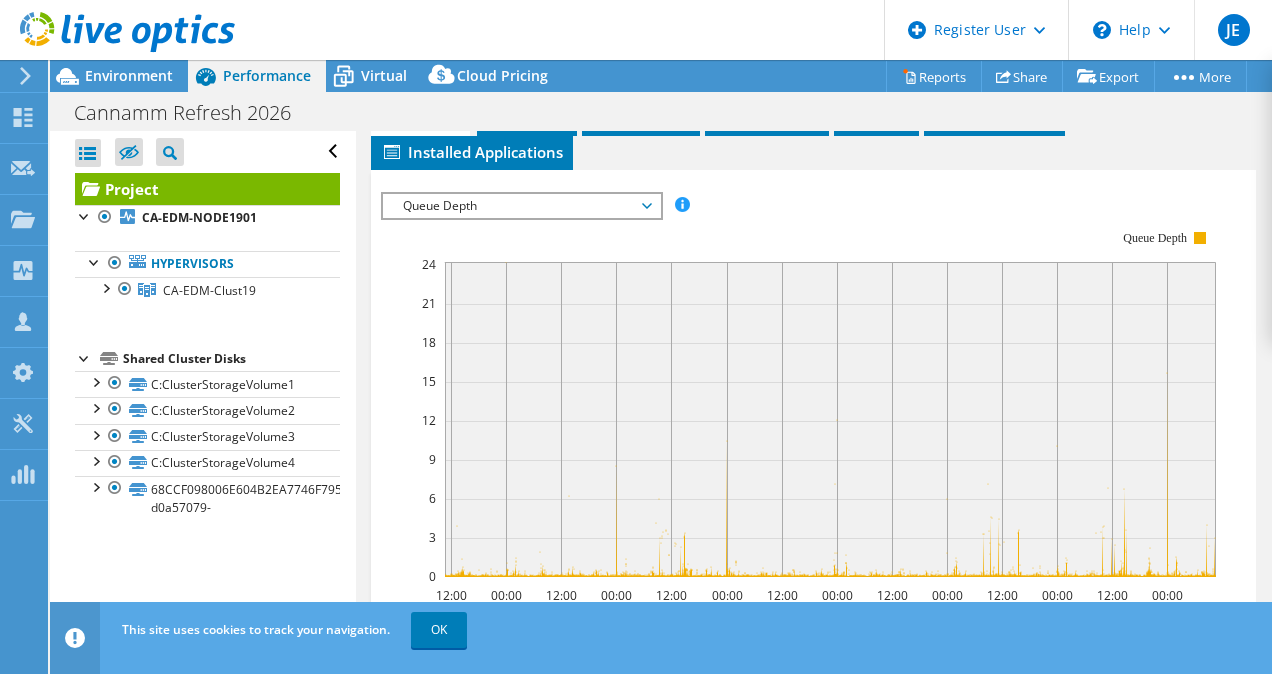 click on "Queue Depth" at bounding box center (521, 206) 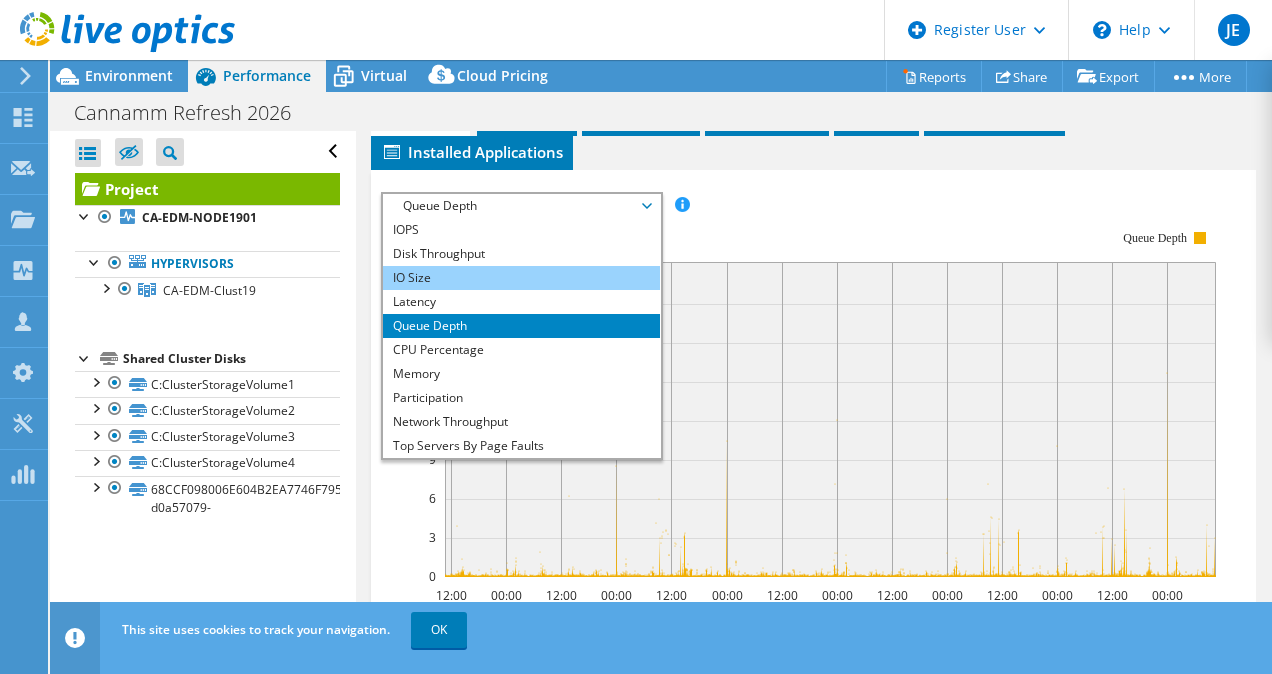click on "IO Size" at bounding box center [521, 278] 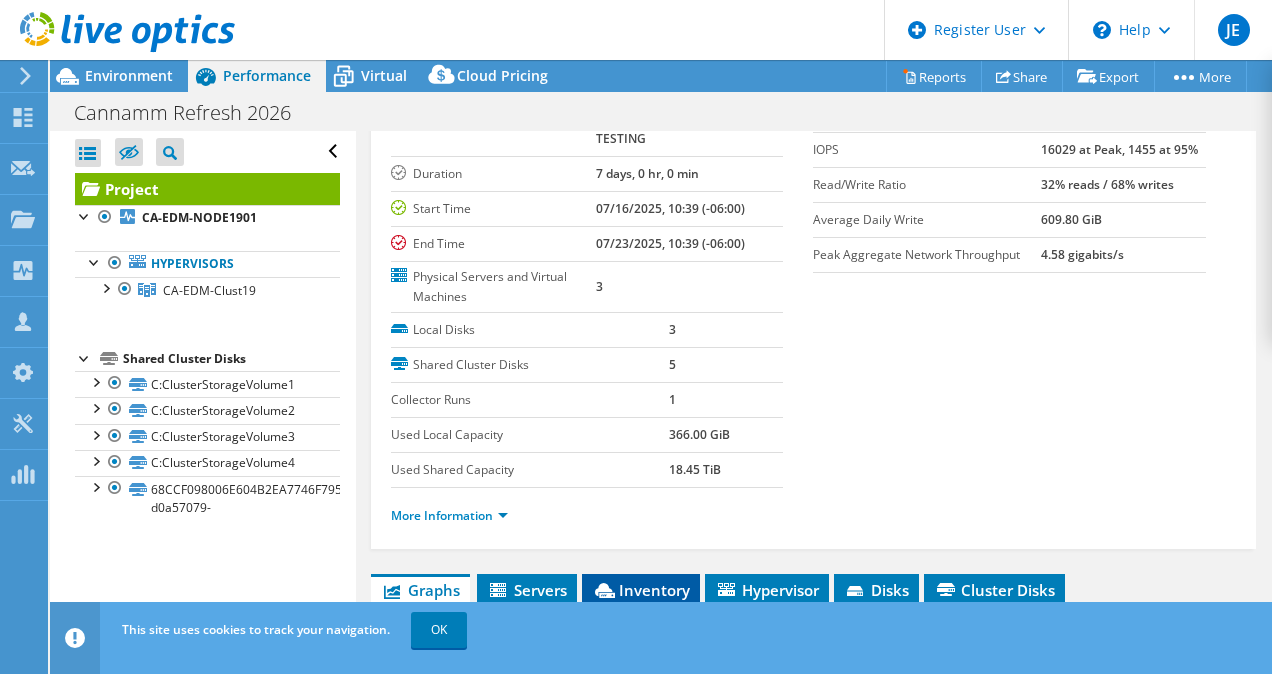 scroll, scrollTop: 0, scrollLeft: 0, axis: both 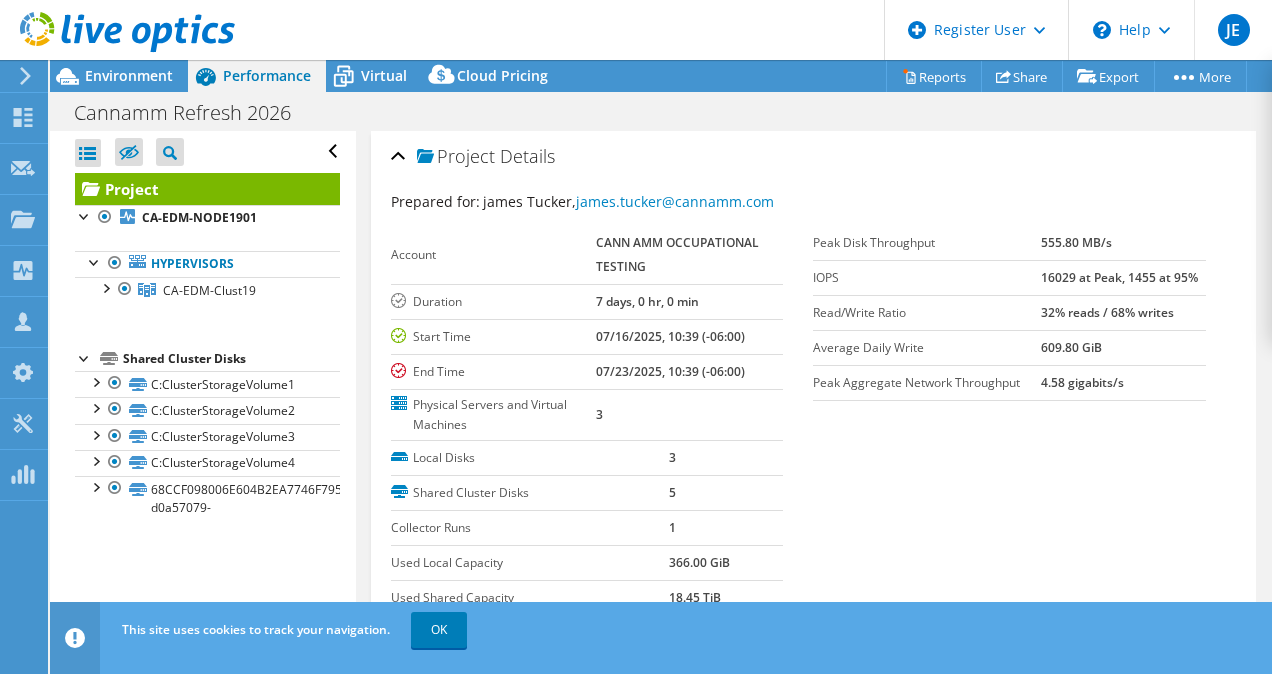 click on "Details" at bounding box center [527, 156] 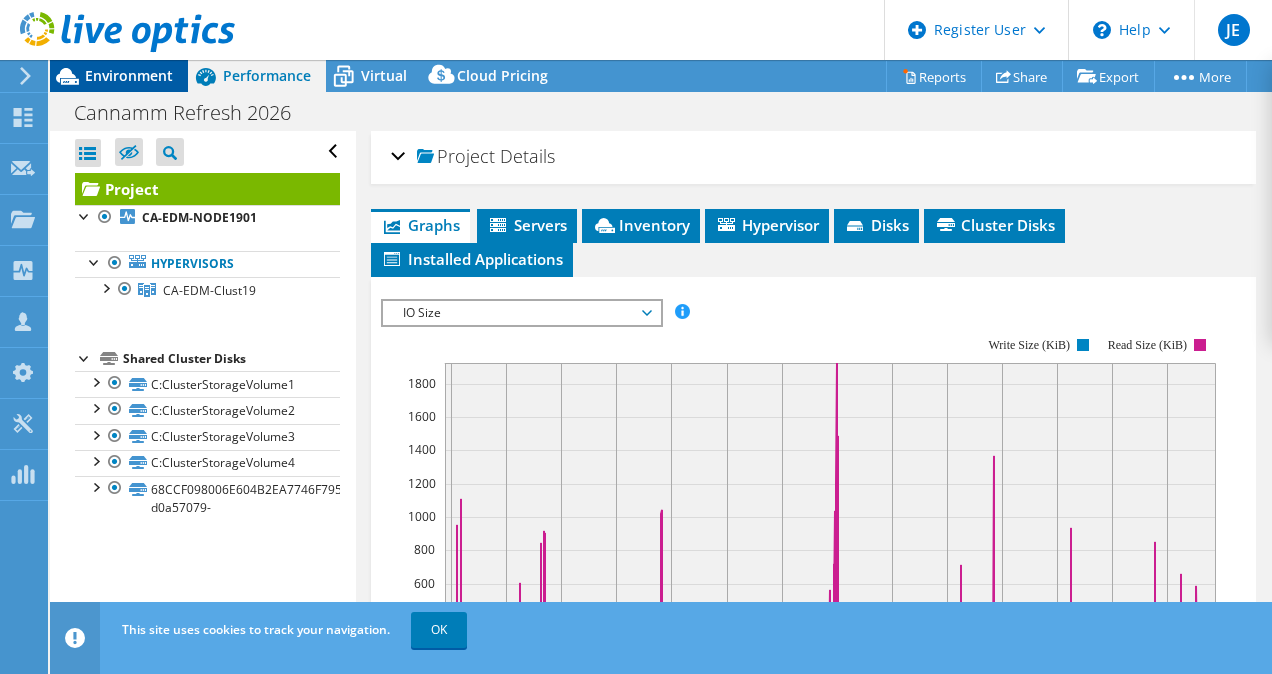 click on "Environment" at bounding box center [129, 75] 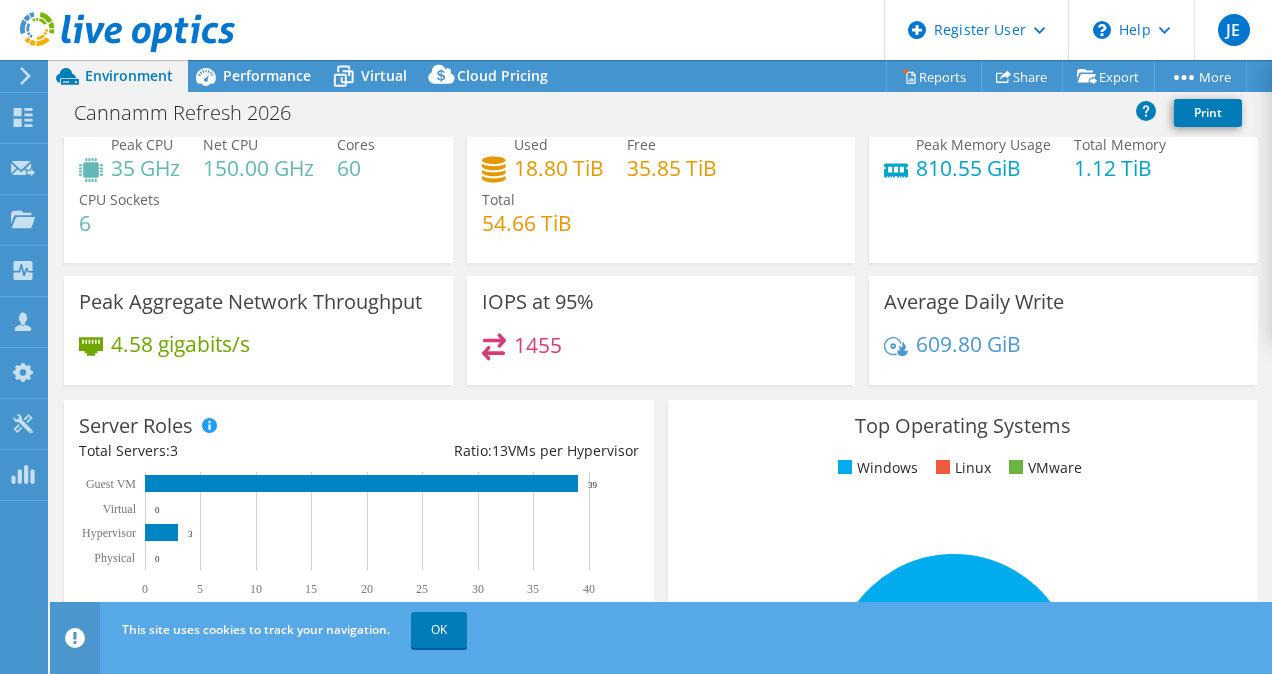 scroll, scrollTop: 0, scrollLeft: 0, axis: both 